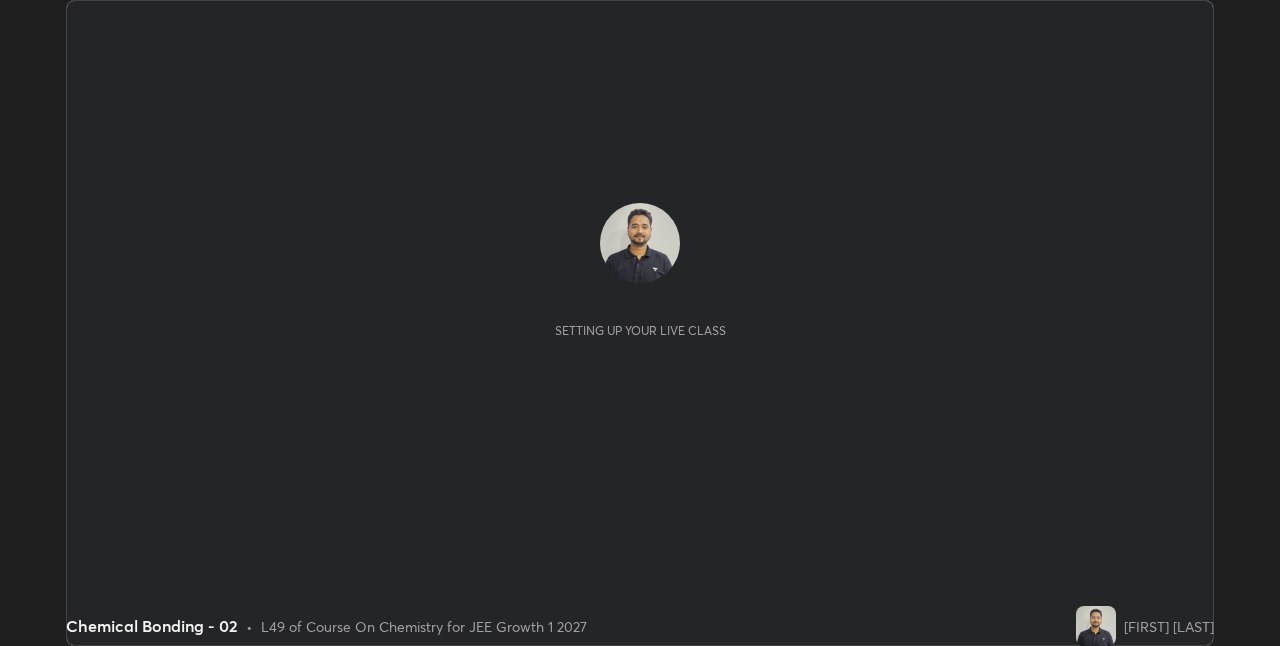 scroll, scrollTop: 0, scrollLeft: 0, axis: both 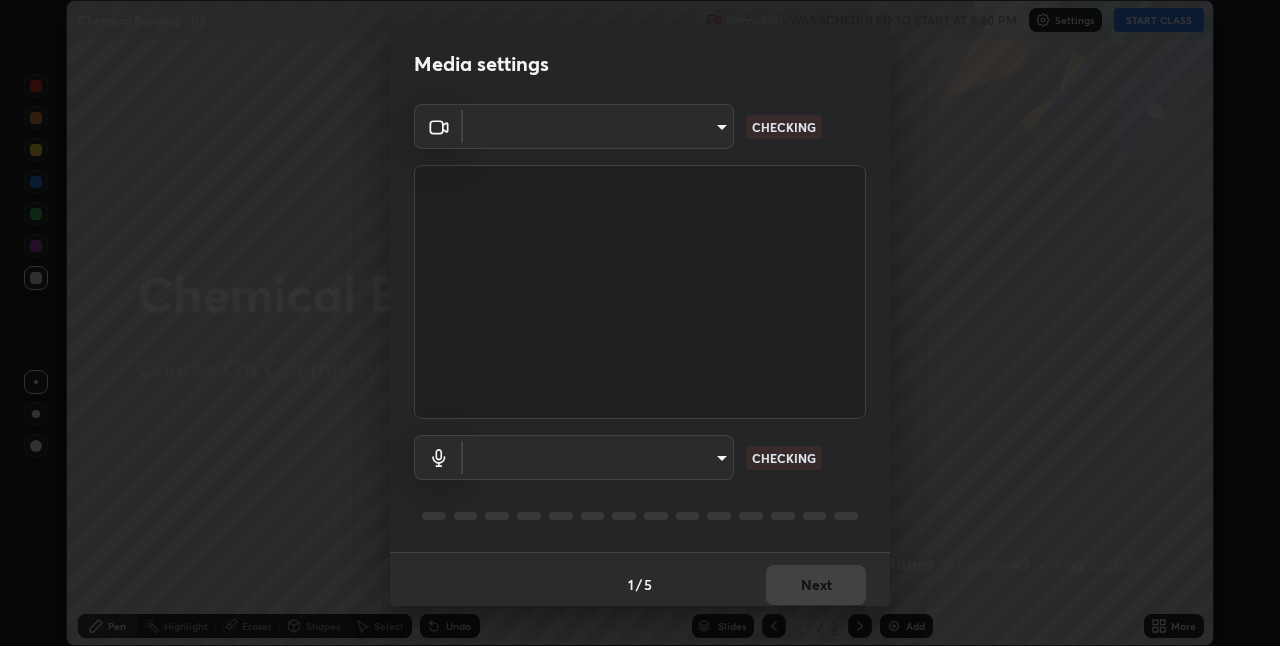 type on "028e6636b9c1bc203e9b8b979946ed412555754adccde9980a10a4eaffcc1ffb" 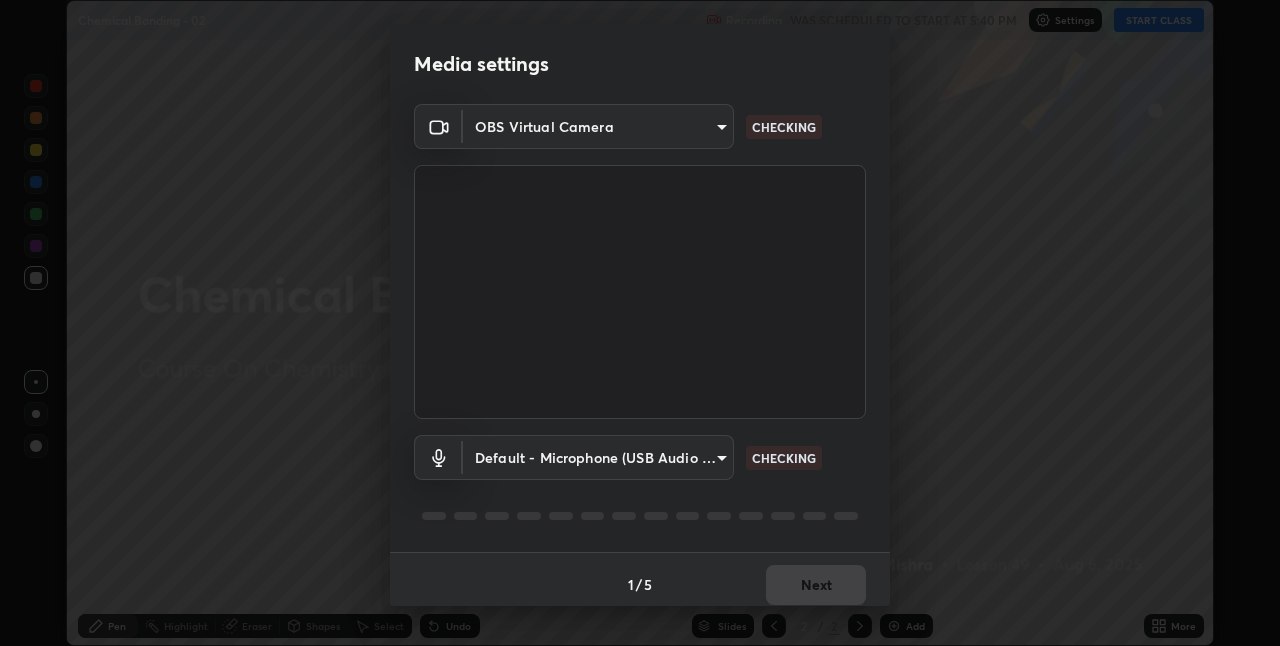 click on "Erase all Chemical Bonding - 02 Recording WAS SCHEDULED TO START AT  5:40 PM Settings START CLASS Setting up your live class Chemical Bonding - 02 • L49 of Course On Chemistry for JEE Growth 1 2027 [FIRST] [LAST] Pen Highlight Eraser Shapes Select Undo Slides 2 / 2 Add More No doubts shared Encourage your learners to ask a doubt for better clarity Report an issue Reason for reporting Buffering Chat not working Audio - Video sync issue Educator video quality low ​ Attach an image Report Media settings OBS Virtual Camera [ID] CHECKING Default - Microphone (USB Audio Device) (0d8c:0014) default CHECKING 1 / 5 Next" at bounding box center [640, 323] 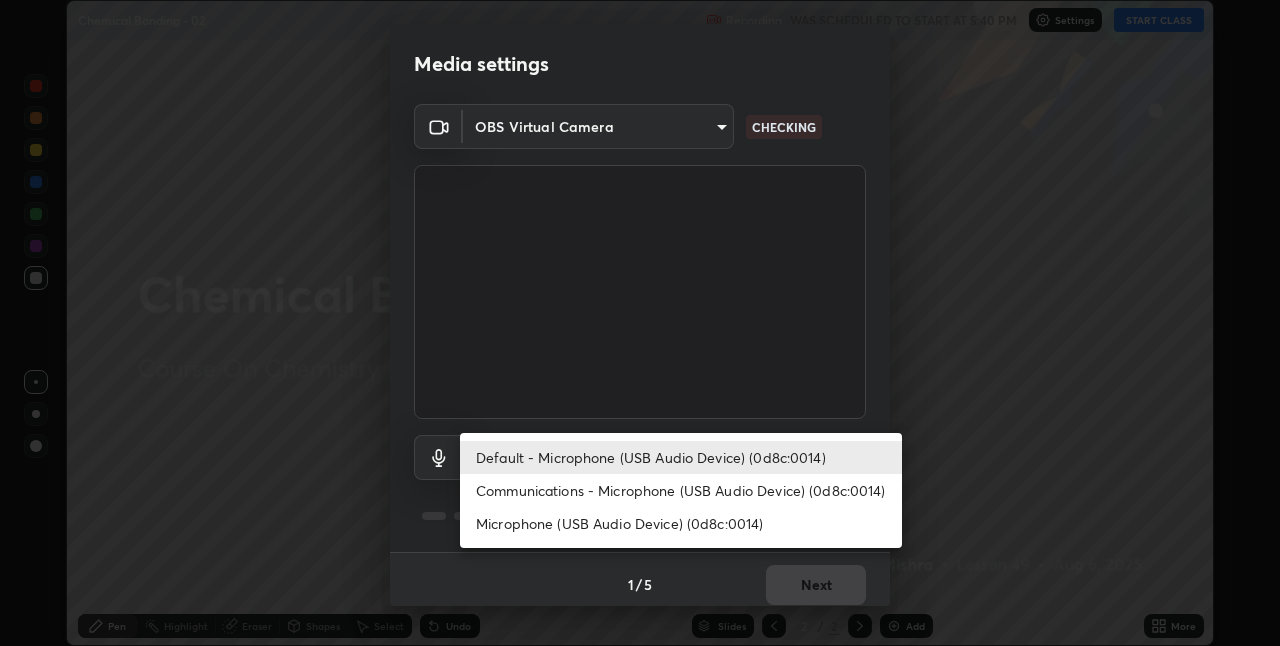 click on "Communications - Microphone (USB Audio Device) (0d8c:0014)" at bounding box center (681, 490) 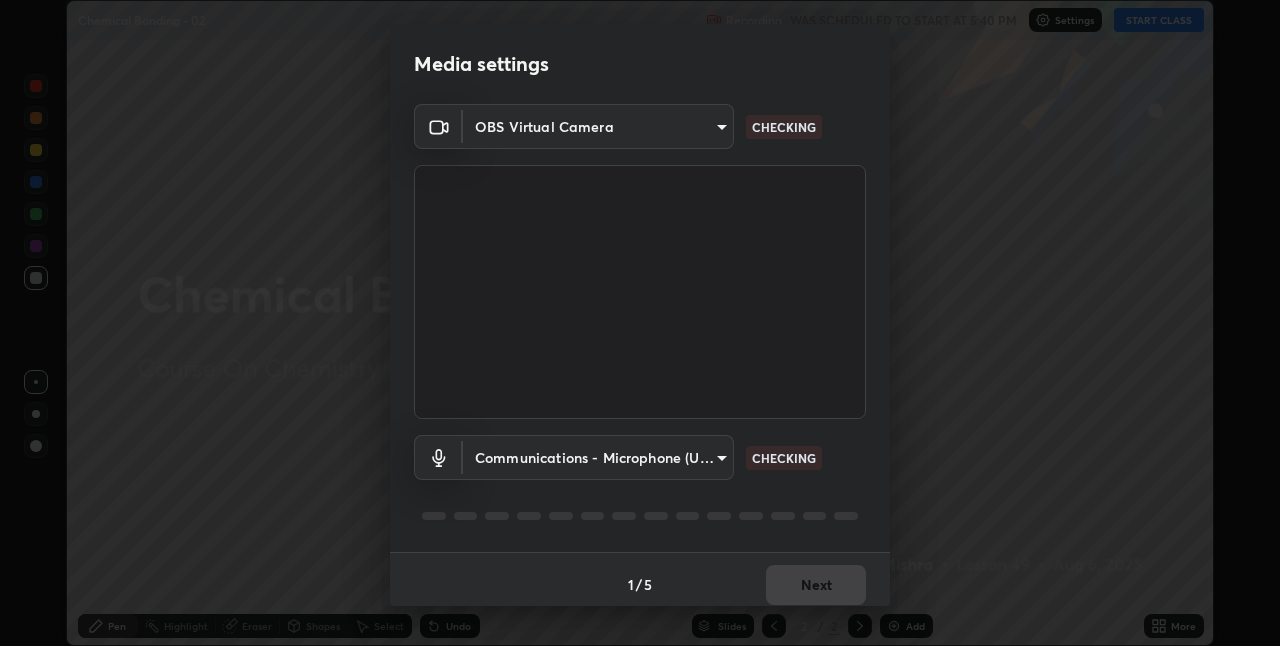 click on "Erase all Chemical Bonding - 02 Recording WAS SCHEDULED TO START AT  5:40 PM Settings START CLASS Setting up your live class Chemical Bonding - 02 • L49 of Course On Chemistry for JEE Growth 1 2027 [FIRST] [LAST] Pen Highlight Eraser Shapes Select Undo Slides 2 / 2 Add More No doubts shared Encourage your learners to ask a doubt for better clarity Report an issue Reason for reporting Buffering Chat not working Audio - Video sync issue Educator video quality low ​ Attach an image Report Media settings OBS Virtual Camera [ID] CHECKING Communications - Microphone (USB Audio Device) (0d8c:0014) communications CHECKING 1 / 5 Next Default - Microphone (USB Audio Device) (0d8c:0014) Communications - Microphone (USB Audio Device) (0d8c:0014) Microphone (USB Audio Device) (0d8c:0014)" at bounding box center [640, 323] 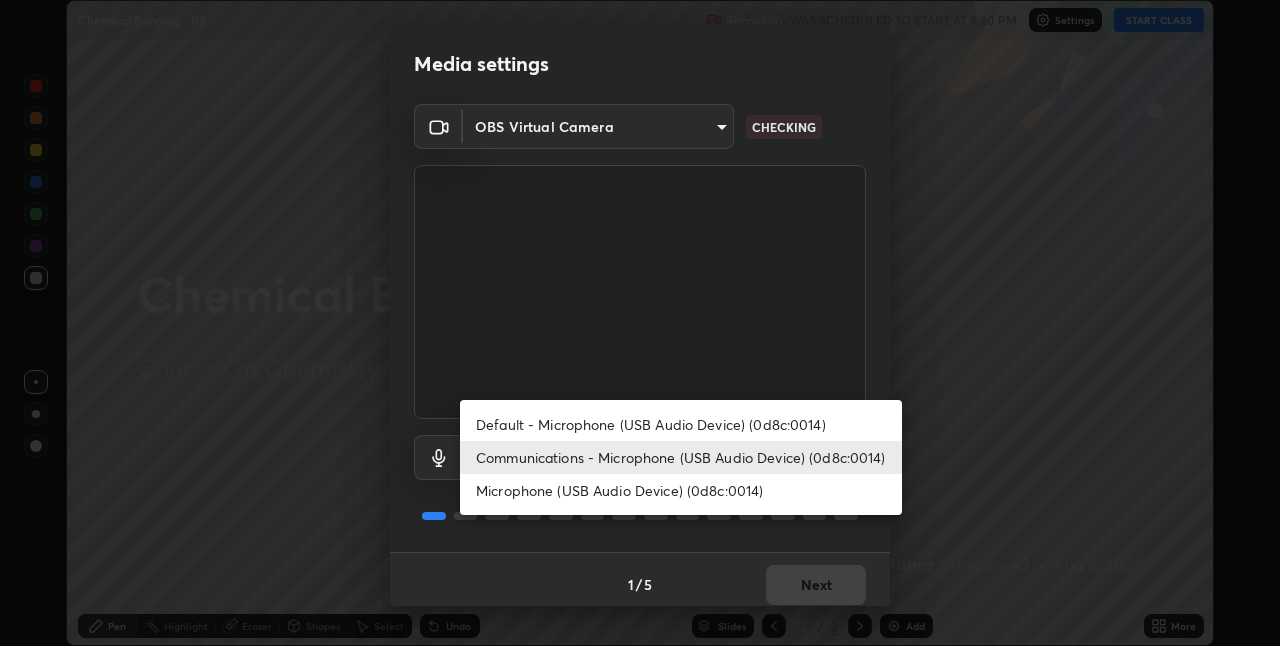 click on "Default - Microphone (USB Audio Device) (0d8c:0014)" at bounding box center [681, 424] 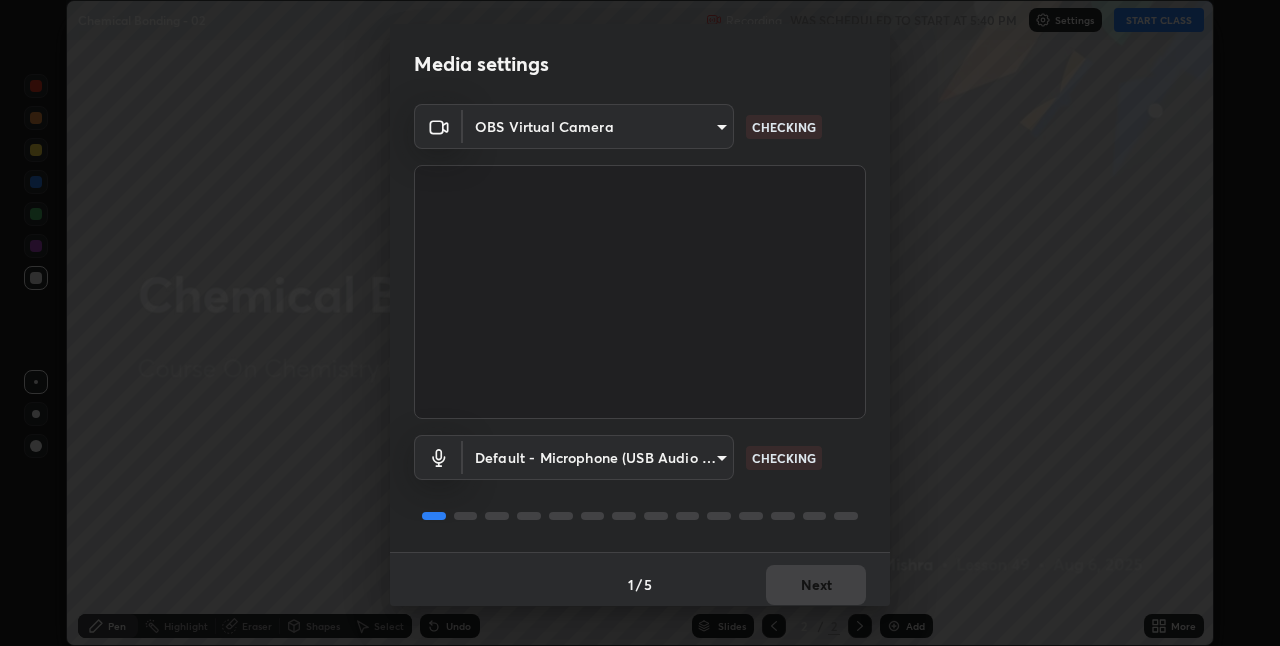 scroll, scrollTop: 10, scrollLeft: 0, axis: vertical 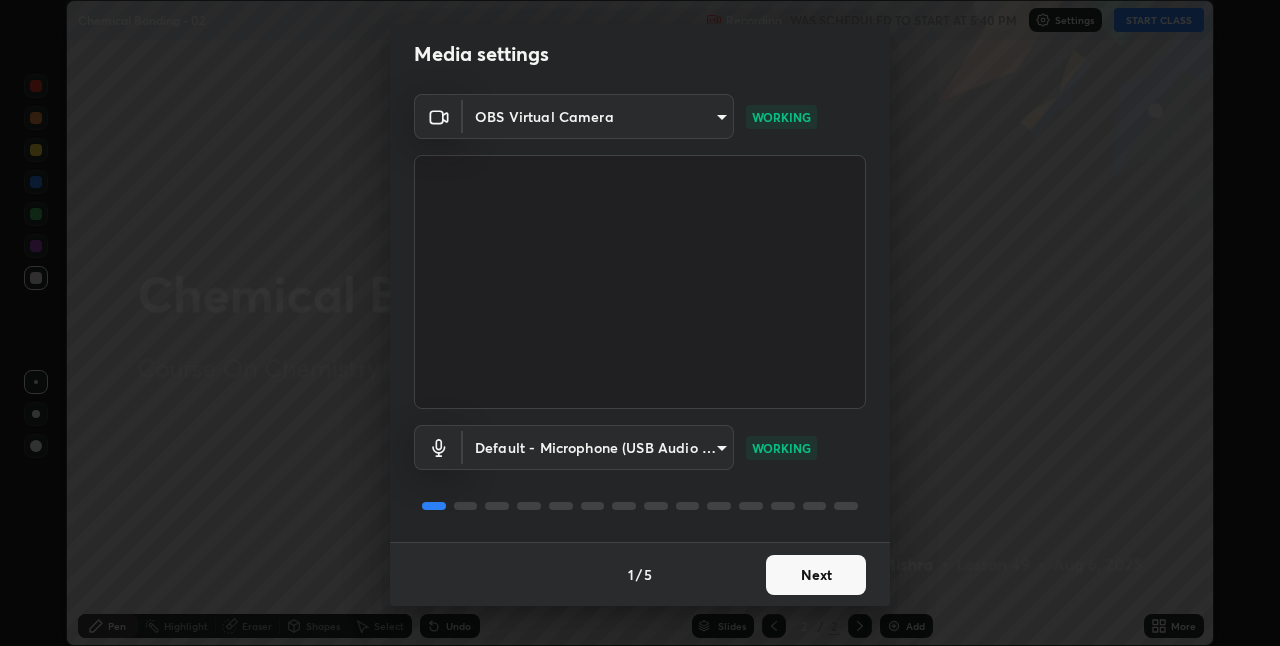 click on "Next" at bounding box center (816, 575) 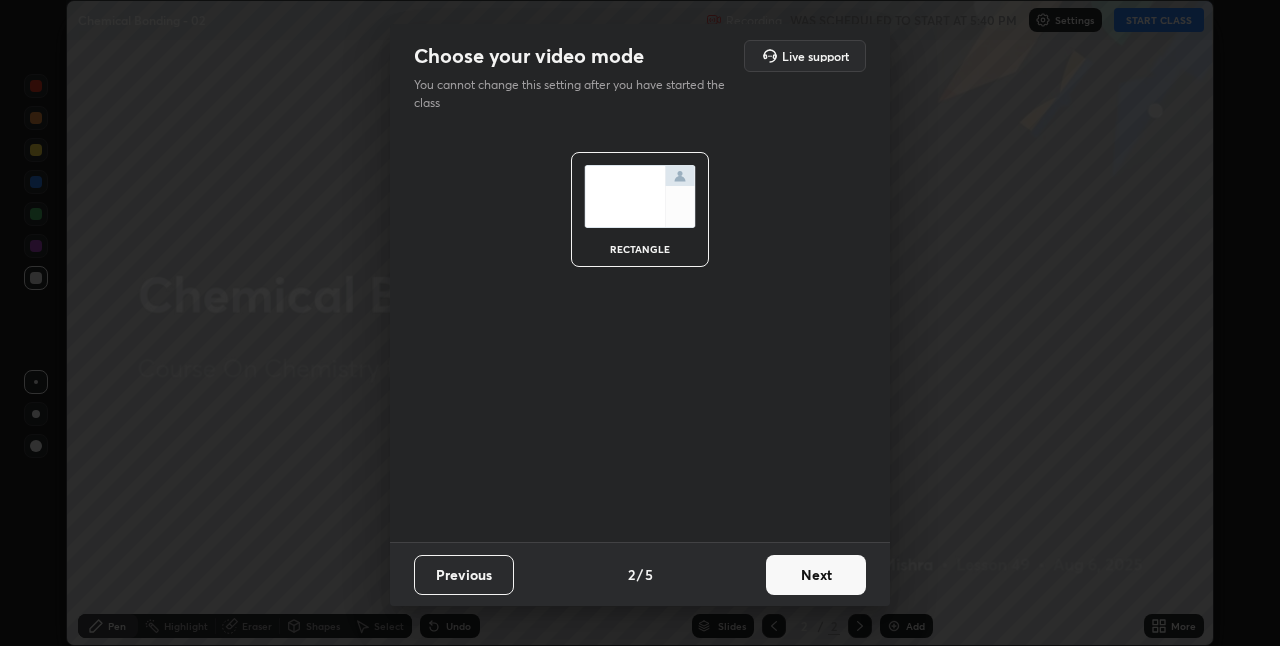 click on "Next" at bounding box center (816, 575) 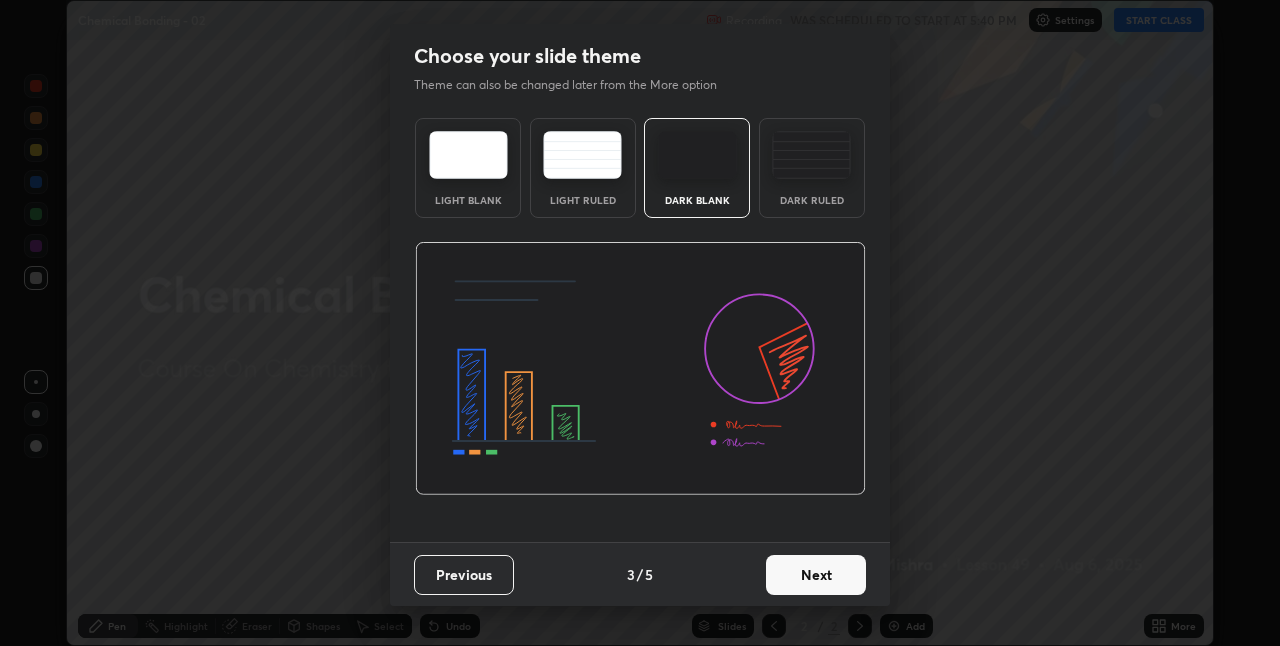 click on "Next" at bounding box center [816, 575] 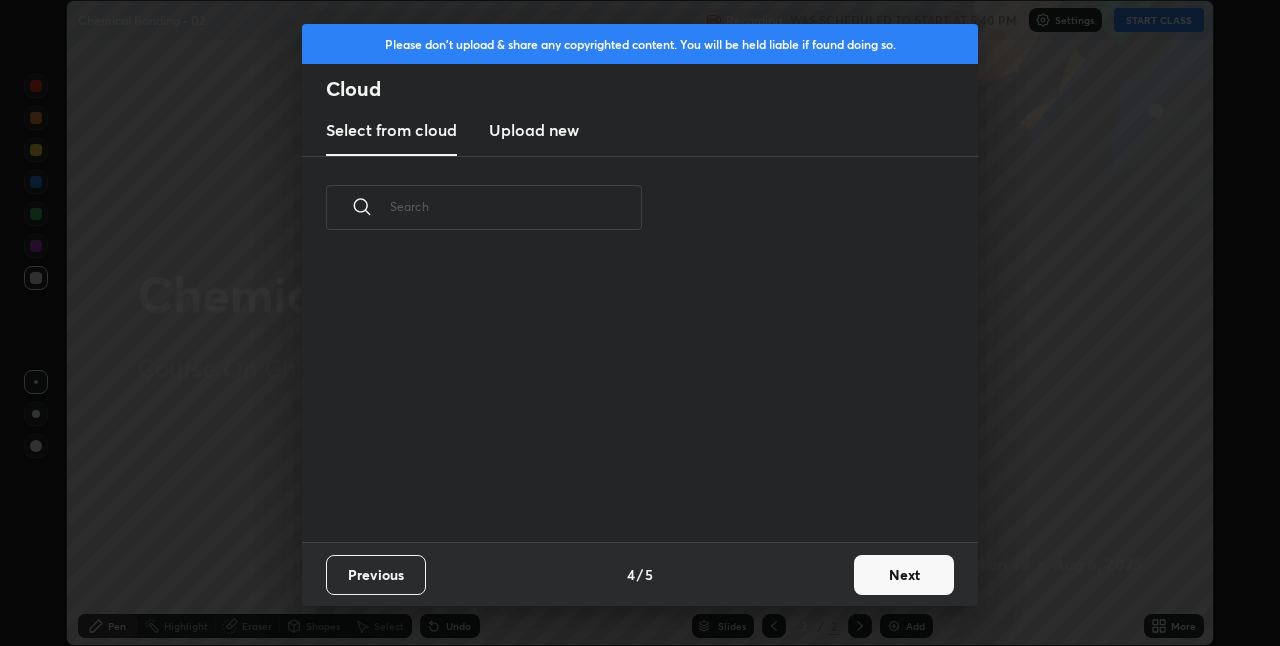 click on "Next" at bounding box center (904, 575) 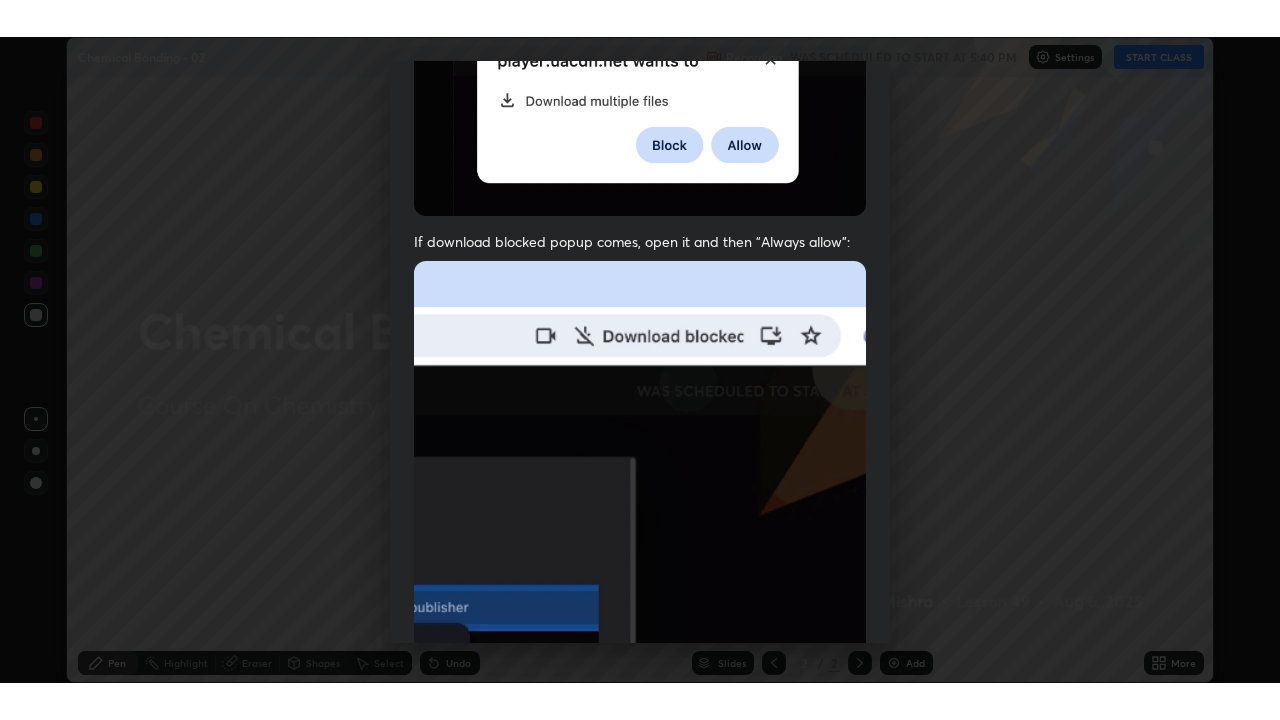 scroll, scrollTop: 418, scrollLeft: 0, axis: vertical 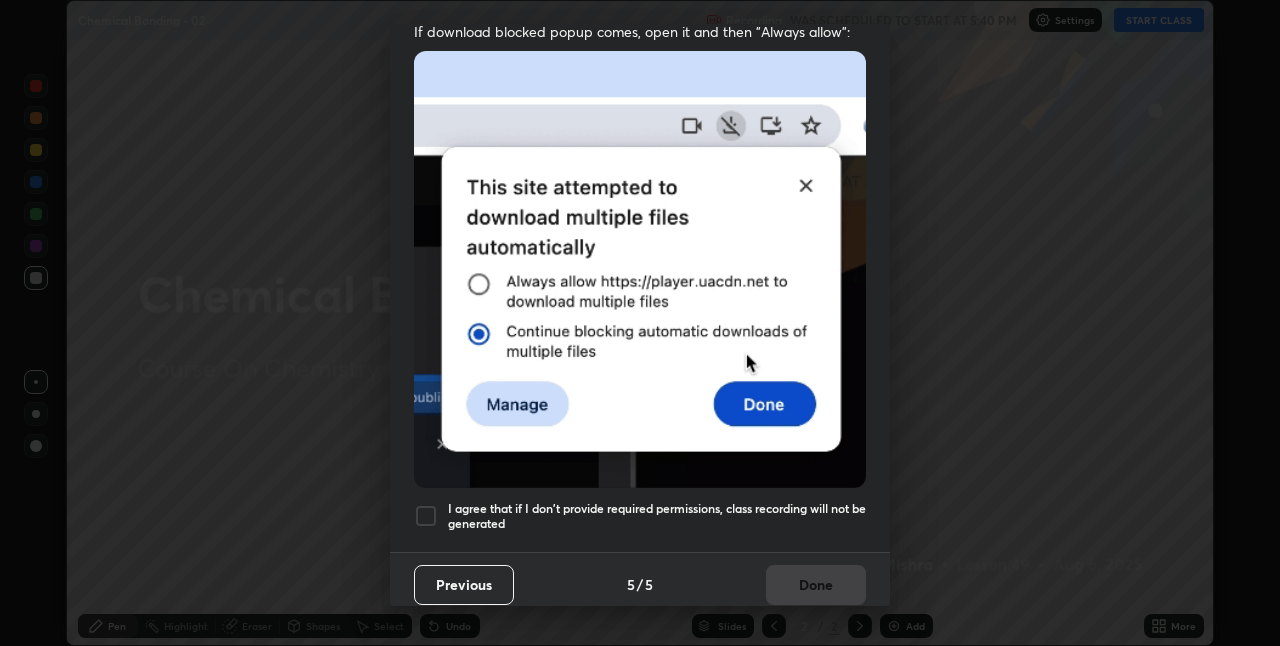 click on "I agree that if I don't provide required permissions, class recording will not be generated" at bounding box center [657, 516] 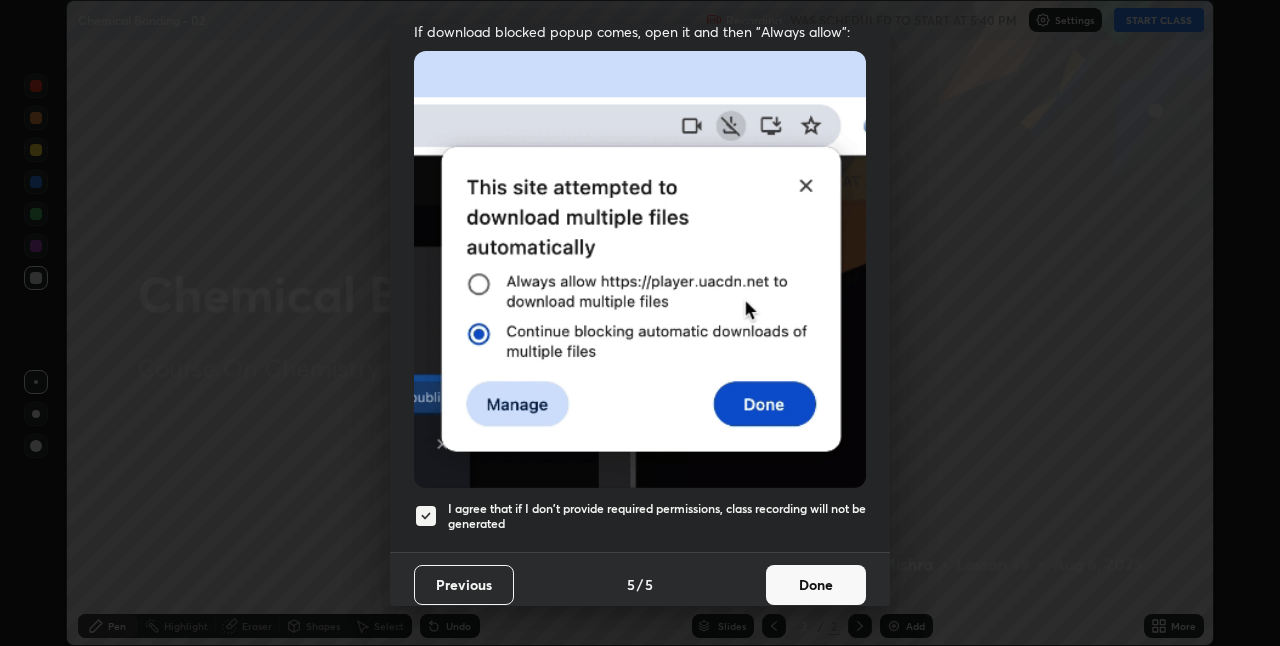 click on "Done" at bounding box center (816, 585) 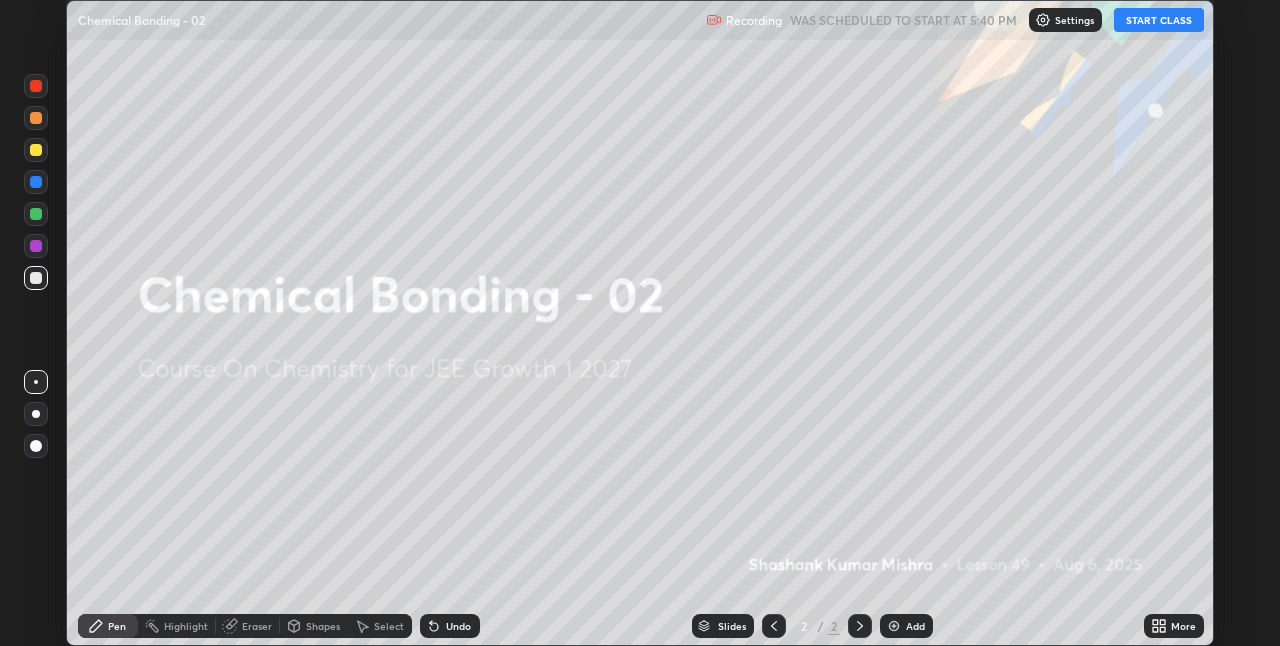 click on "START CLASS" at bounding box center [1159, 20] 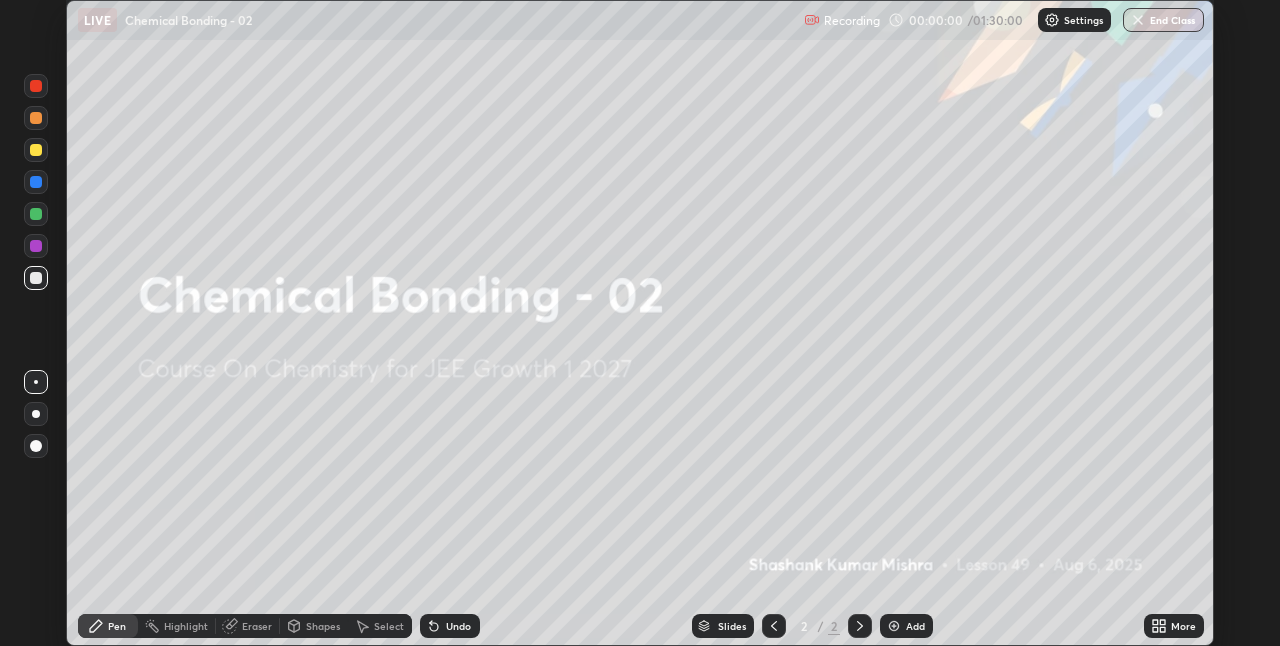 click 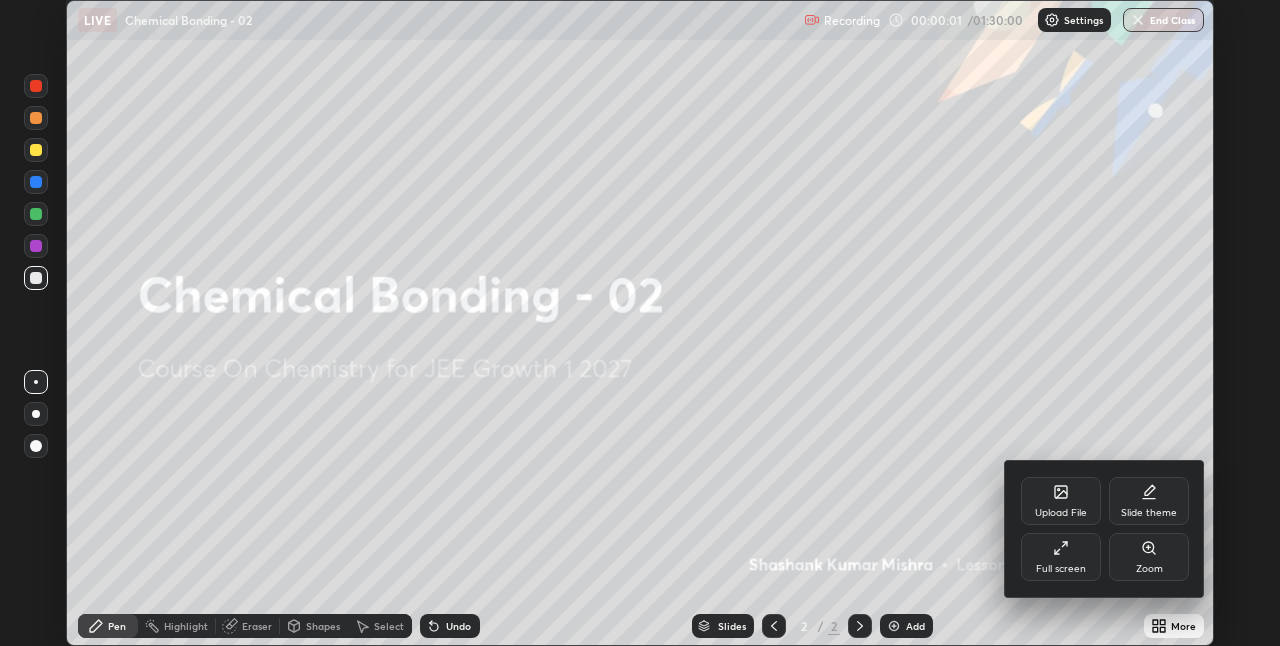 click on "Full screen" at bounding box center [1061, 569] 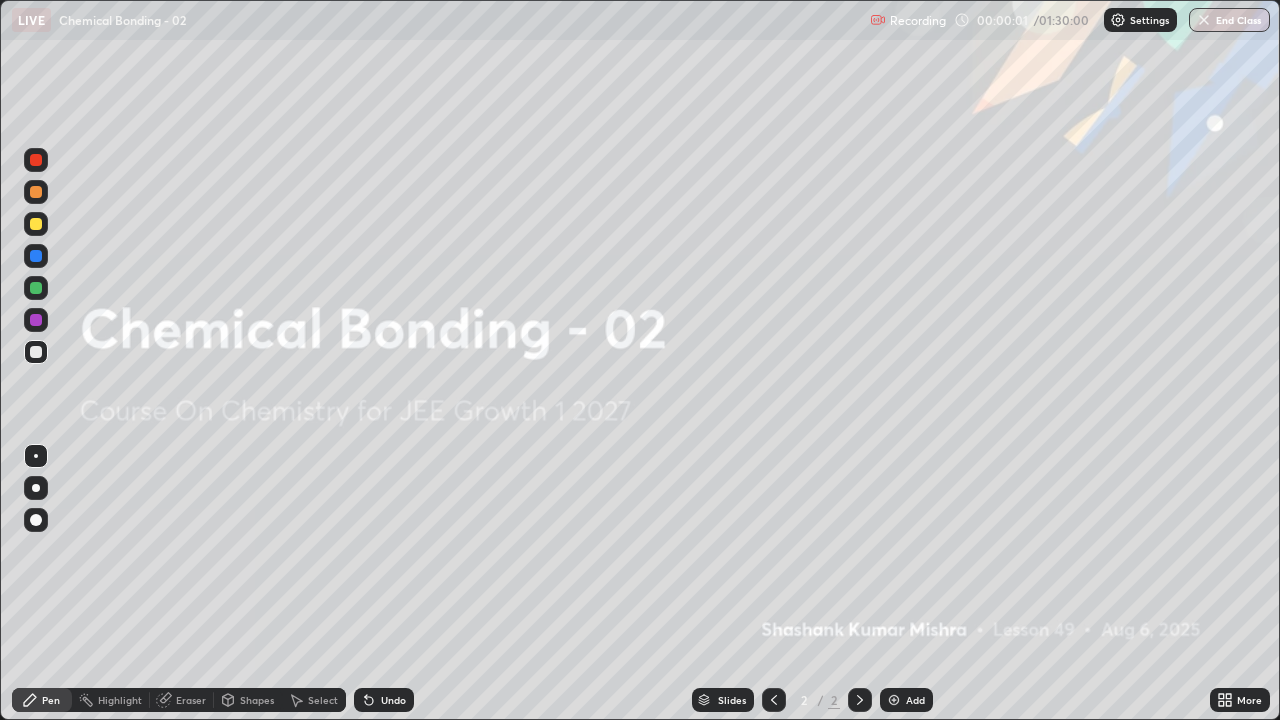 scroll, scrollTop: 99280, scrollLeft: 98720, axis: both 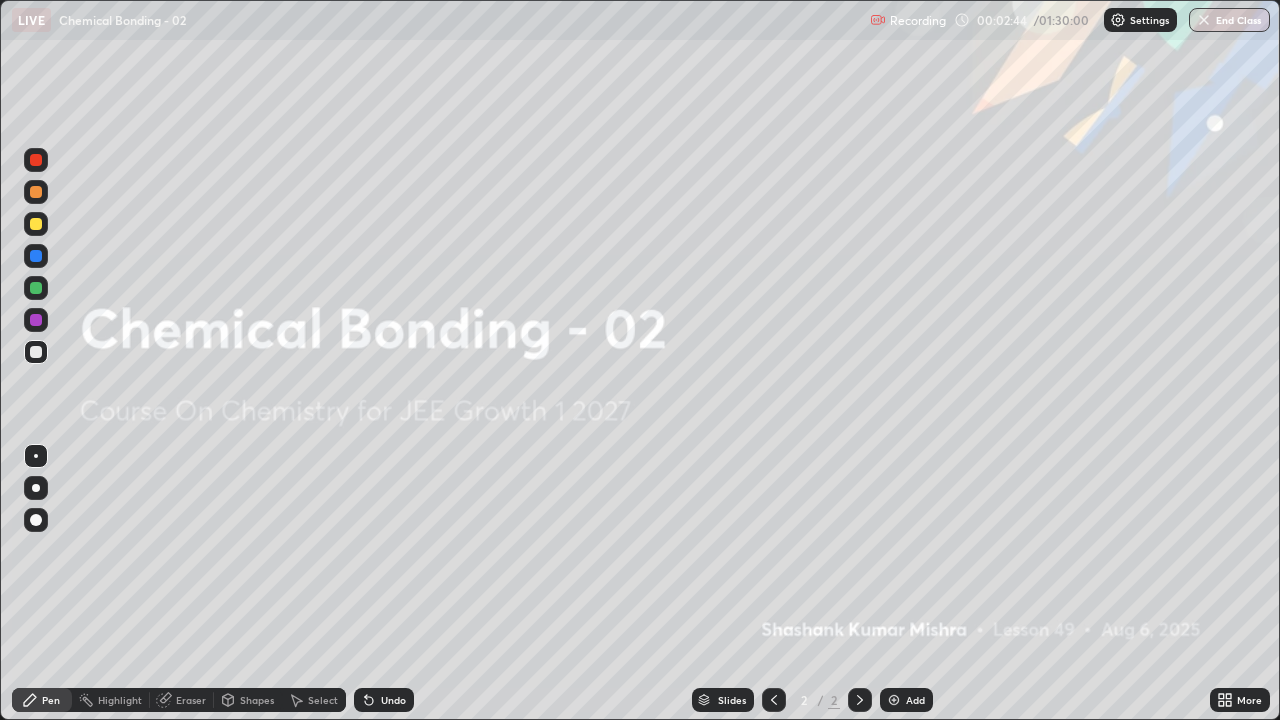 click at bounding box center (894, 700) 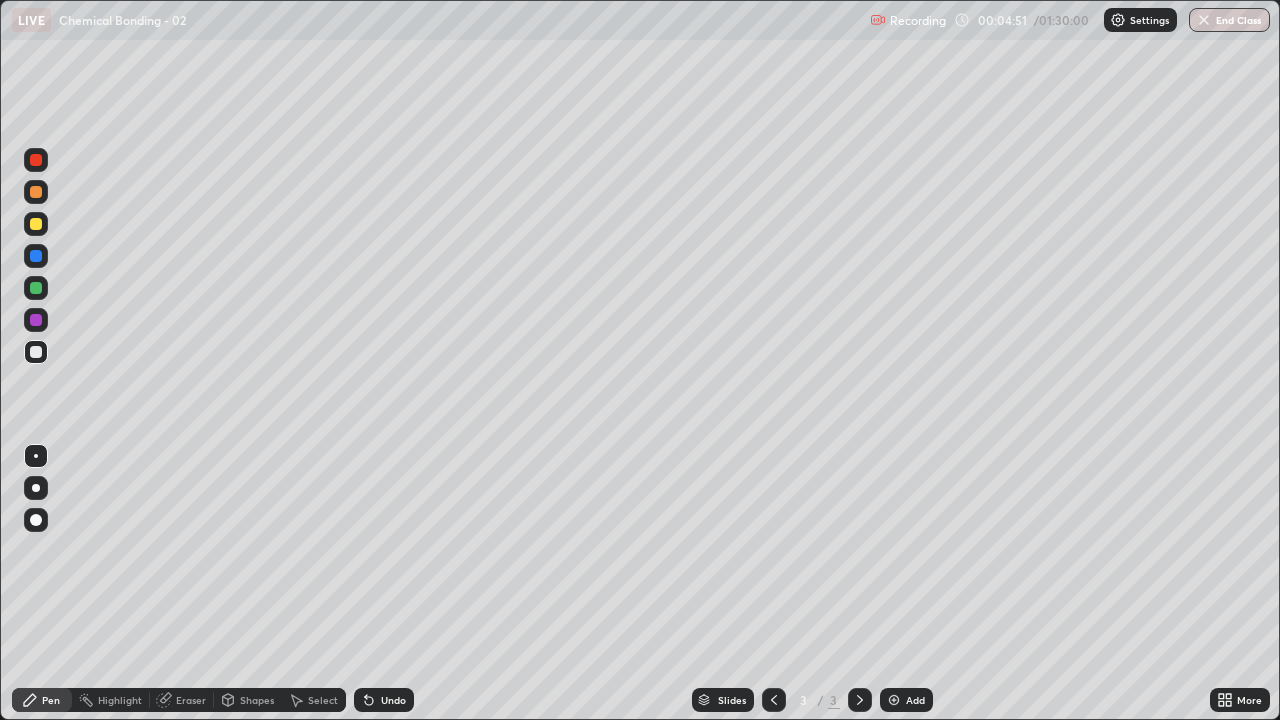 click on "Undo" at bounding box center (384, 700) 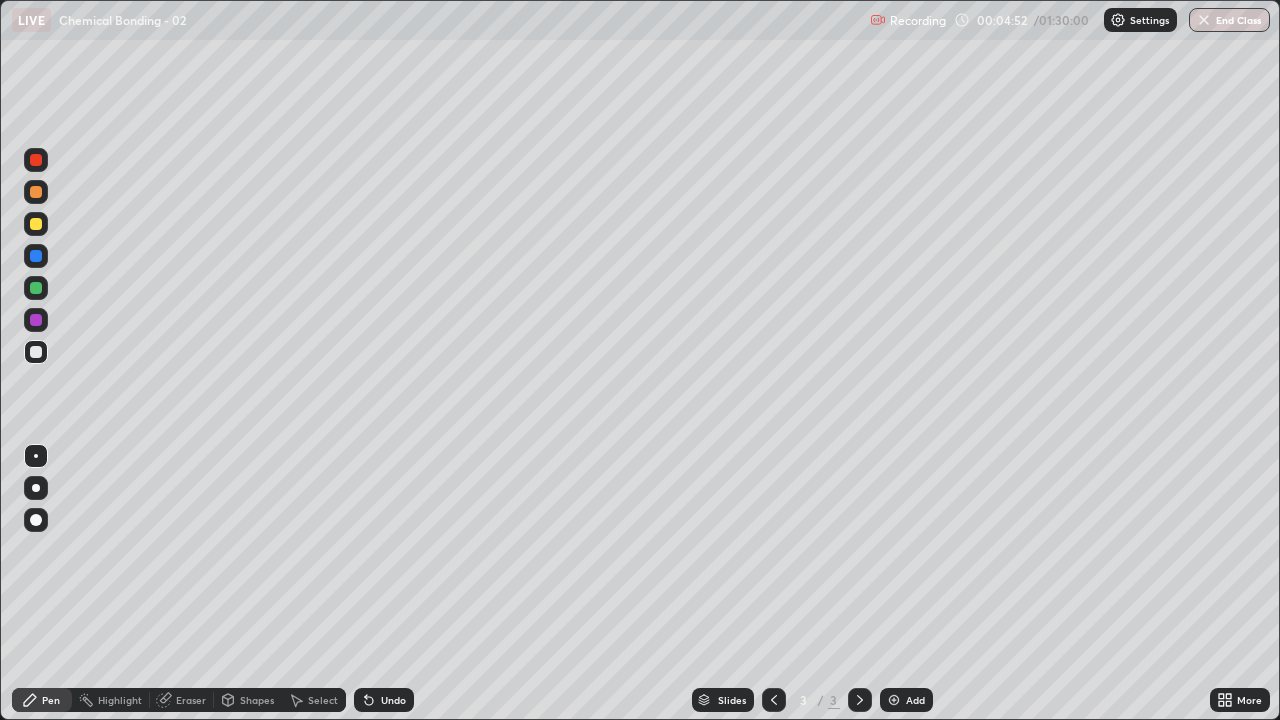 click on "Undo" at bounding box center (384, 700) 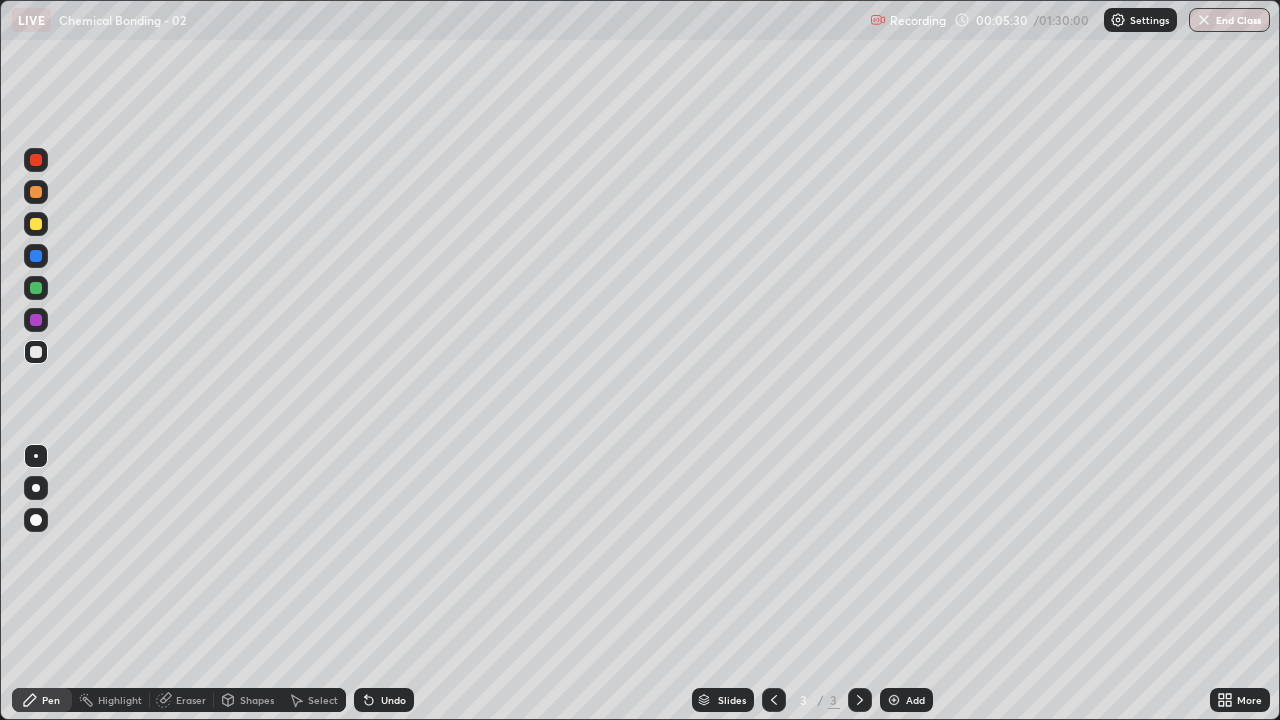 click on "Eraser" at bounding box center [191, 700] 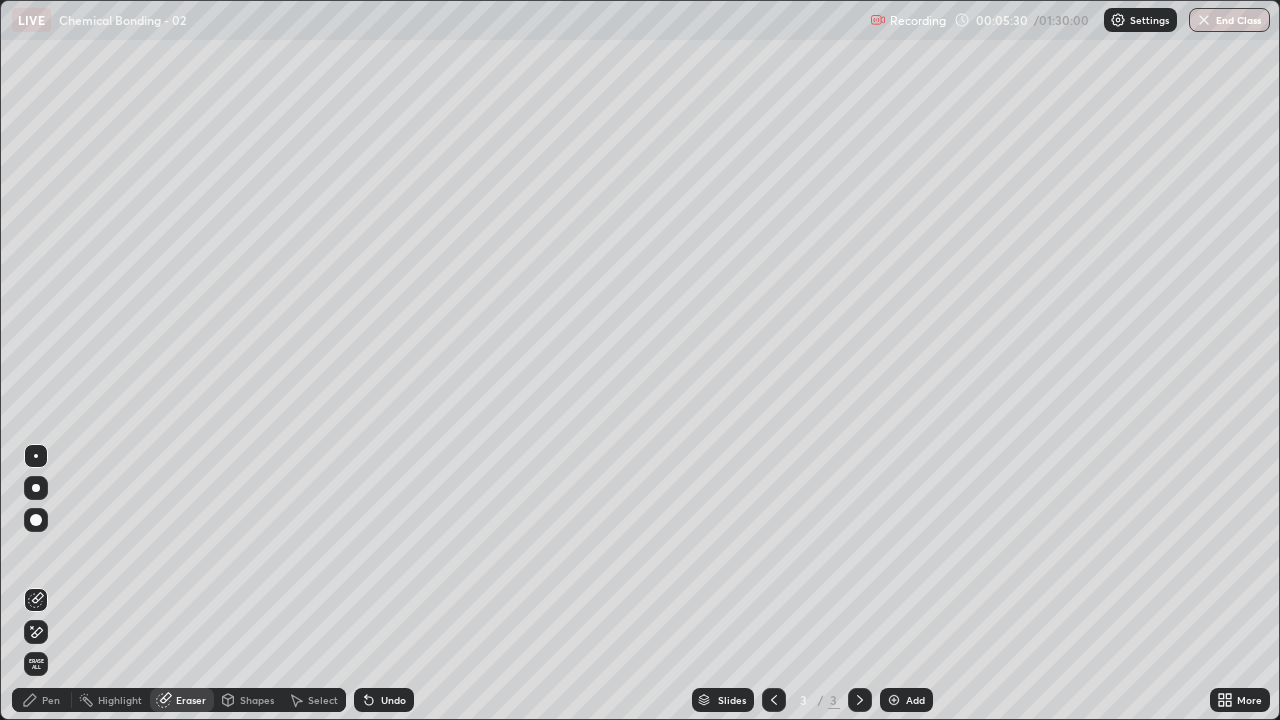click on "Erase all" at bounding box center [36, 664] 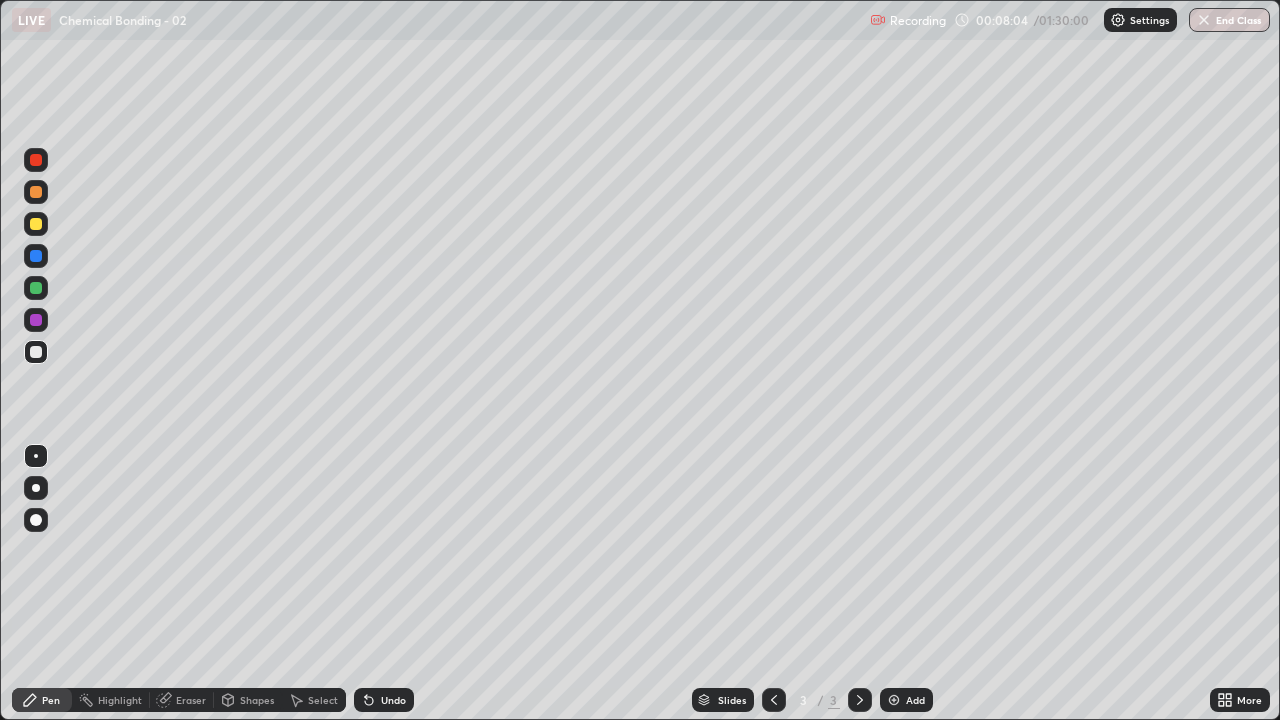 click on "Eraser" at bounding box center (182, 700) 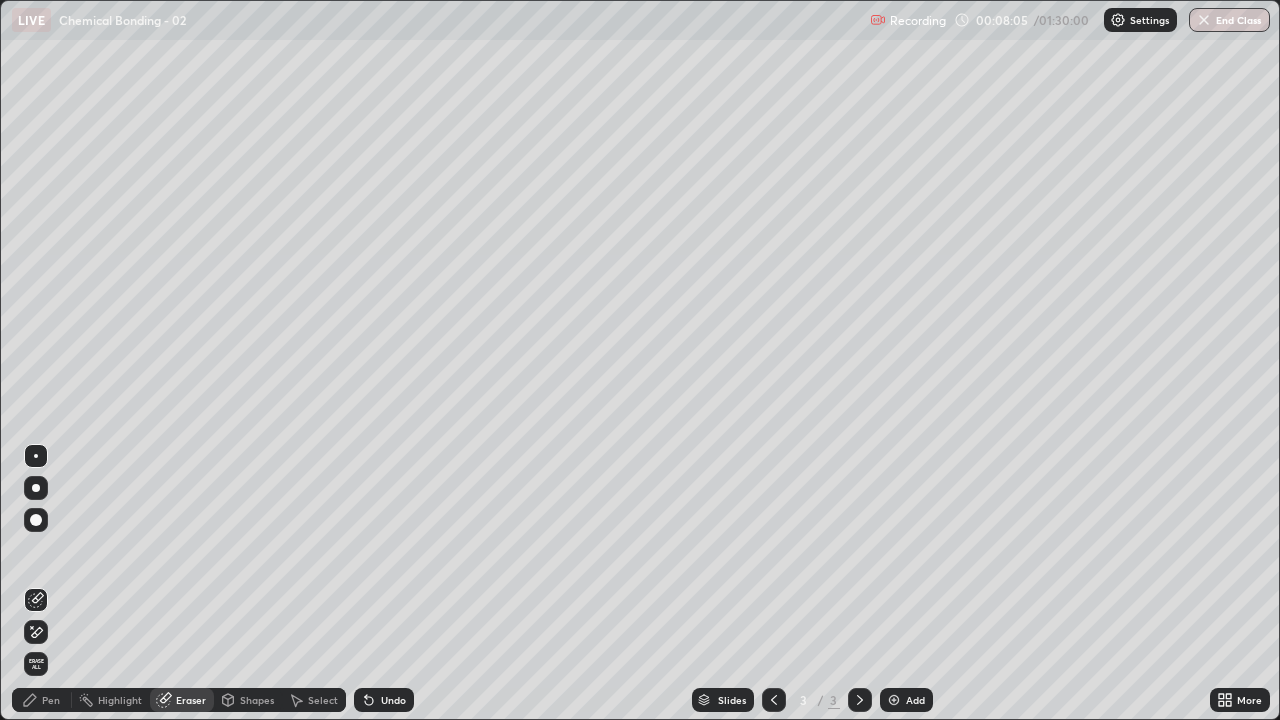 click on "Erase all" at bounding box center [36, 664] 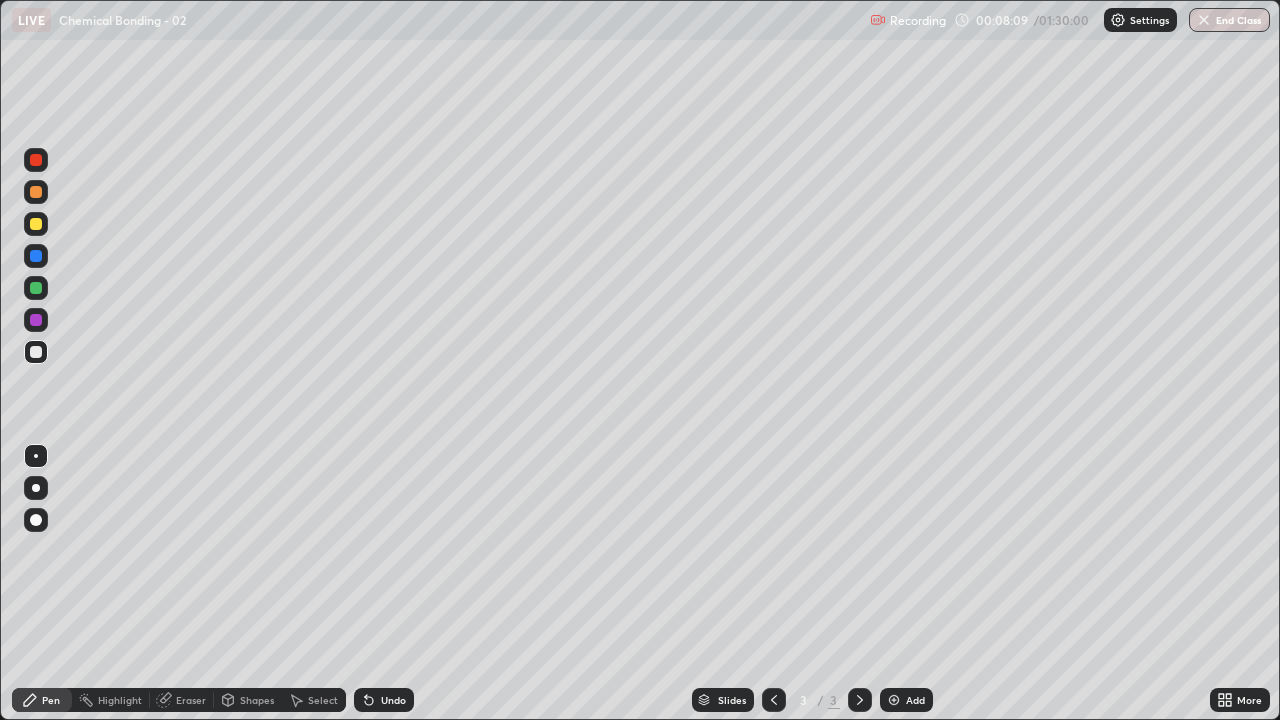 click on "Undo" at bounding box center [384, 700] 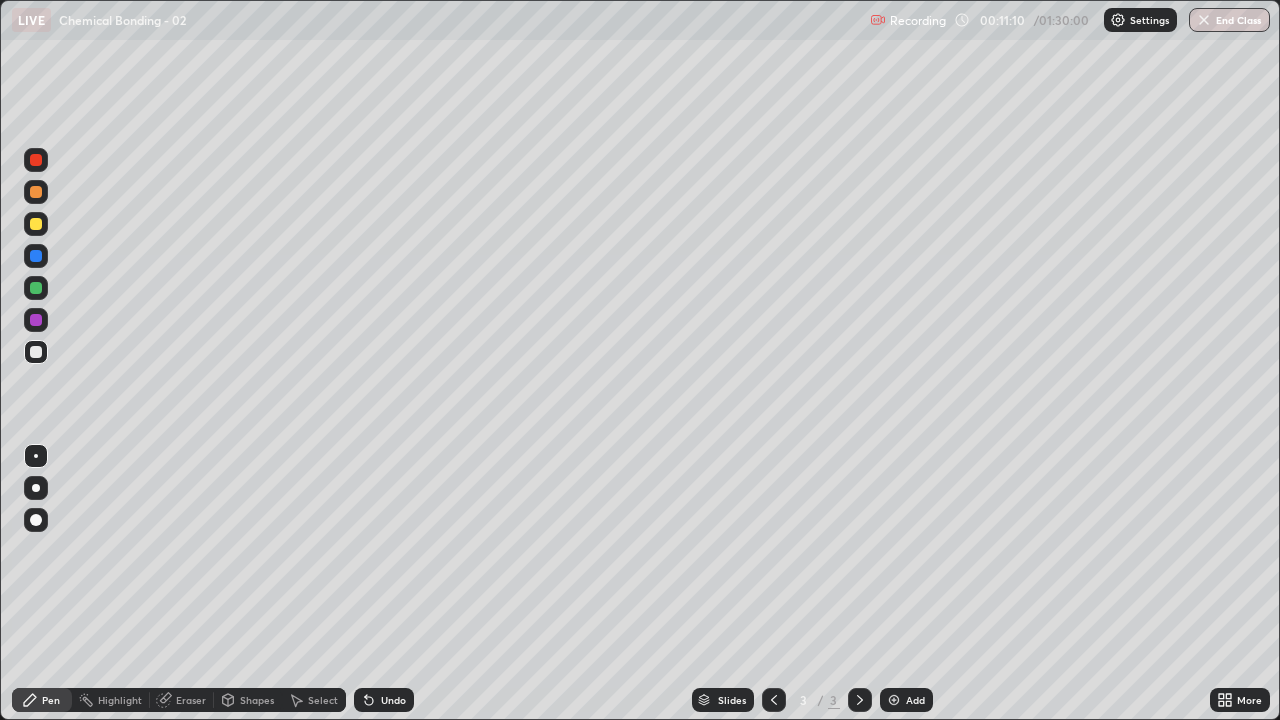 click at bounding box center (894, 700) 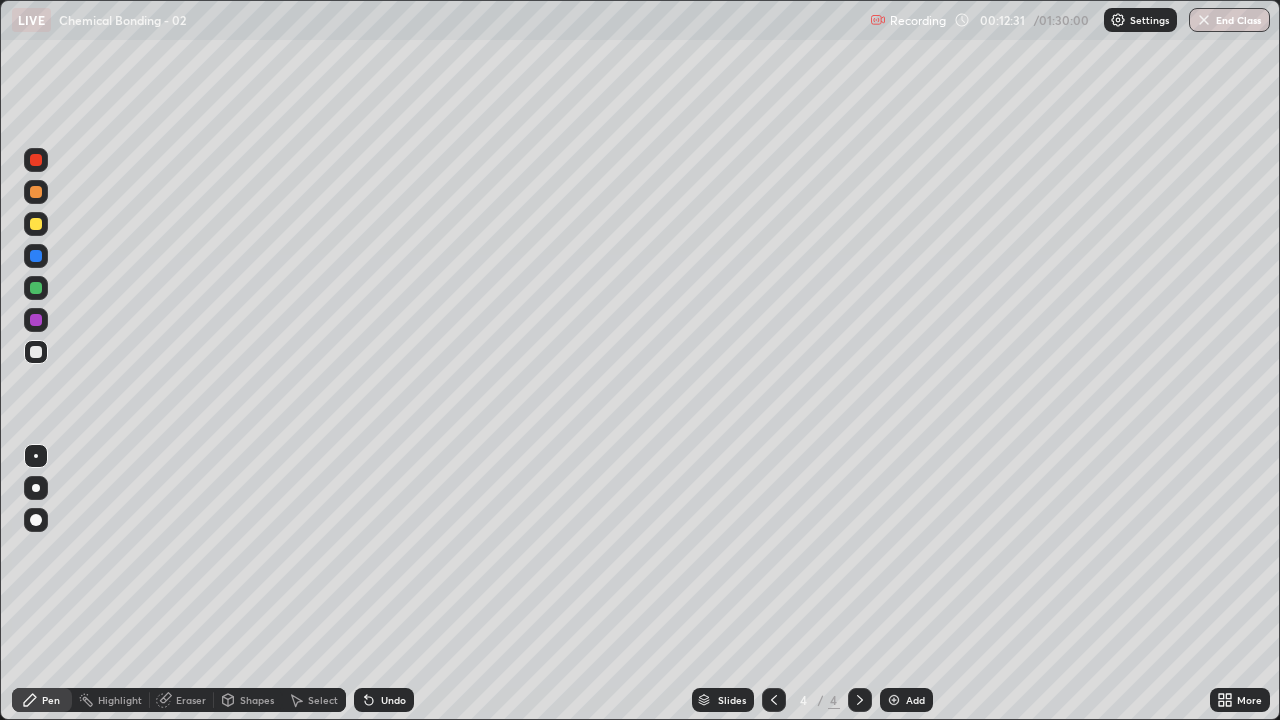click 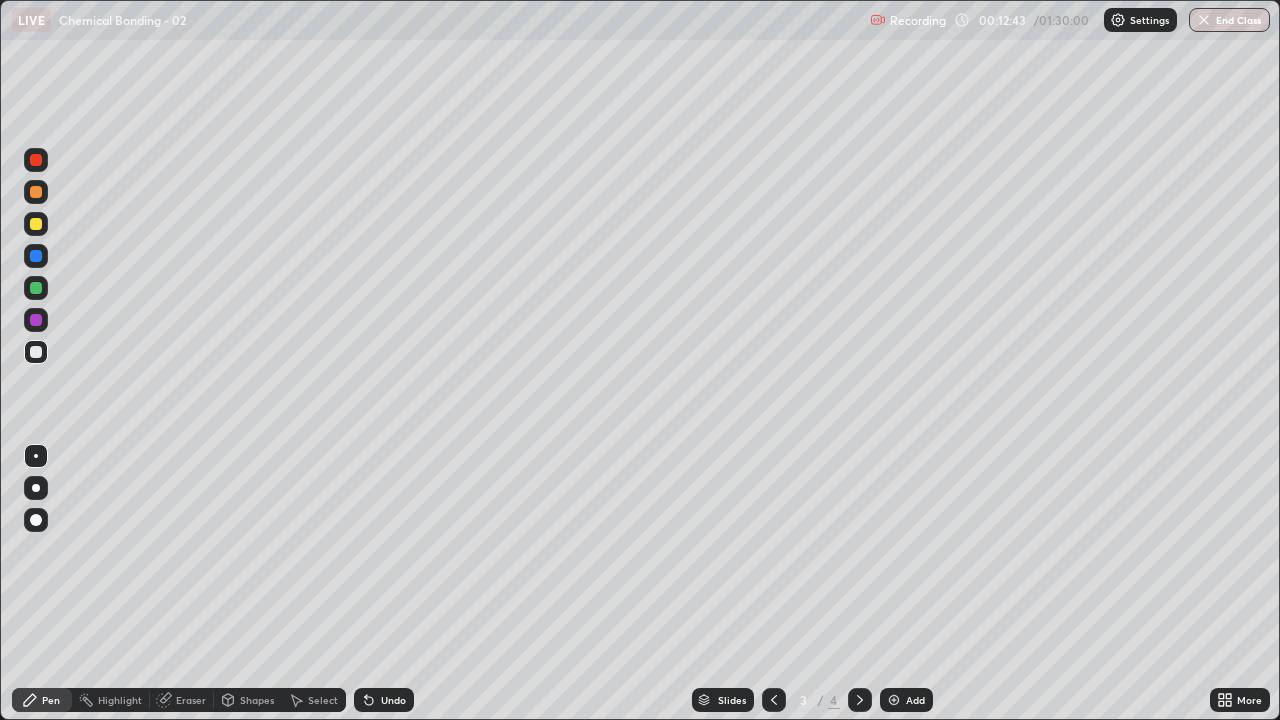 click 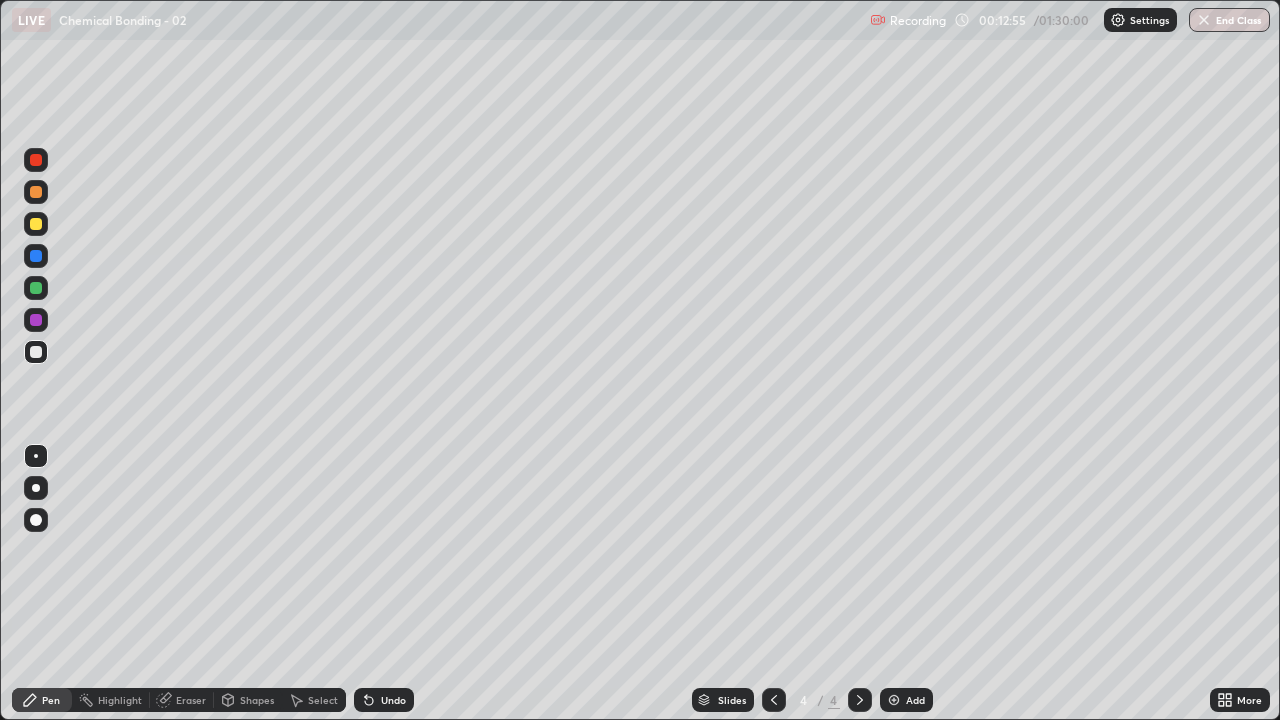 click on "Undo" at bounding box center (384, 700) 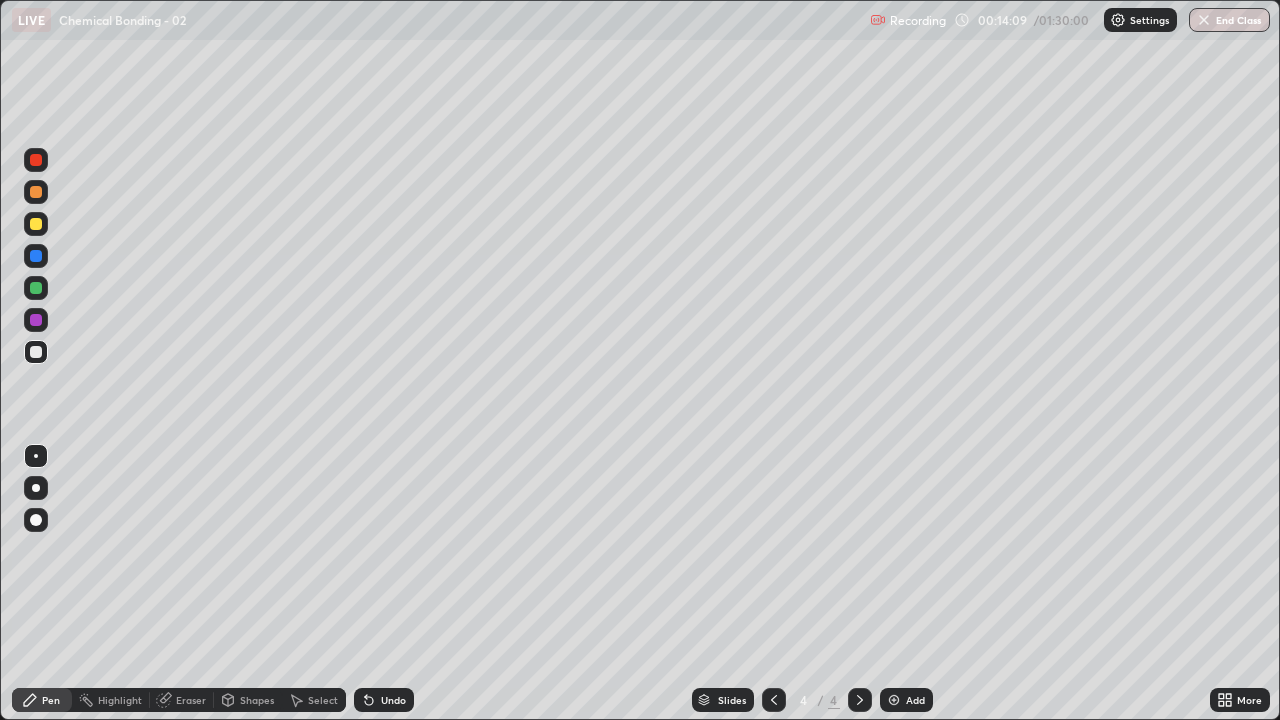click on "Undo" at bounding box center (384, 700) 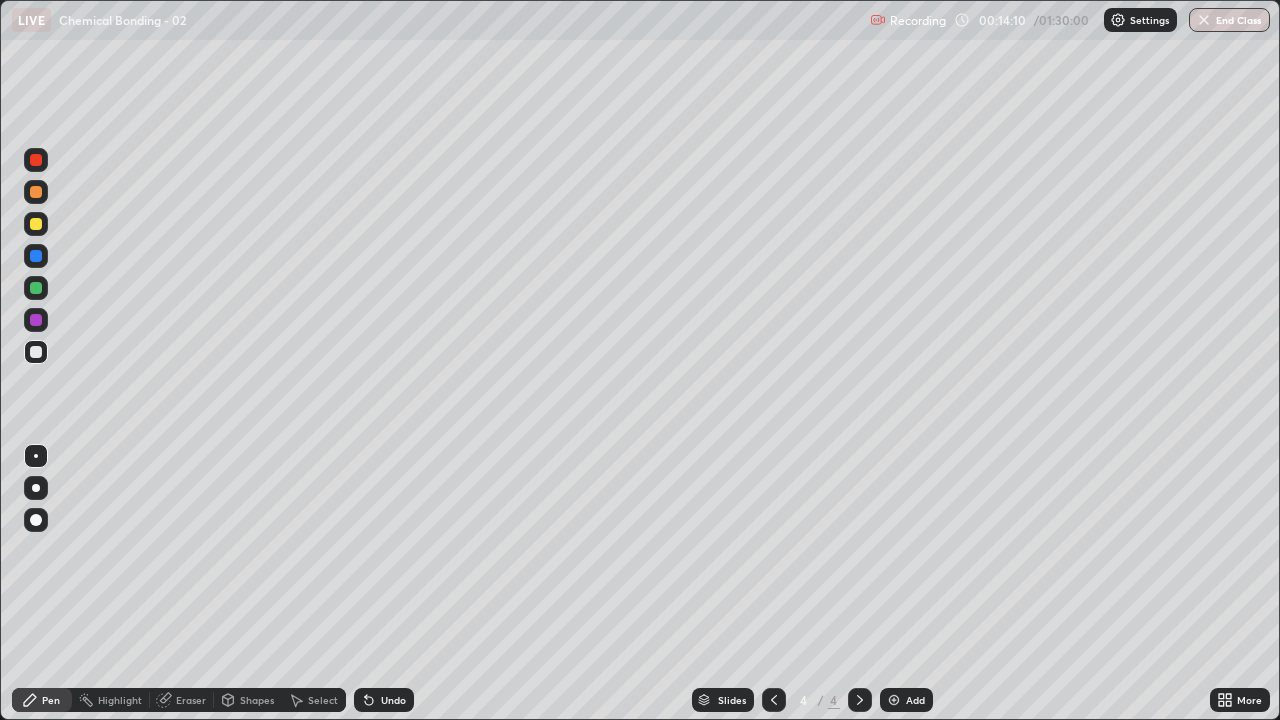 click on "Undo" at bounding box center (380, 700) 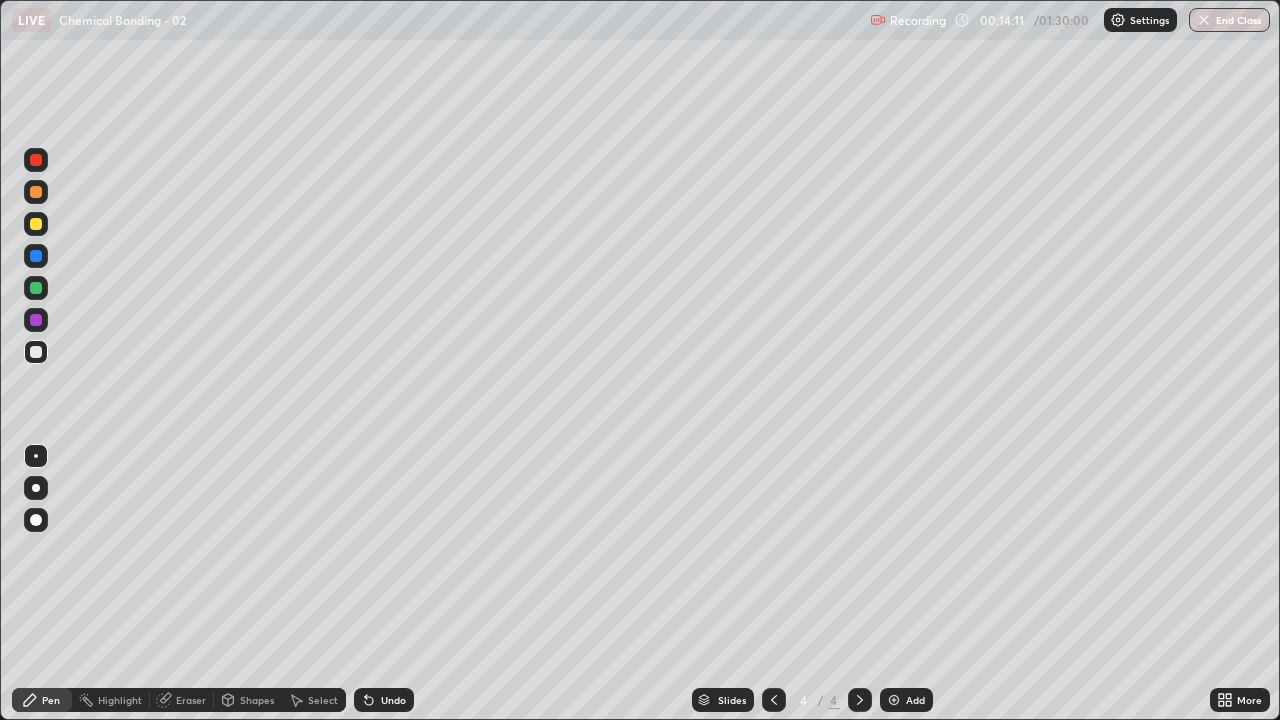 click on "Undo" at bounding box center [384, 700] 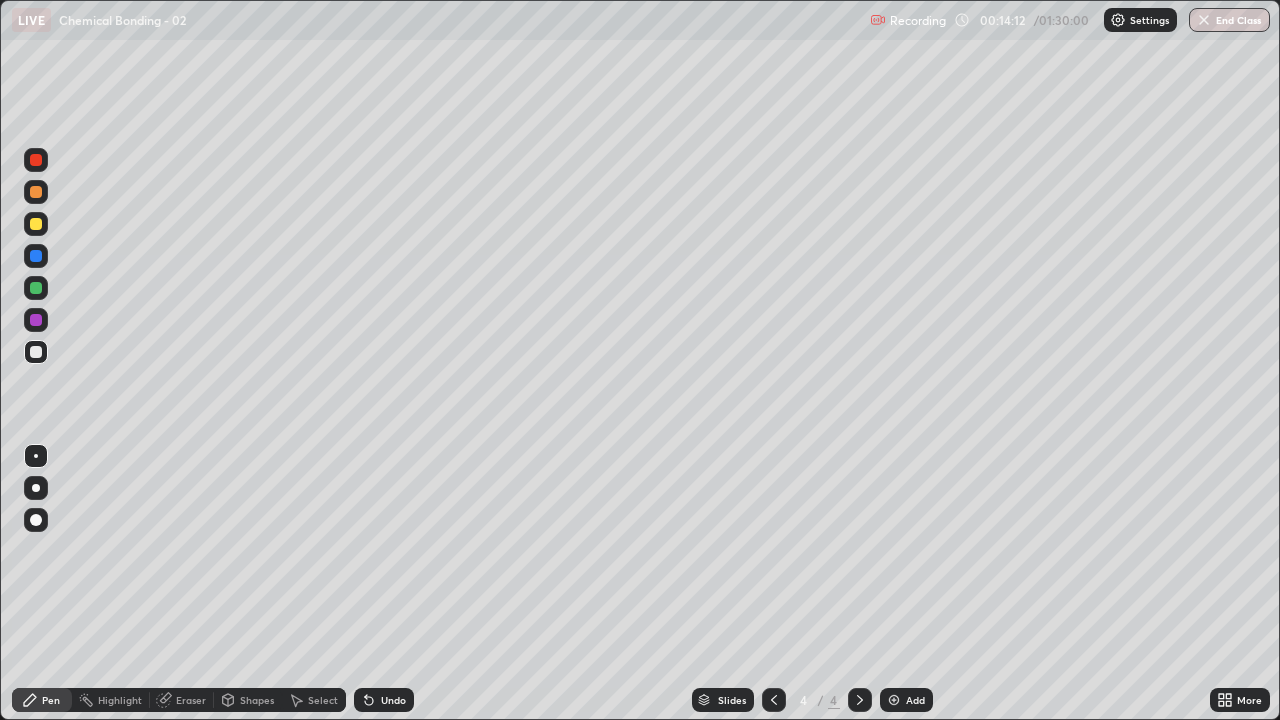 click on "Undo" at bounding box center [393, 700] 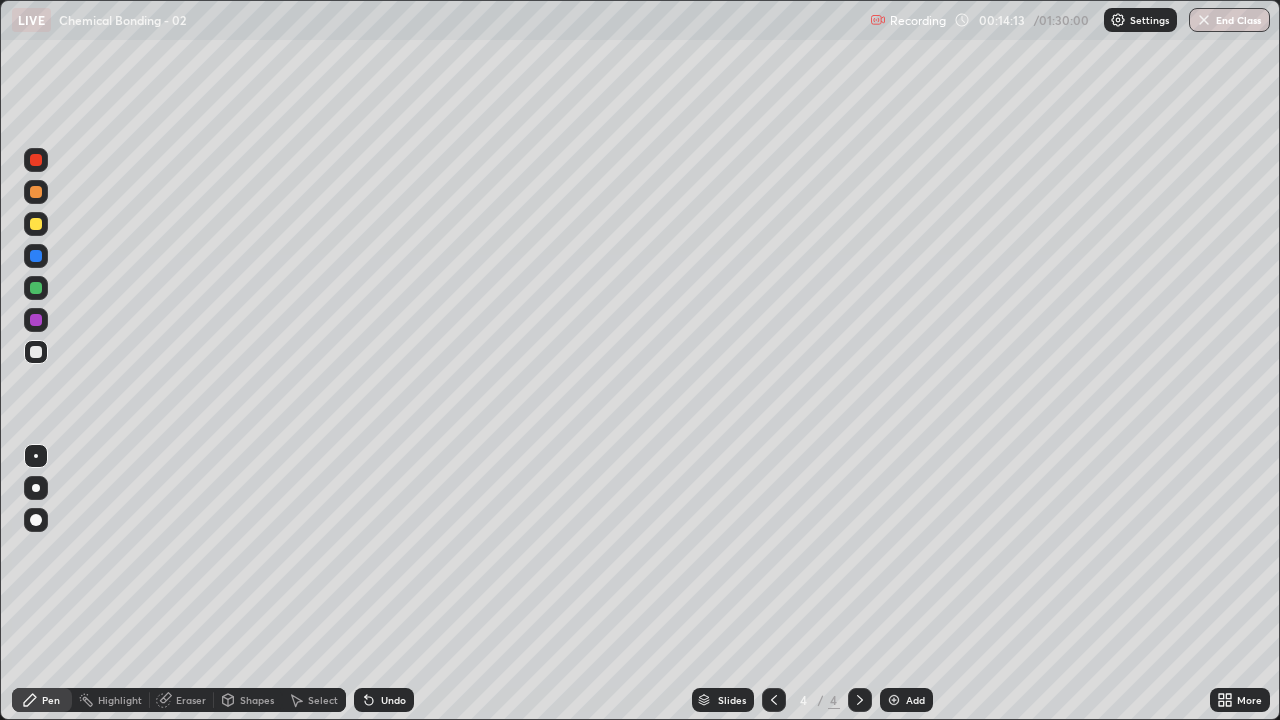 click on "Undo" at bounding box center (393, 700) 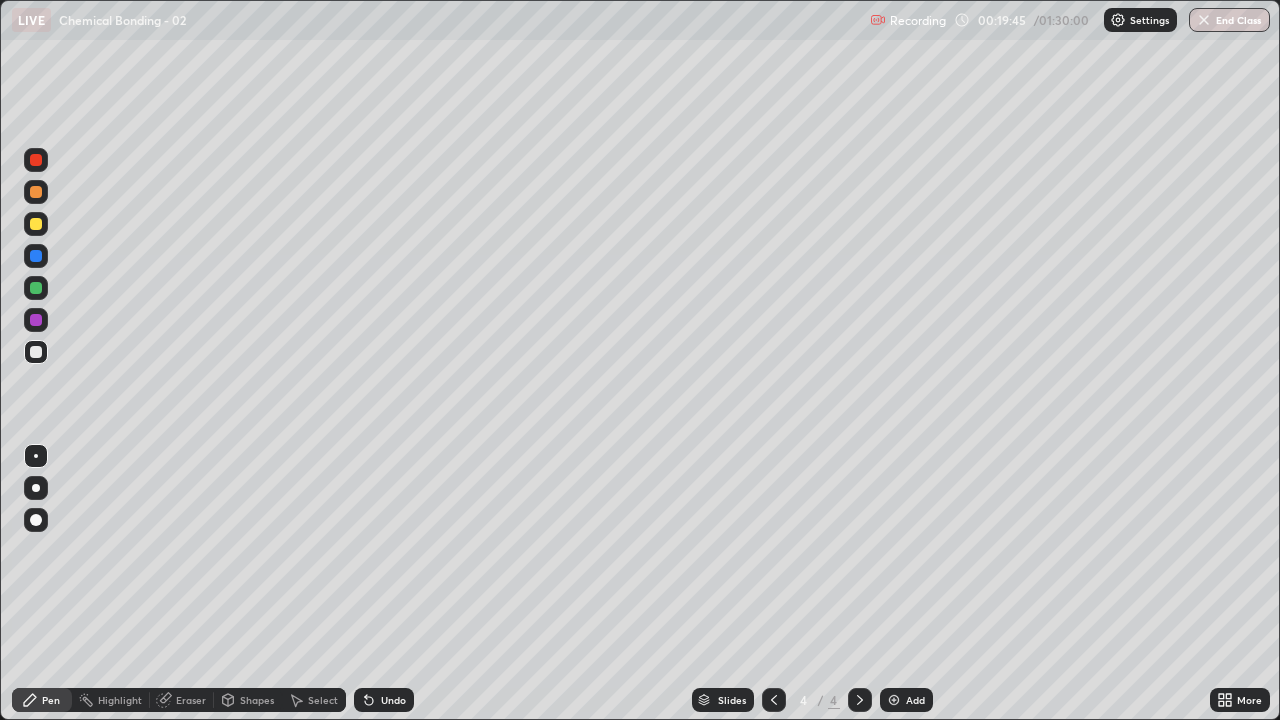 click 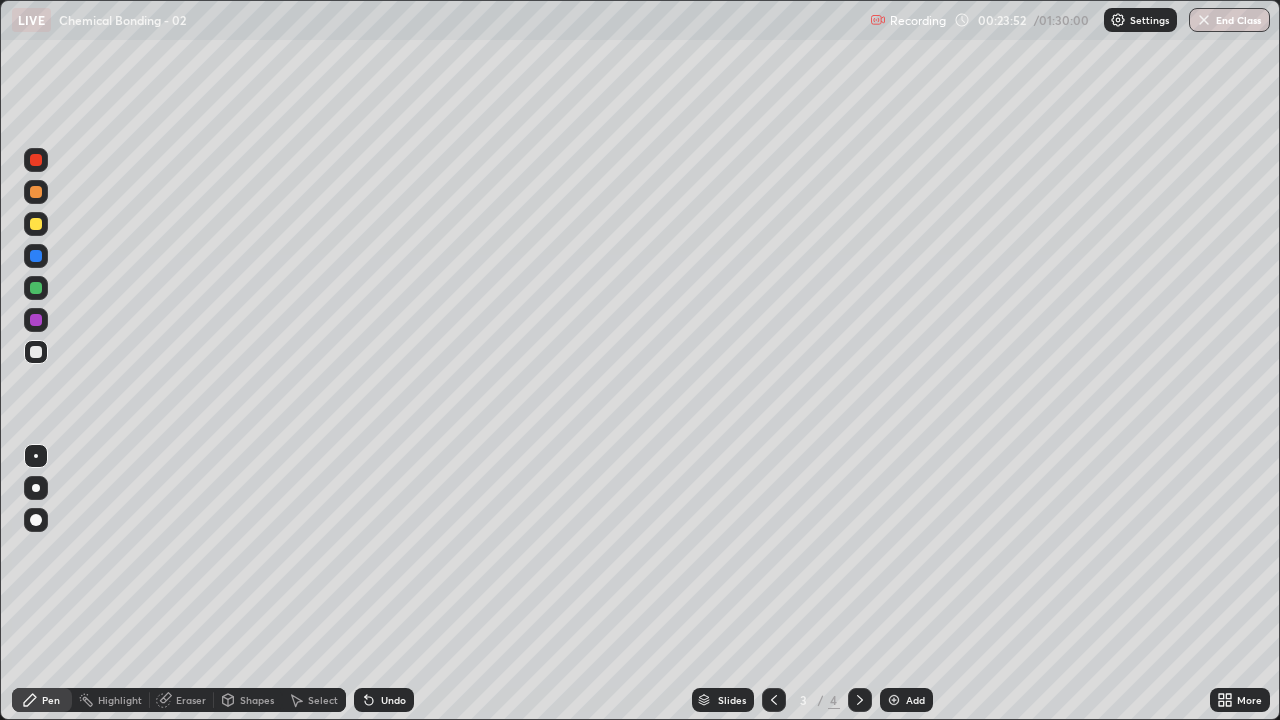 click 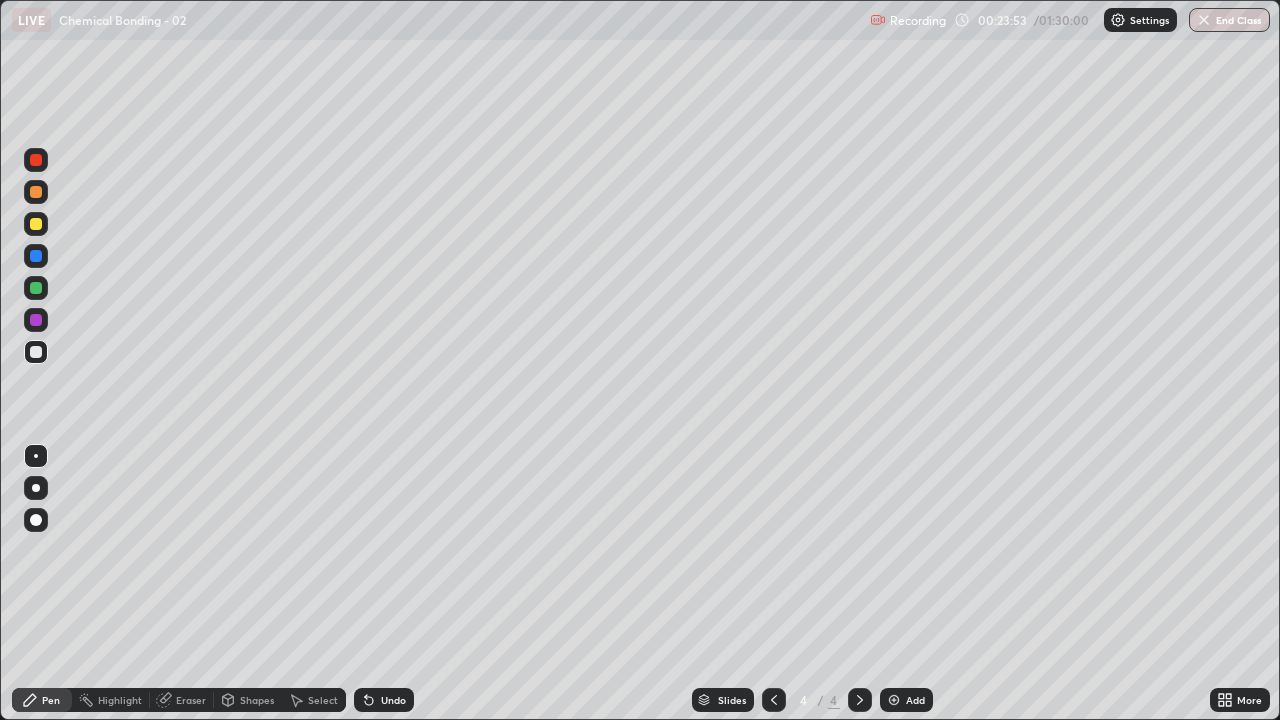 click at bounding box center (894, 700) 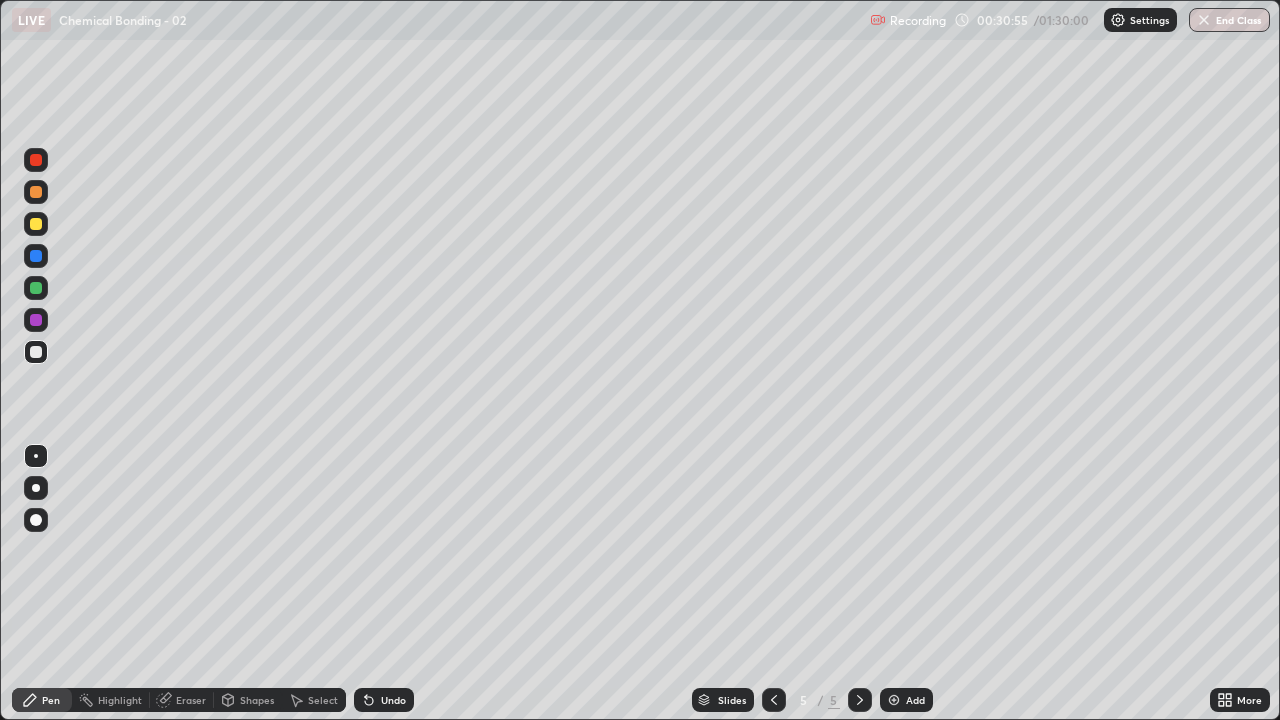 click on "Eraser" at bounding box center [191, 700] 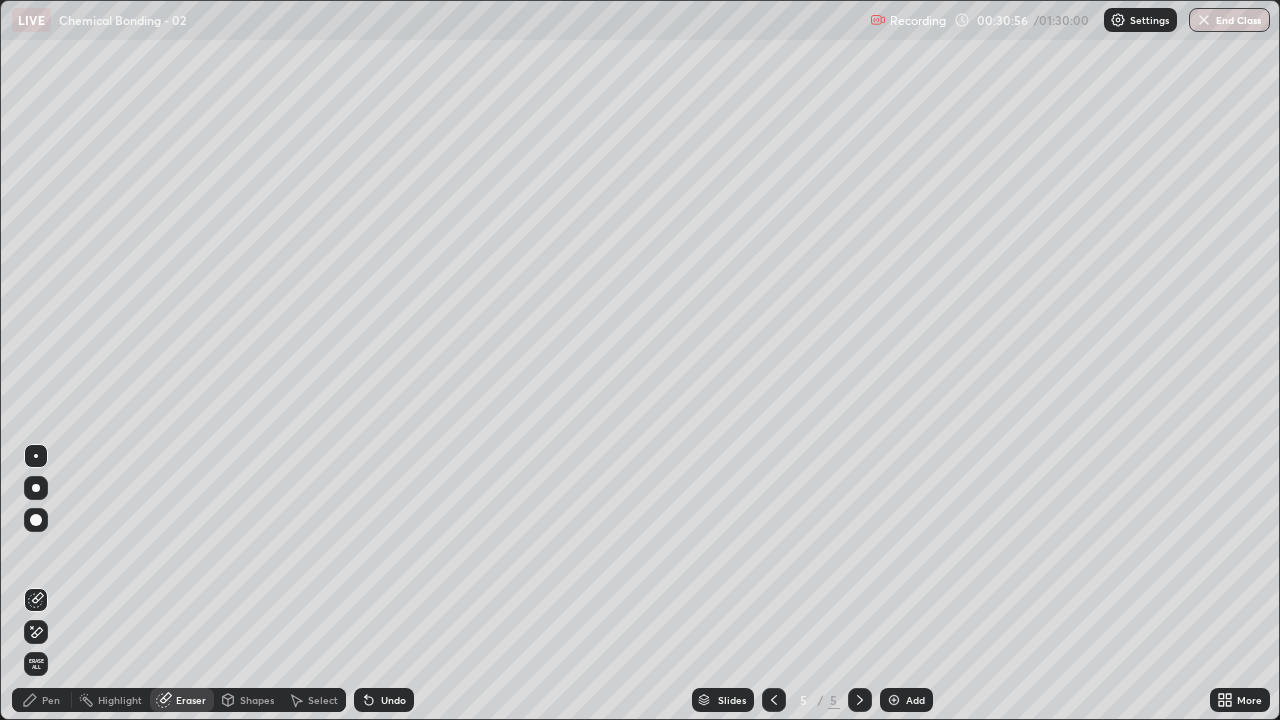 click on "Erase all" at bounding box center [36, 664] 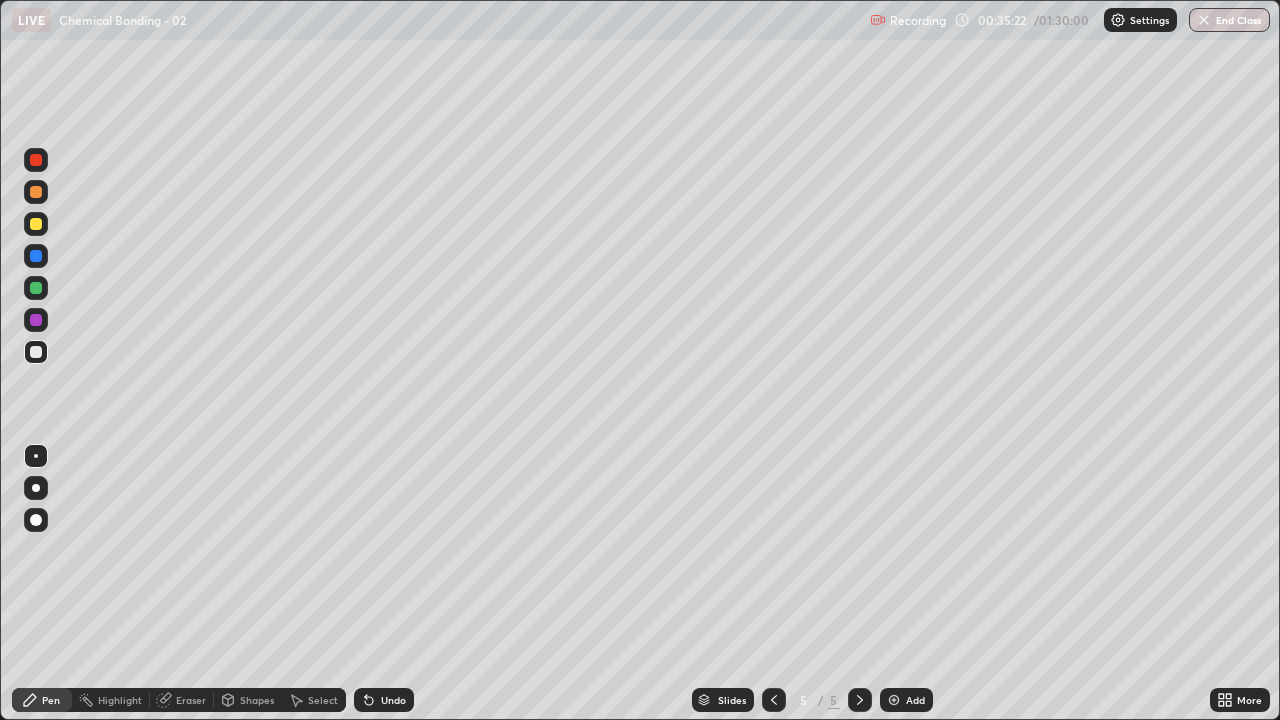 click on "Undo" at bounding box center [384, 700] 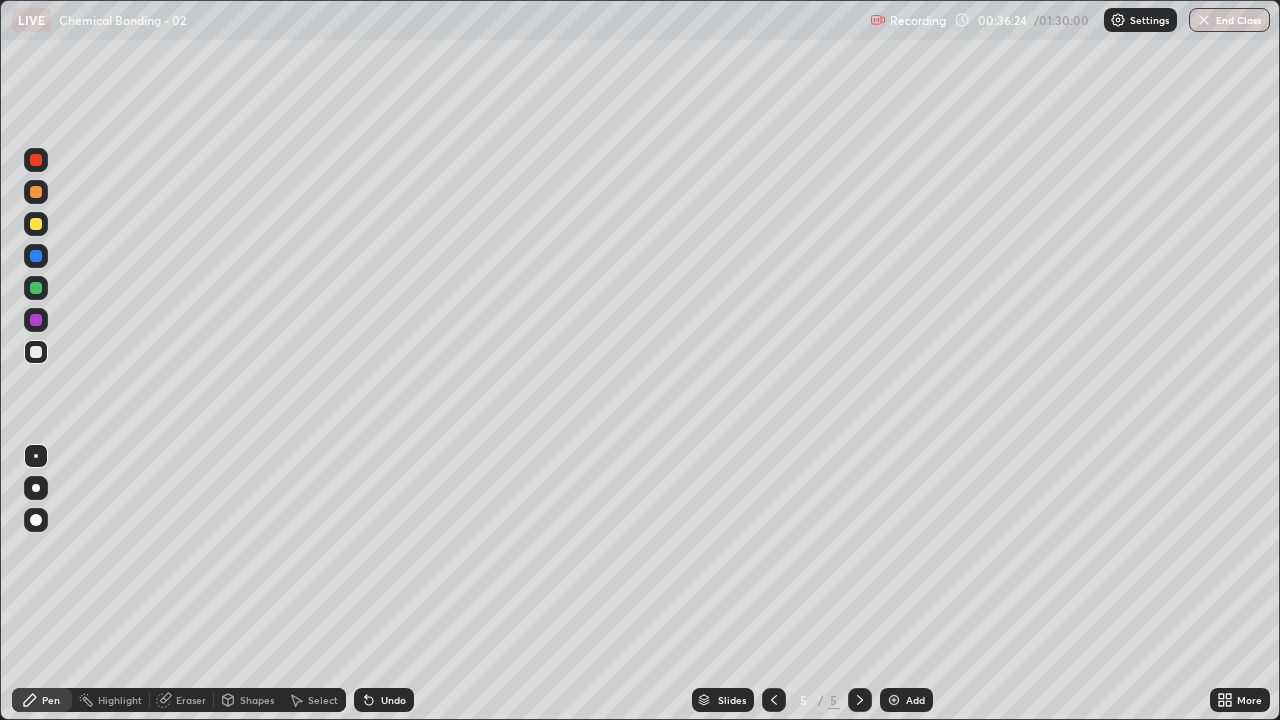 click 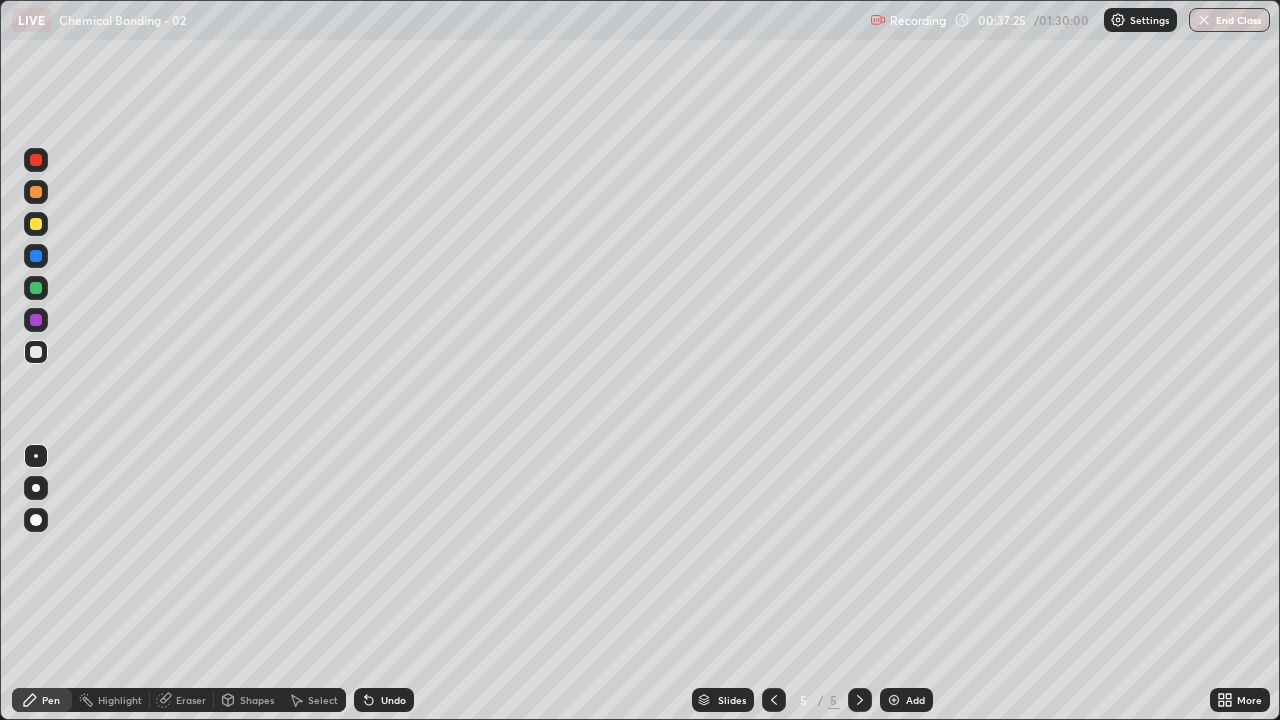 click on "Select" at bounding box center [323, 700] 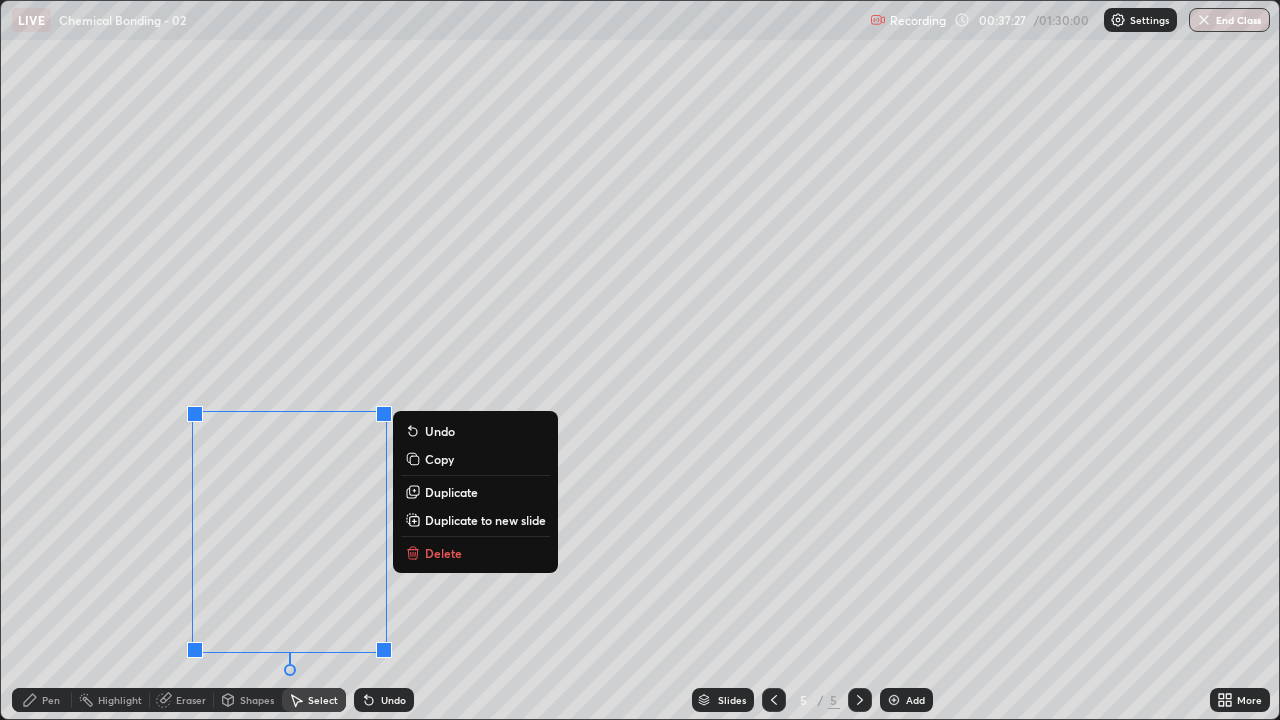 click on "Delete" at bounding box center [443, 553] 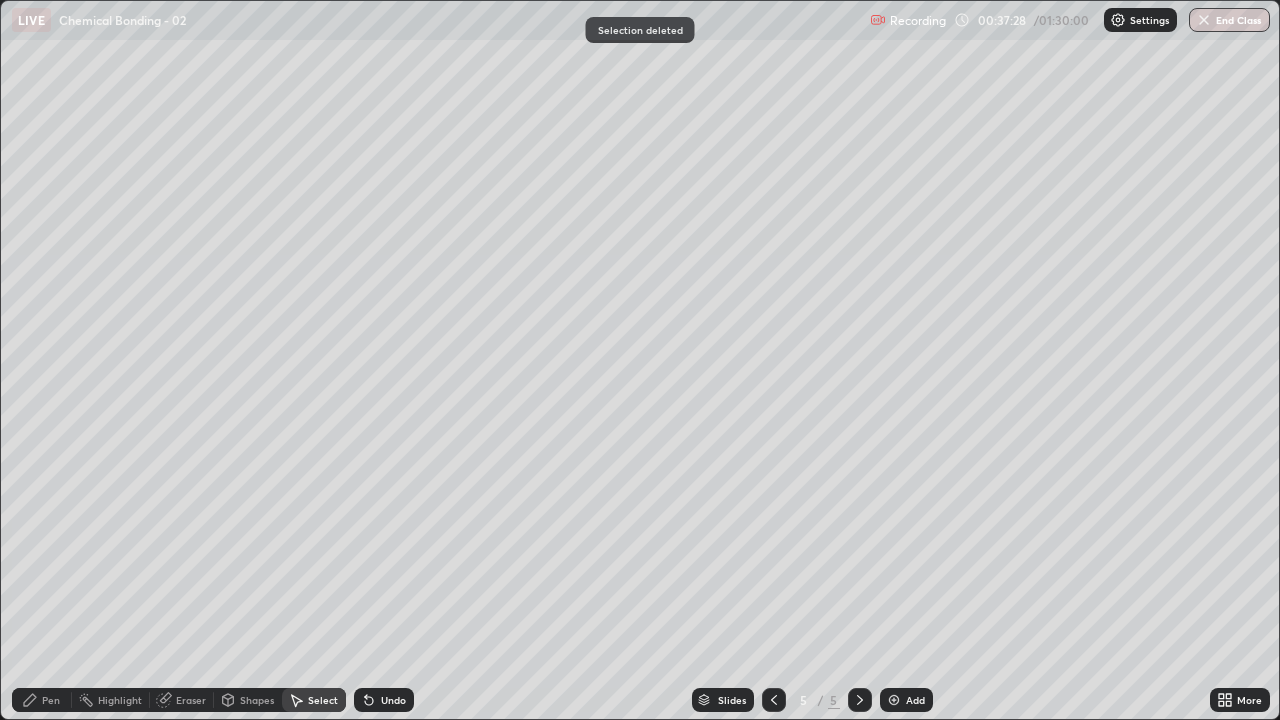 click on "Pen" at bounding box center [51, 700] 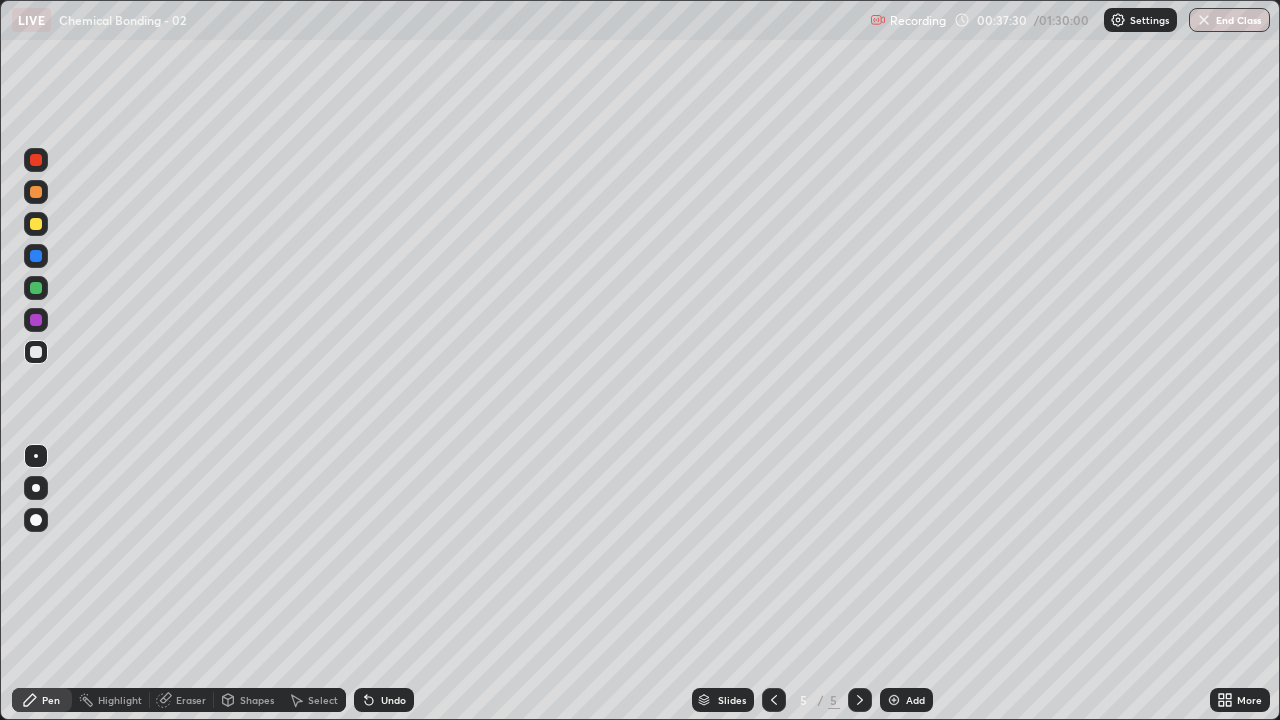 click on "Eraser" at bounding box center [191, 700] 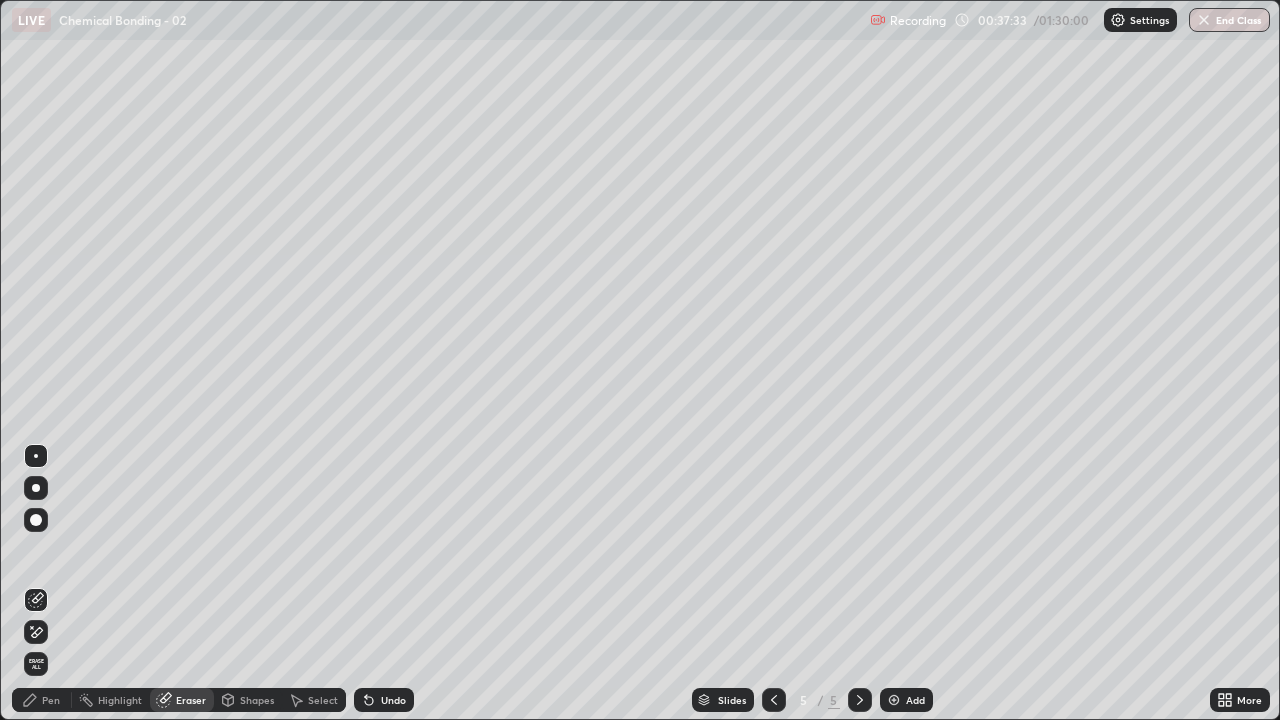 click on "Pen" at bounding box center (51, 700) 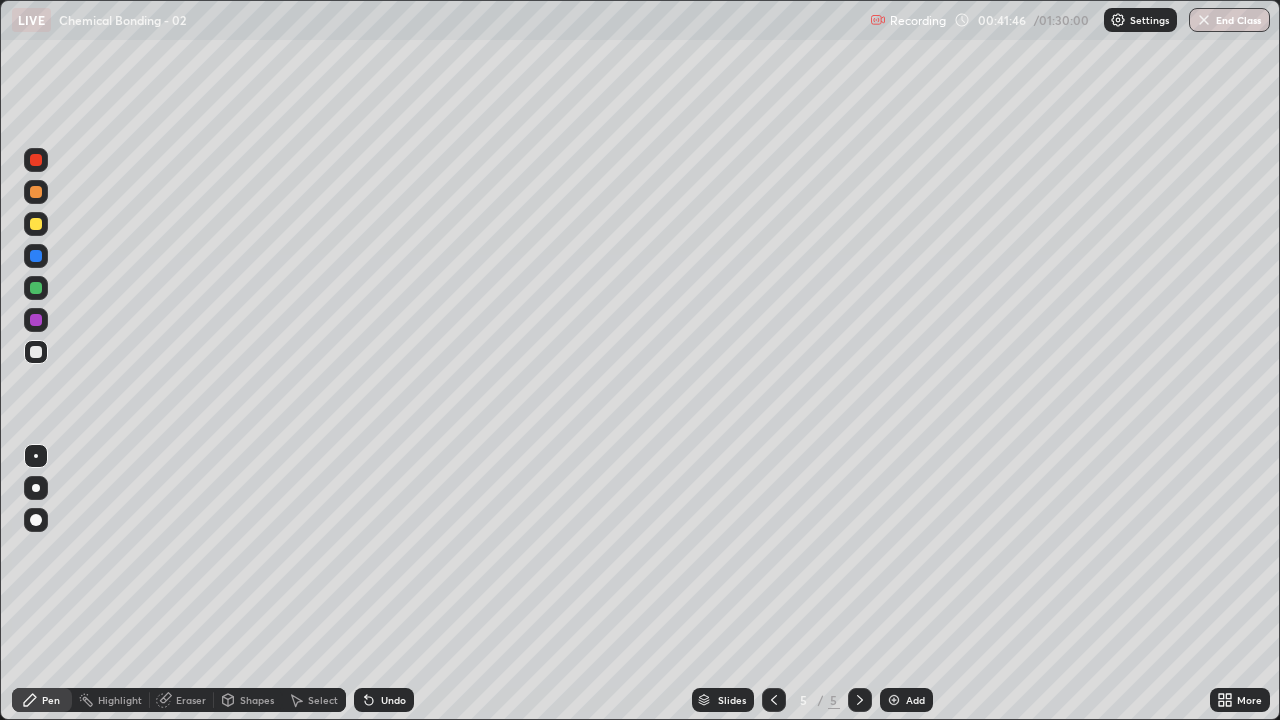 click on "Select" at bounding box center (323, 700) 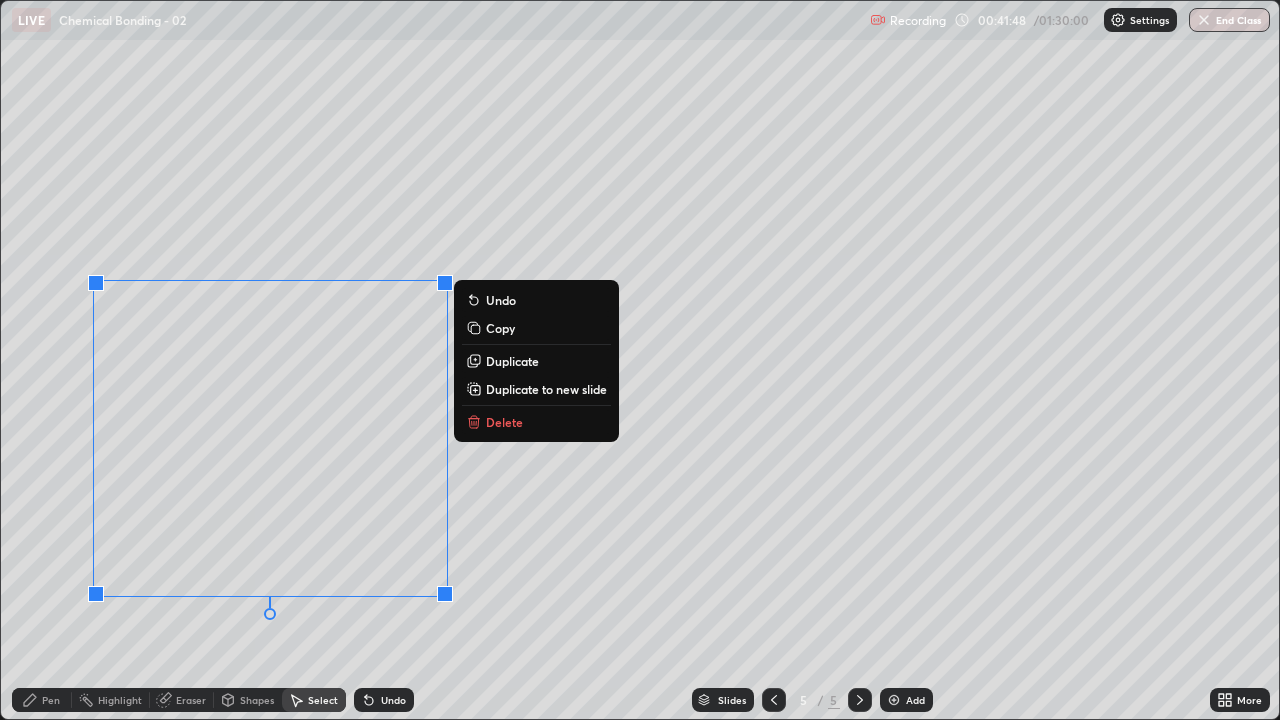 click on "Delete" at bounding box center (536, 422) 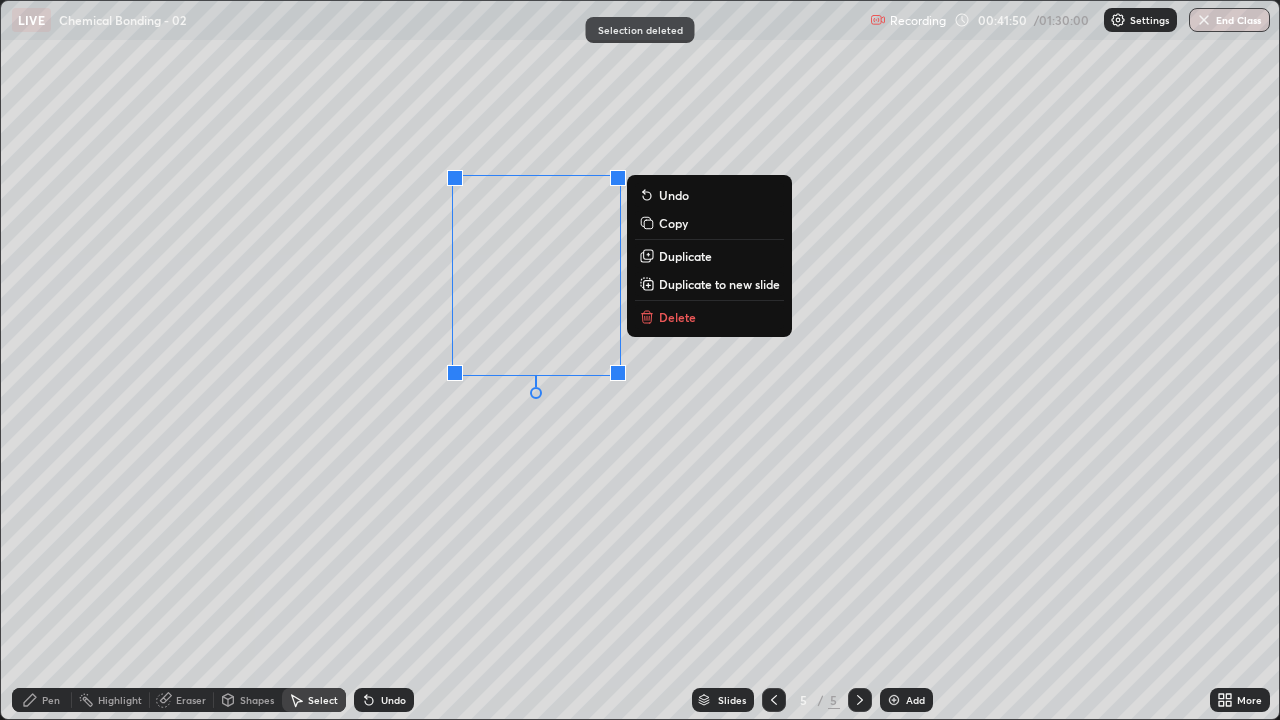 click on "Delete" at bounding box center [677, 317] 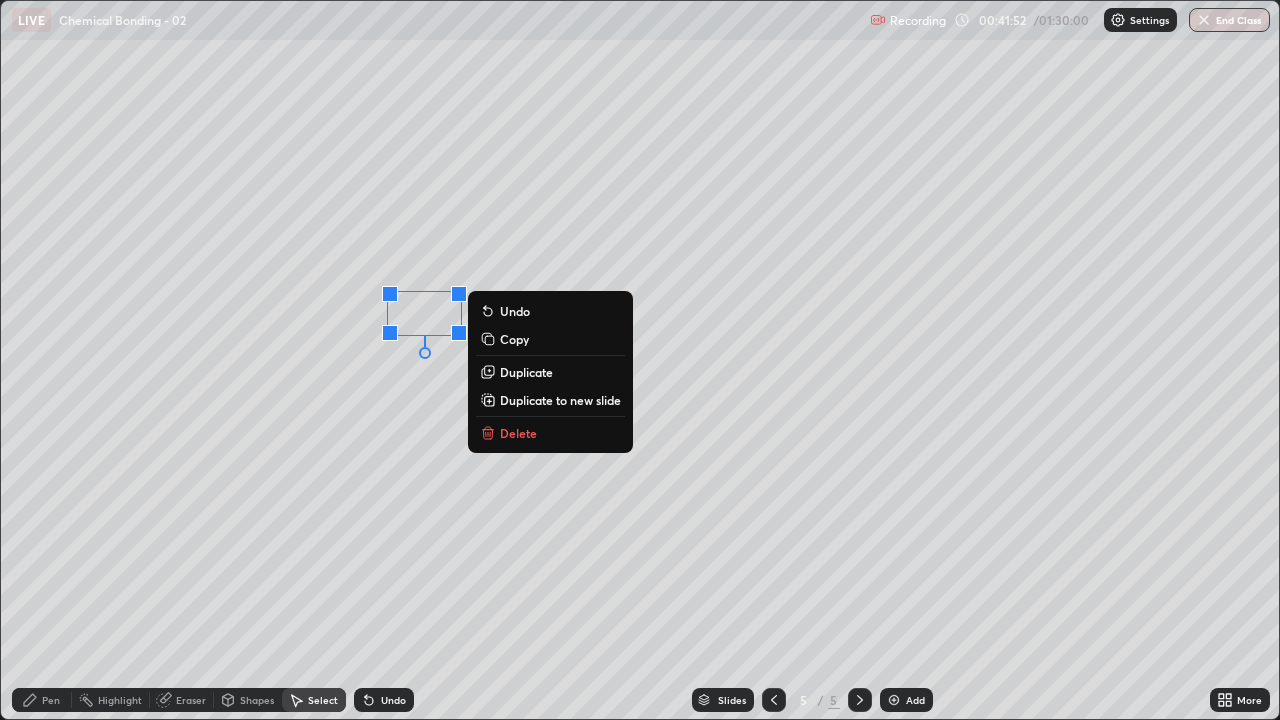 click on "Delete" at bounding box center [518, 433] 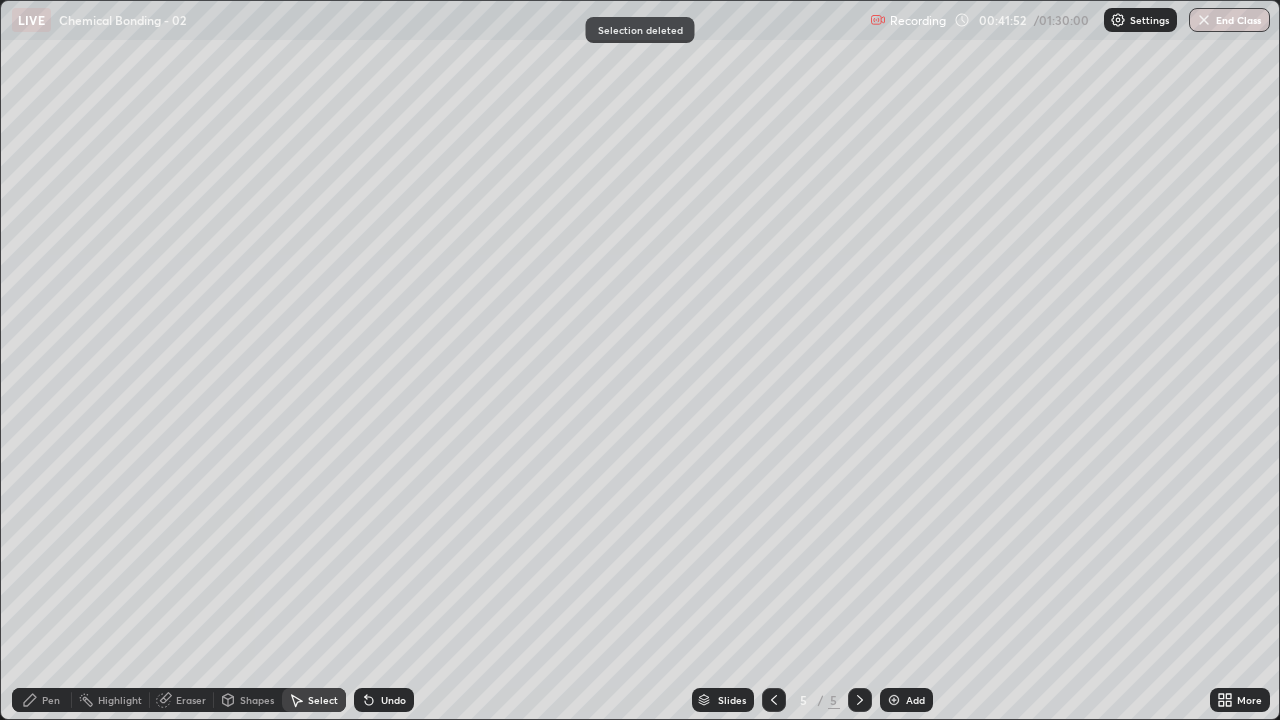click on "Pen" at bounding box center (51, 700) 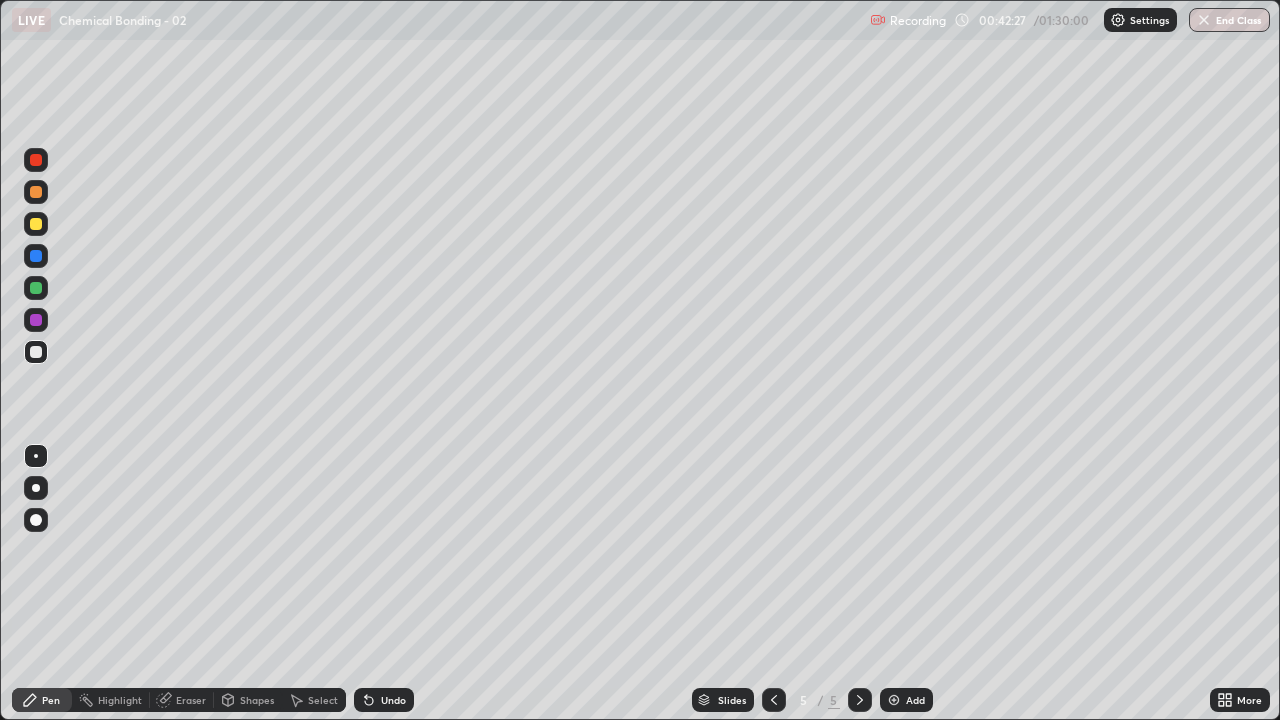 click on "Undo" at bounding box center (393, 700) 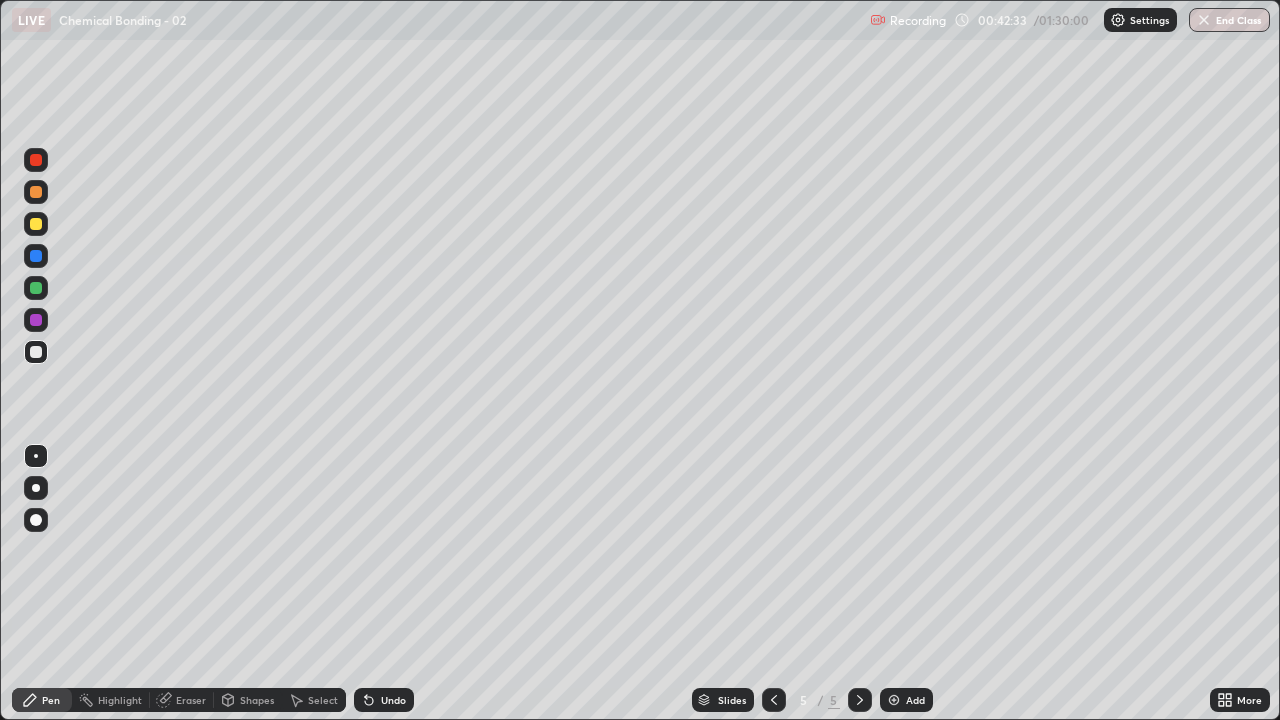 click 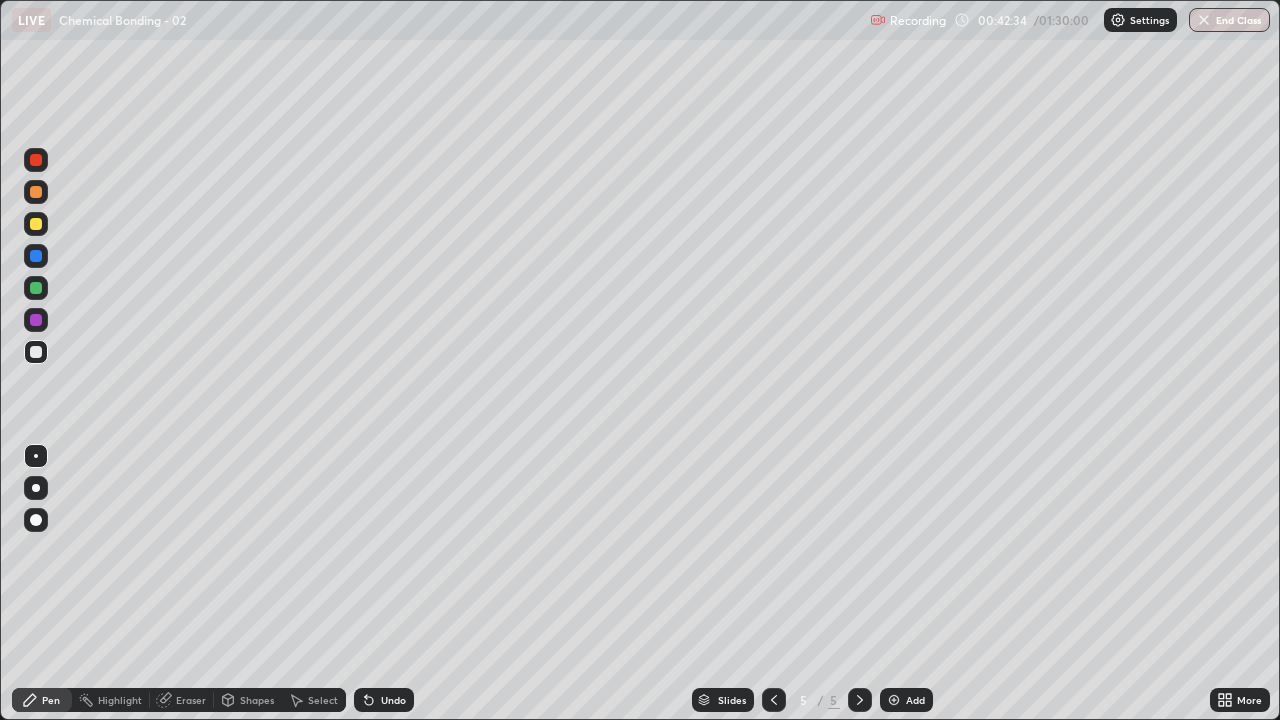 click 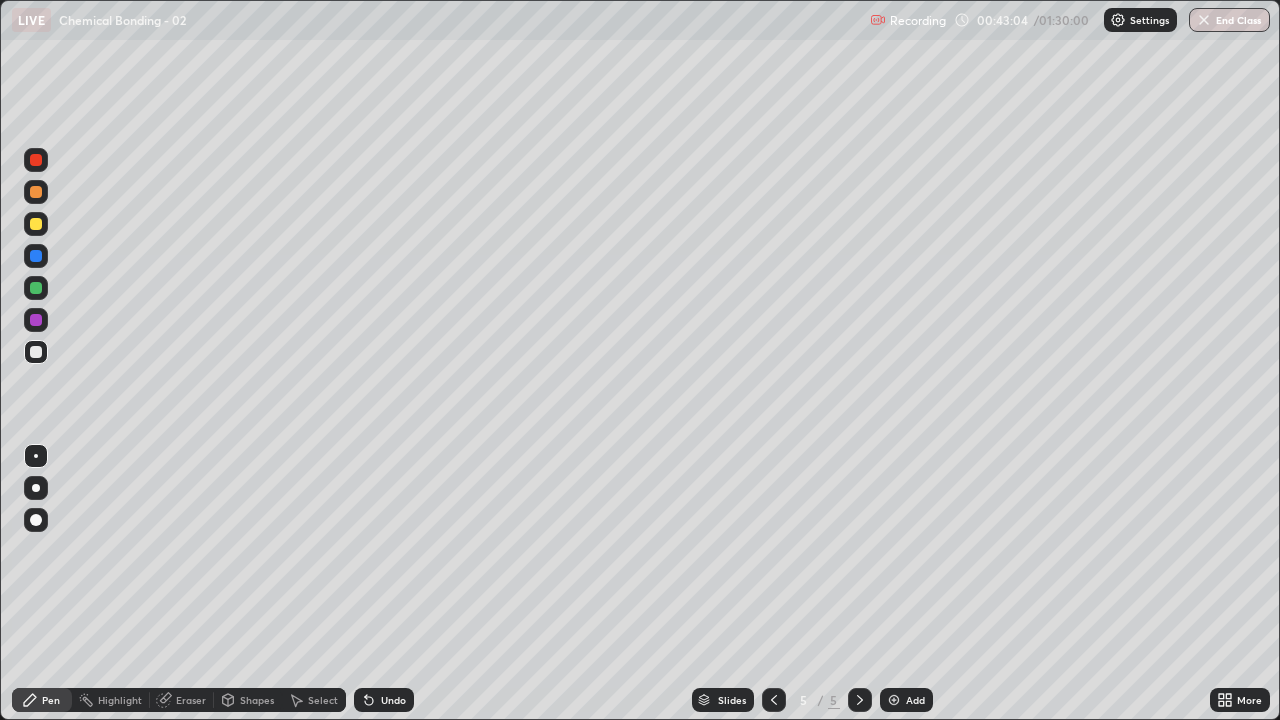click on "Eraser" at bounding box center [191, 700] 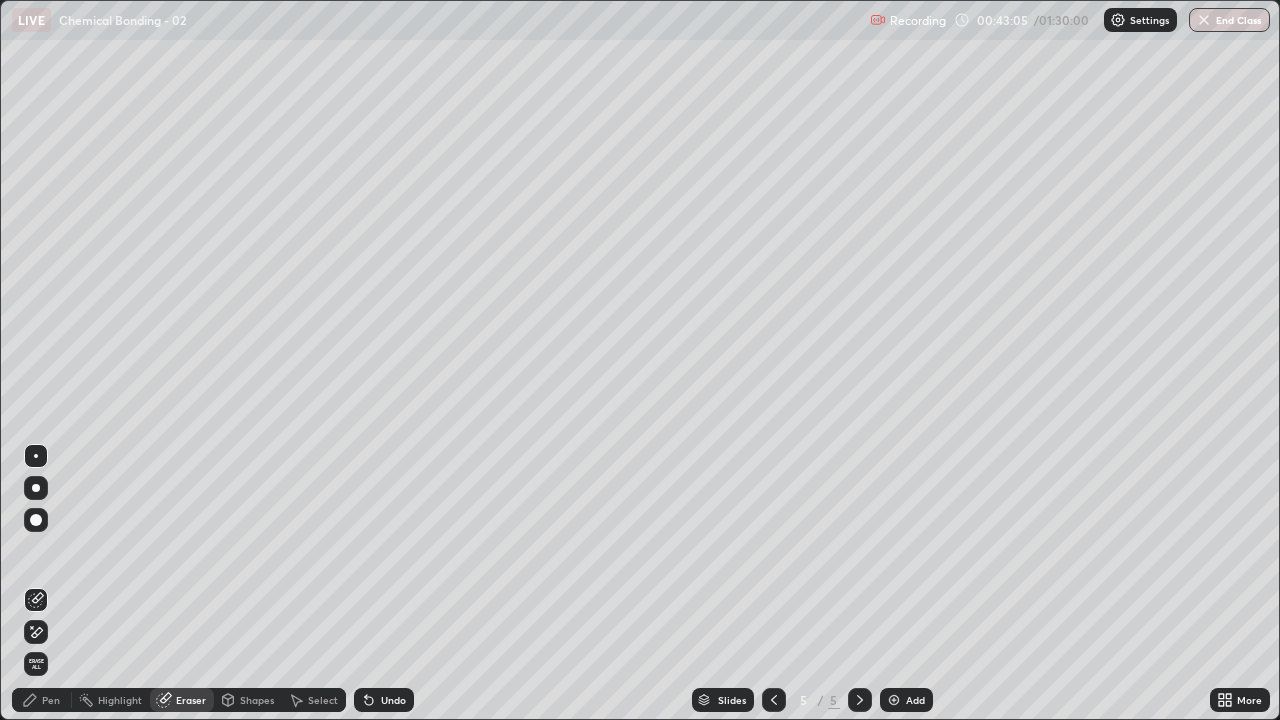click at bounding box center [36, 456] 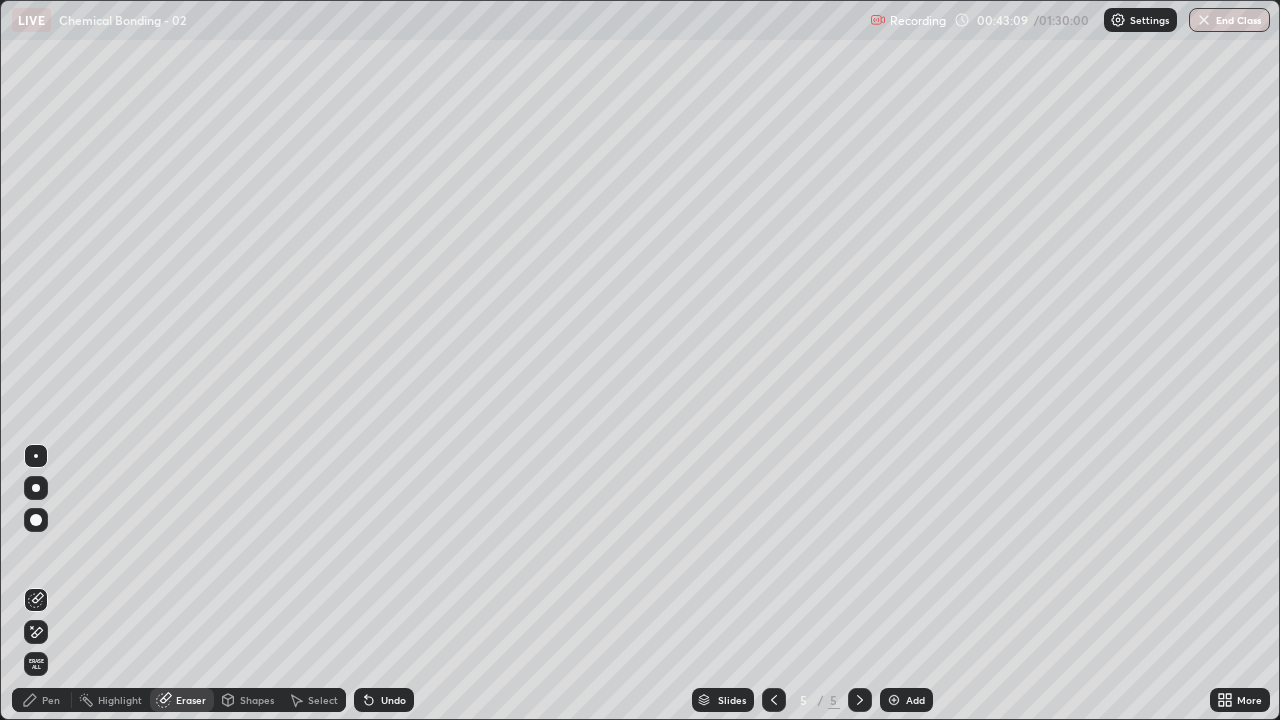 click on "Pen" at bounding box center [51, 700] 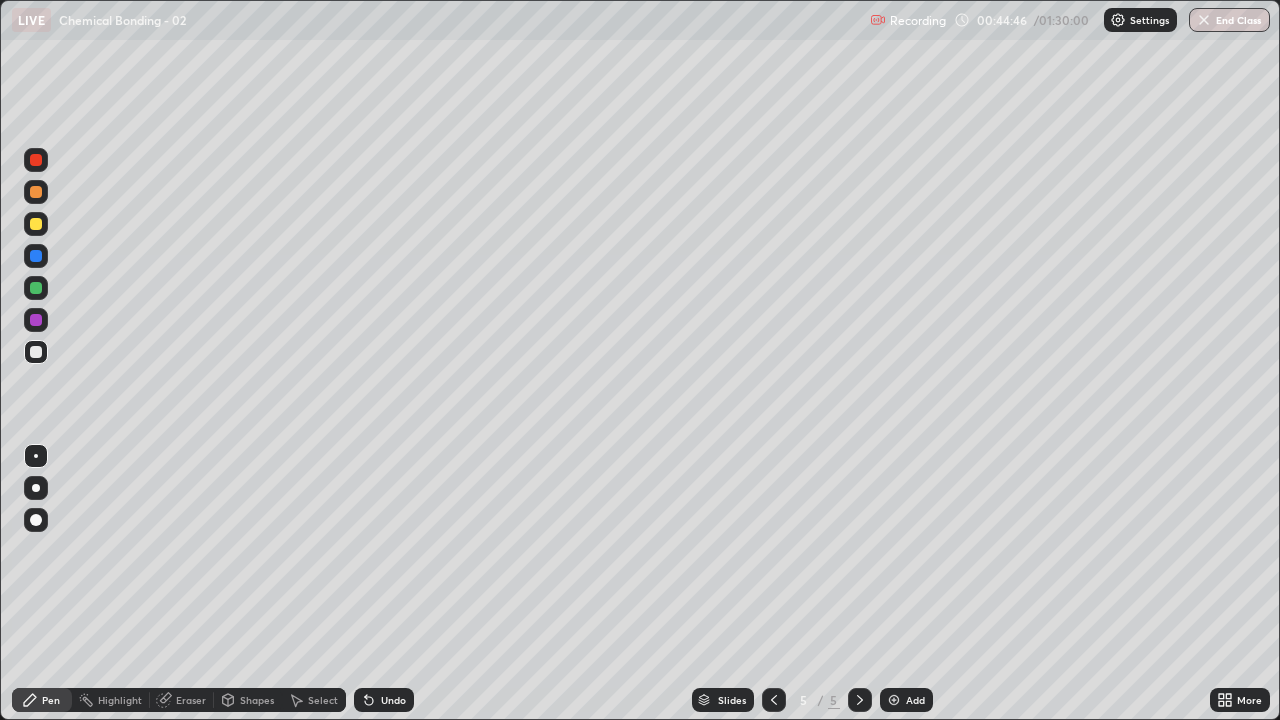 click at bounding box center [36, 288] 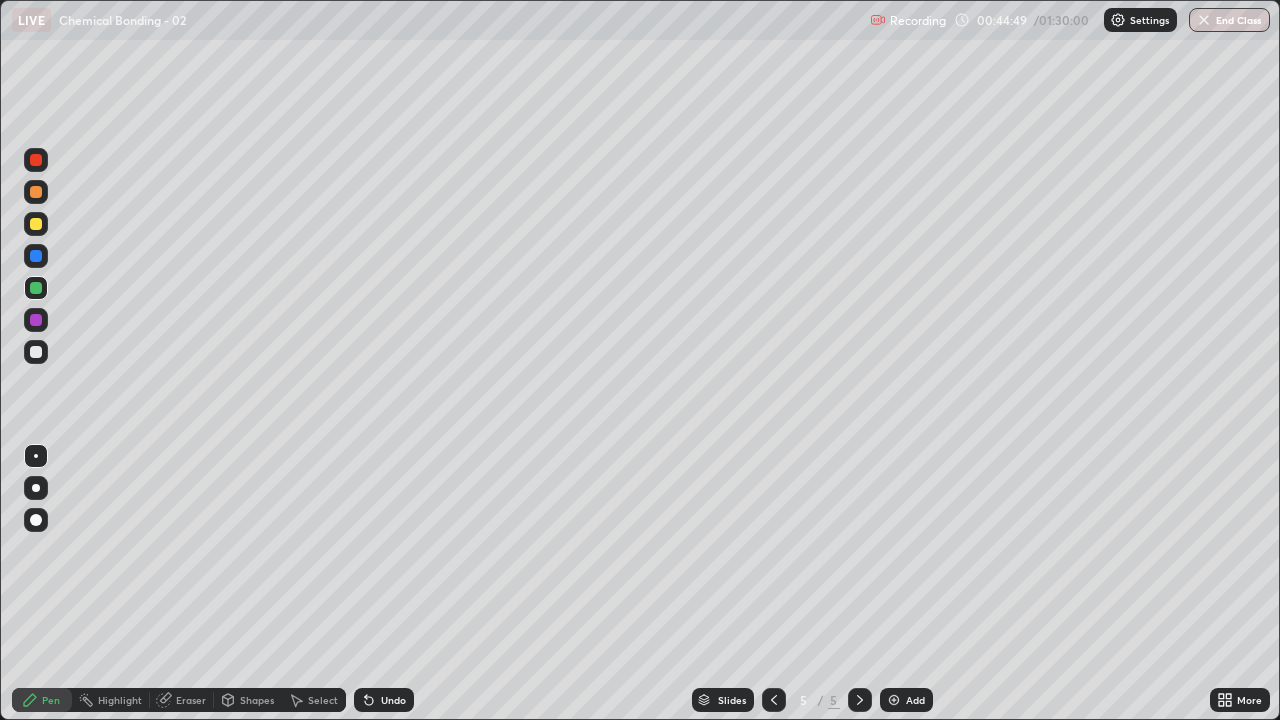 click at bounding box center (36, 352) 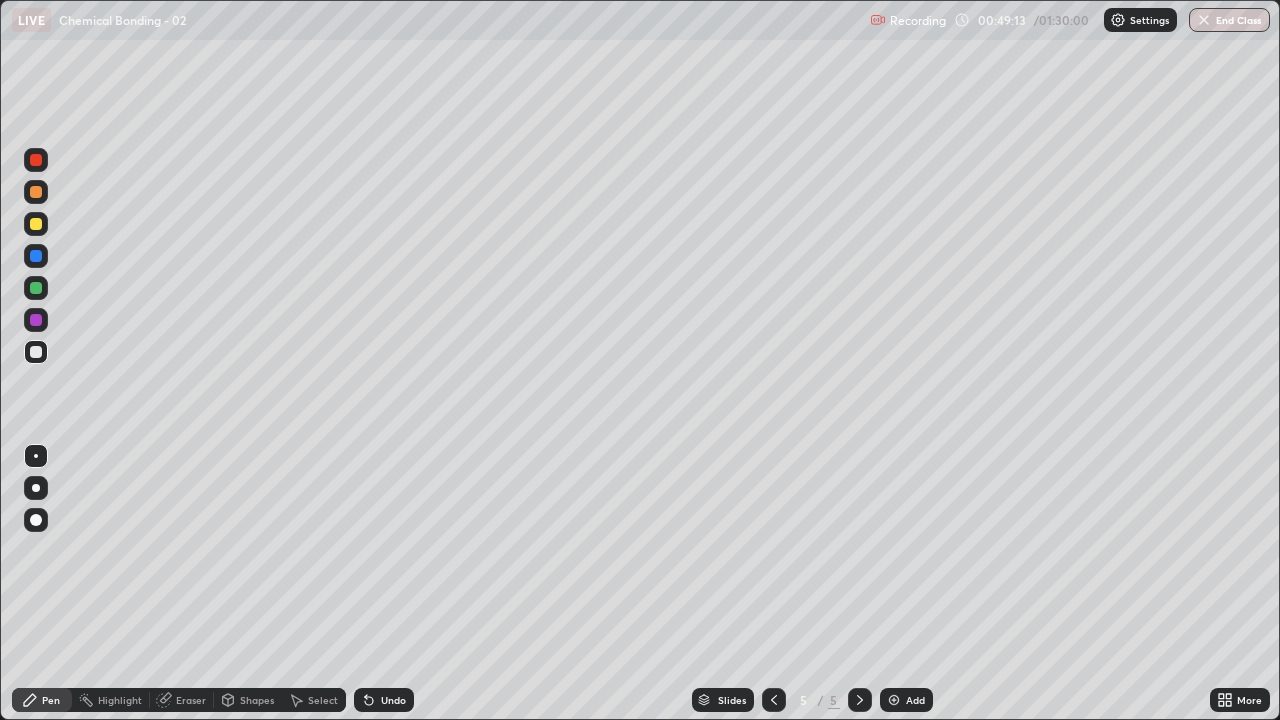 click at bounding box center [894, 700] 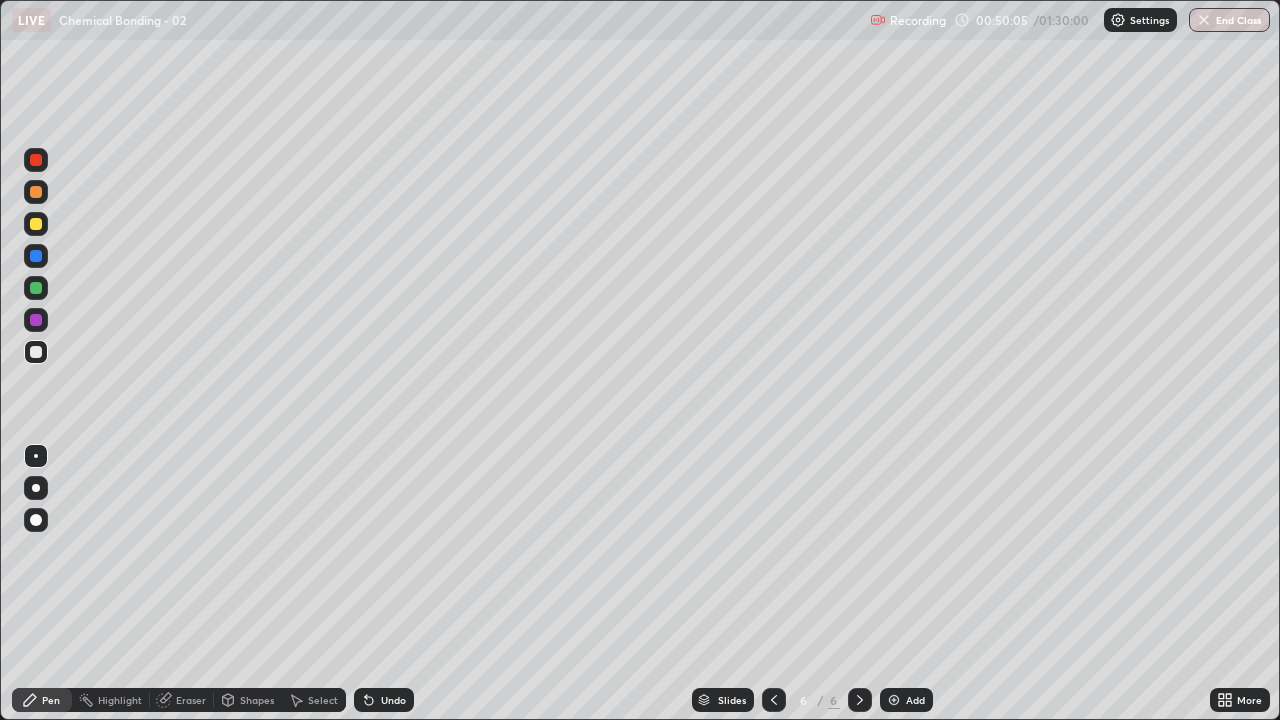 click on "Undo" at bounding box center [393, 700] 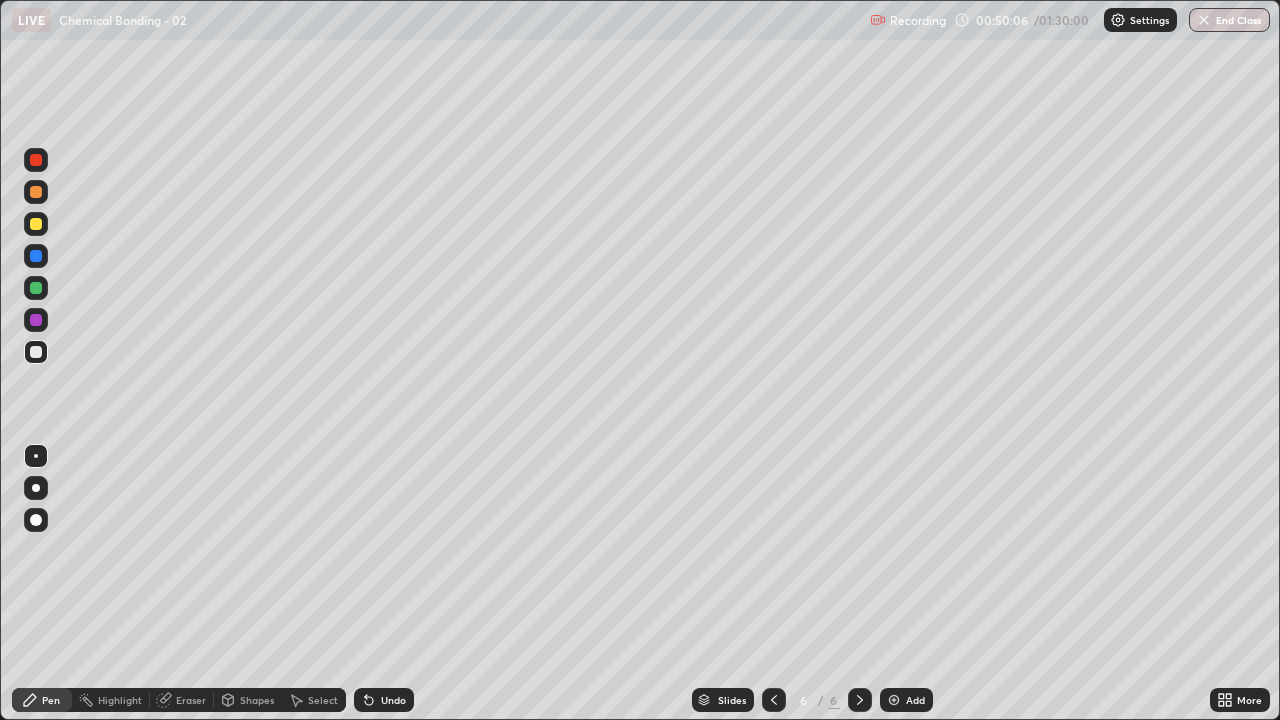 click on "Undo" at bounding box center (380, 700) 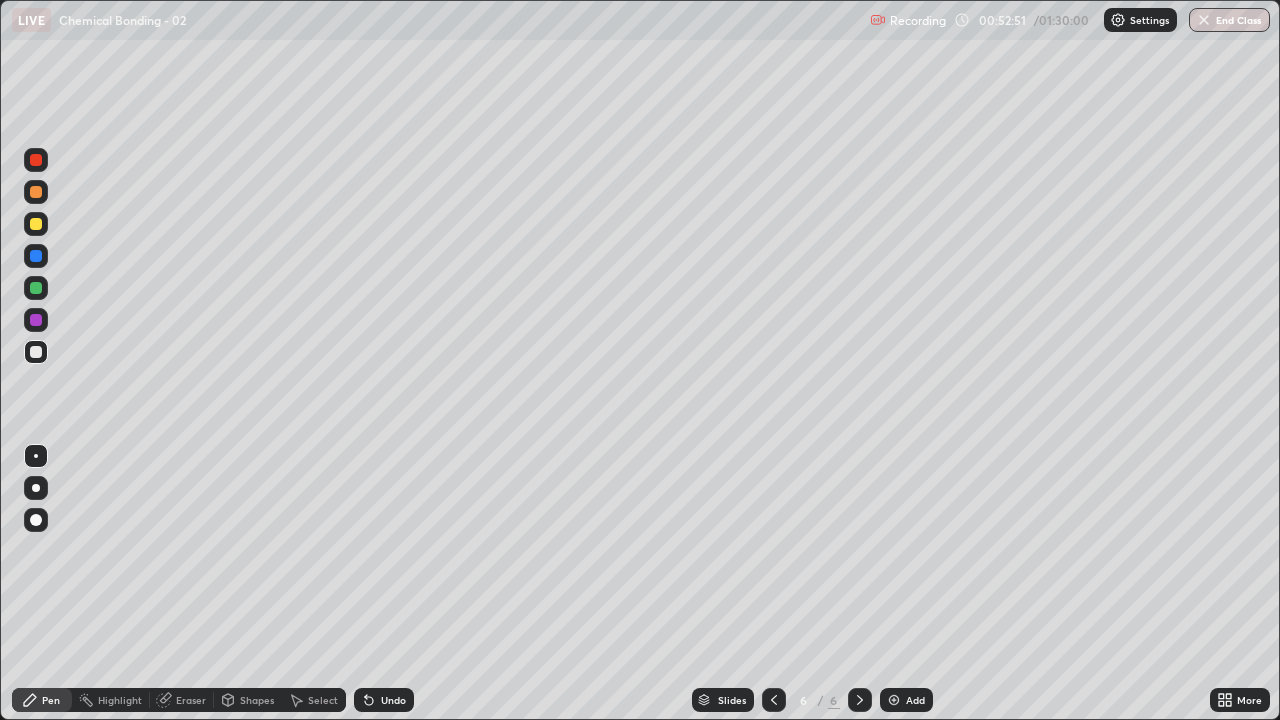 click on "Undo" at bounding box center (393, 700) 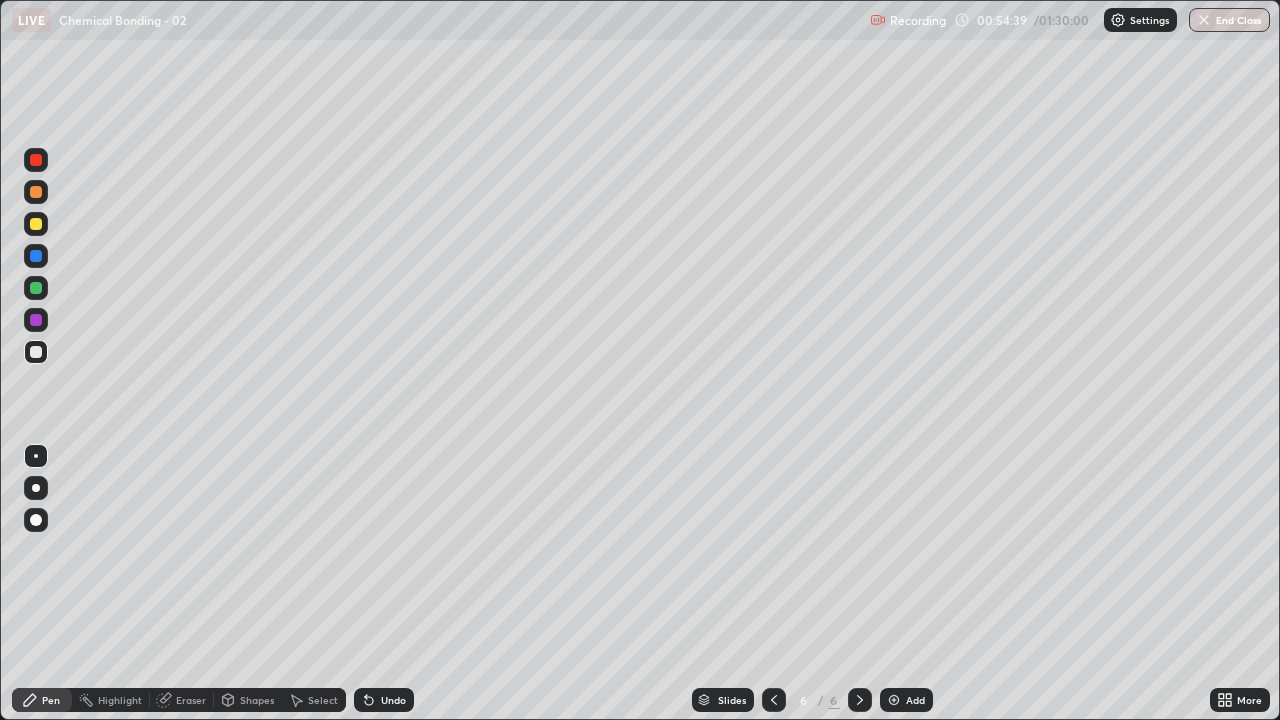 click at bounding box center (894, 700) 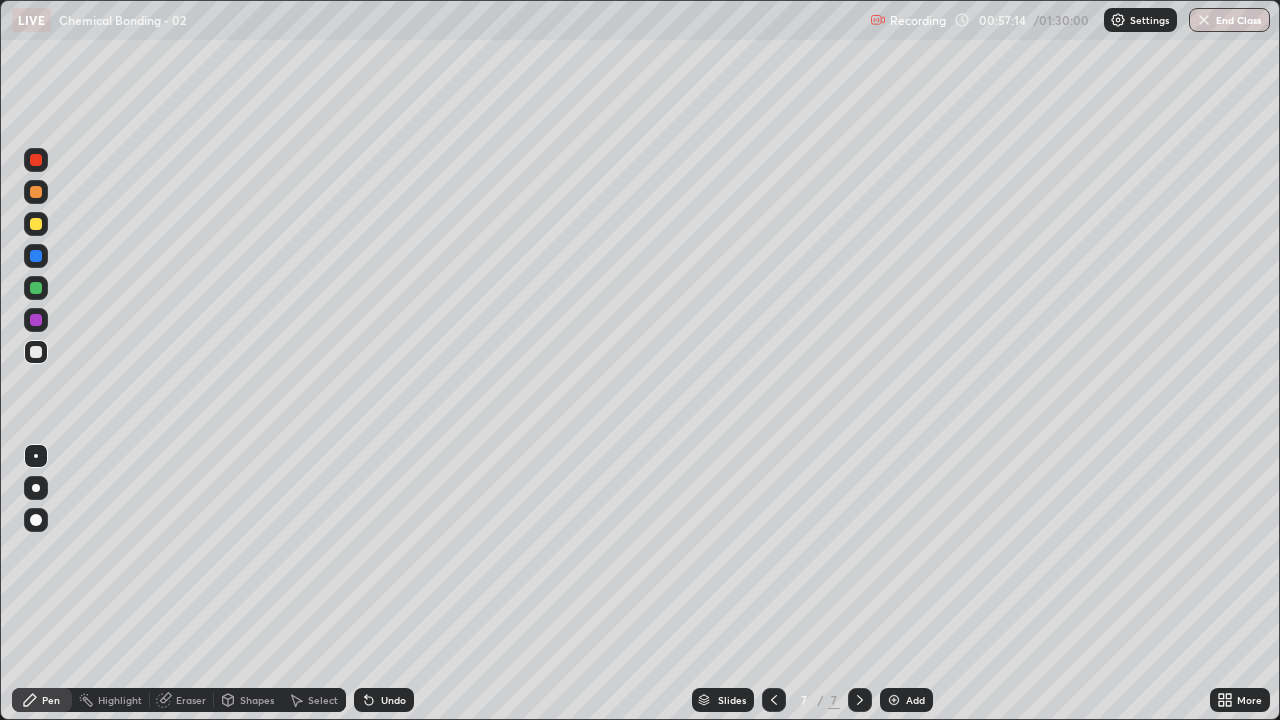 click on "Select" at bounding box center (323, 700) 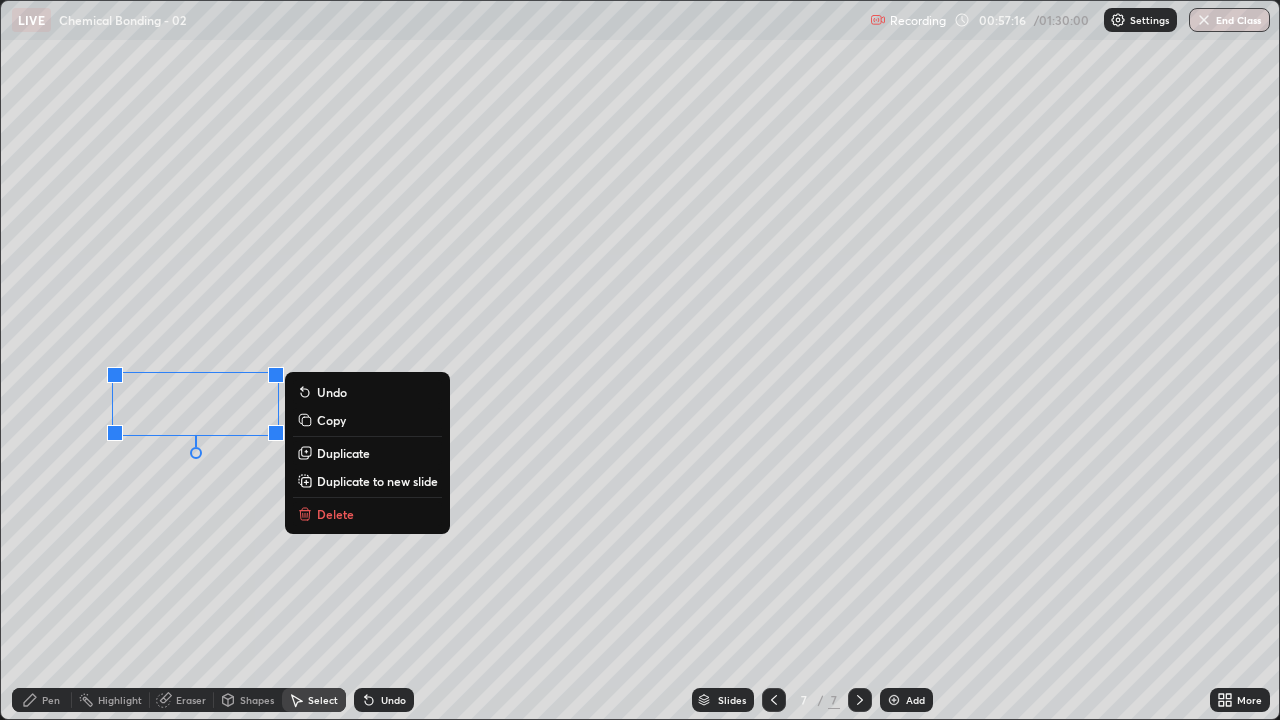 click on "Delete" at bounding box center (335, 514) 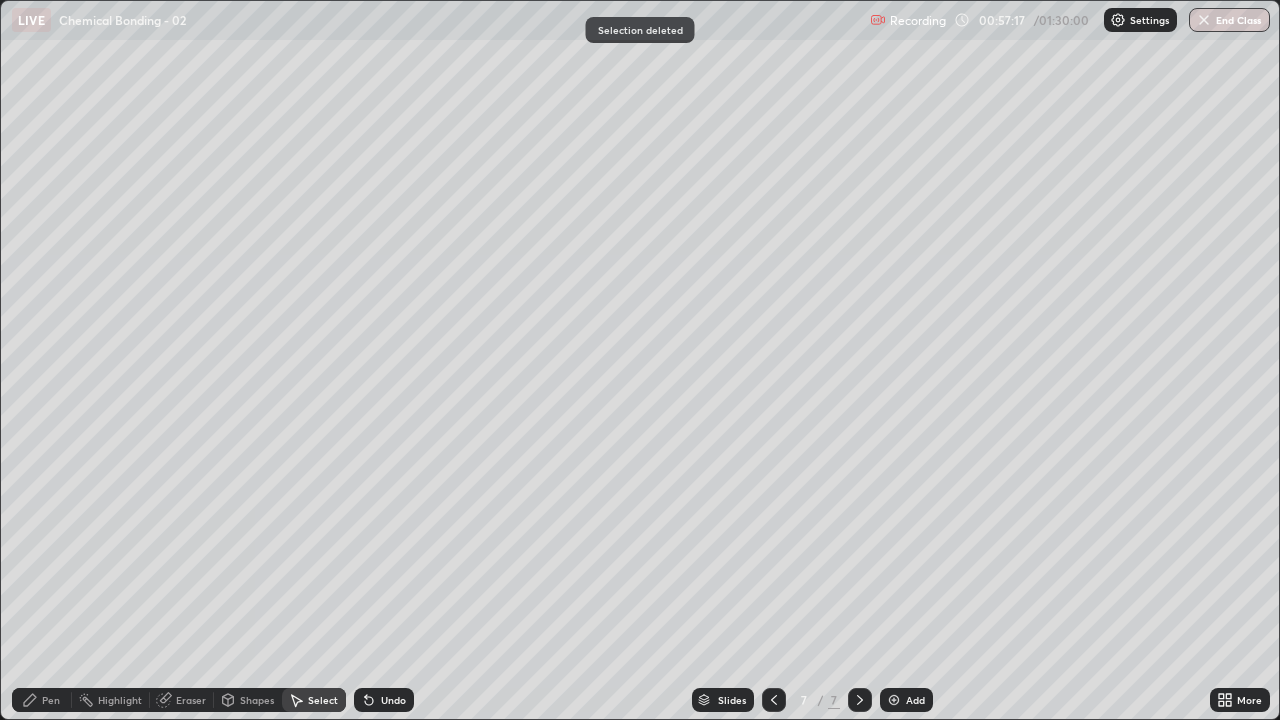 click on "Pen" at bounding box center (51, 700) 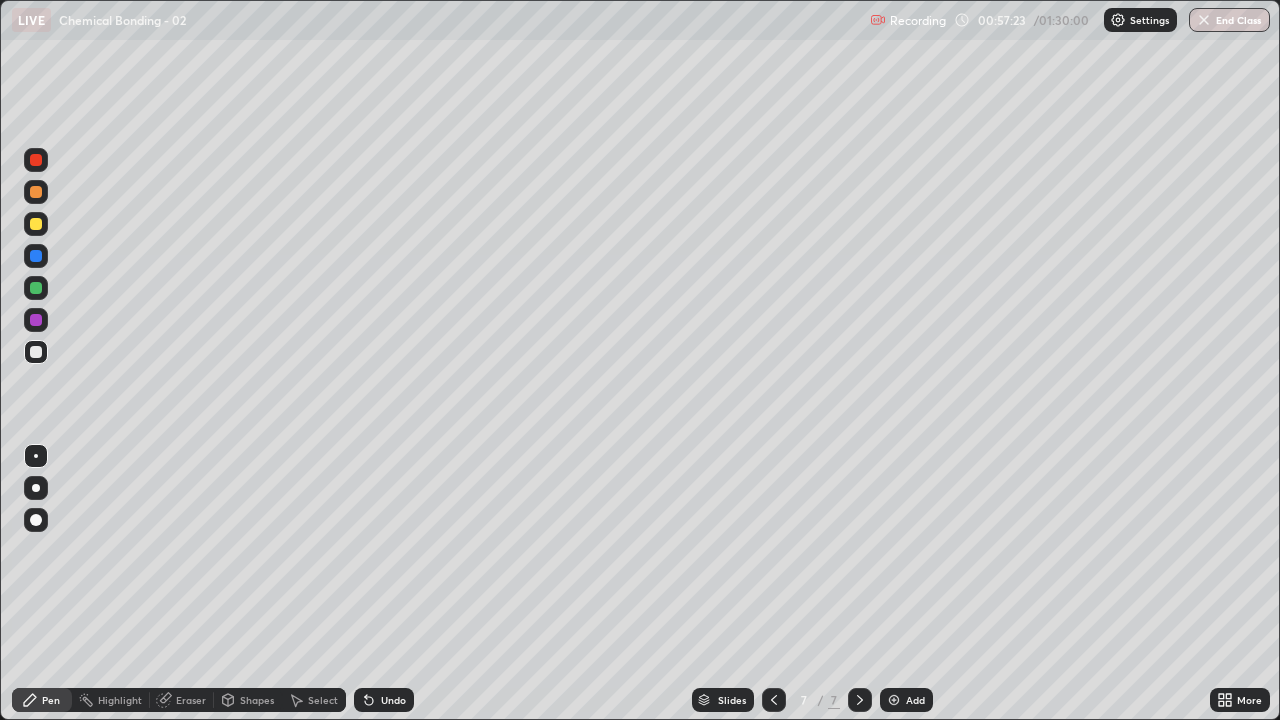 click on "Undo" at bounding box center (393, 700) 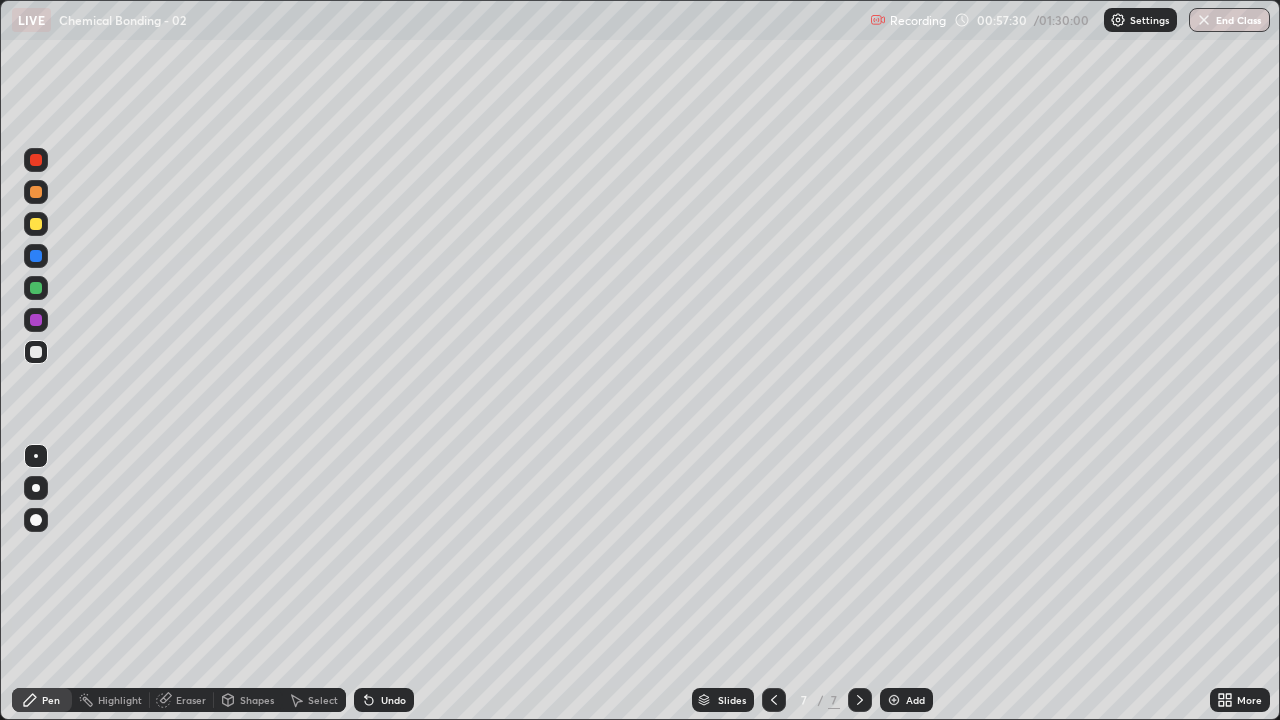 click on "Undo" at bounding box center (393, 700) 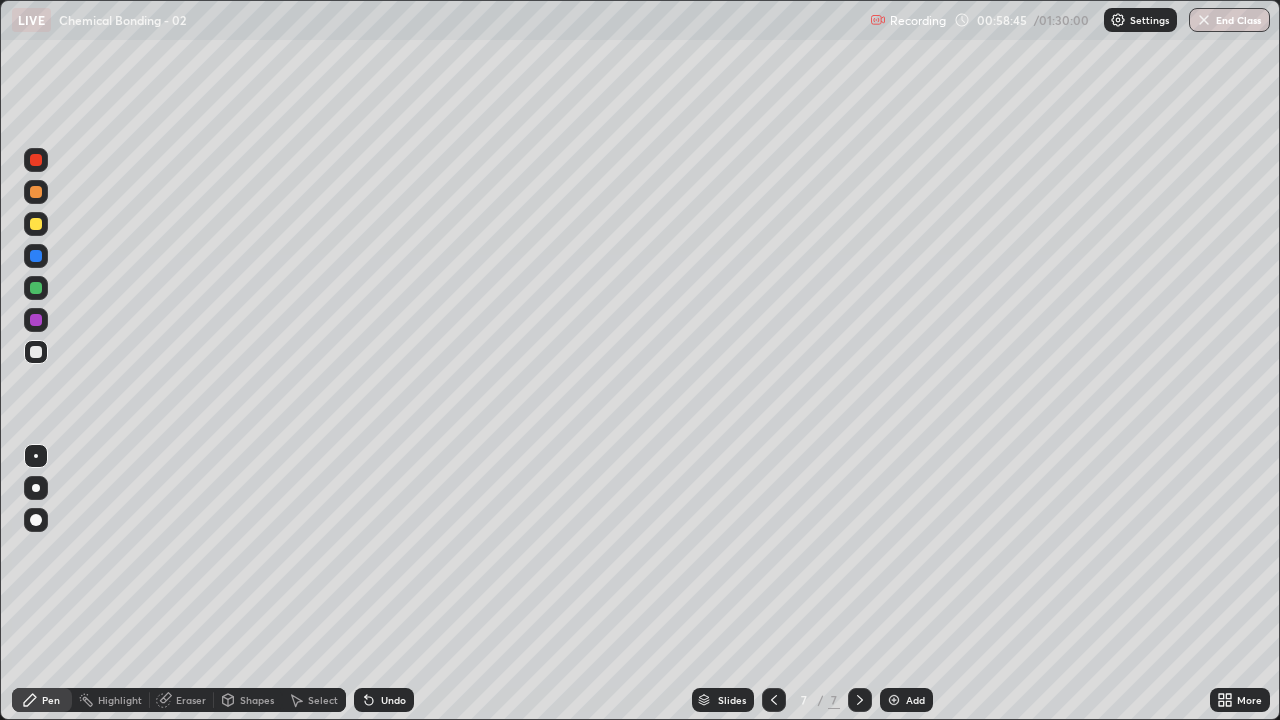 click on "Undo" at bounding box center (393, 700) 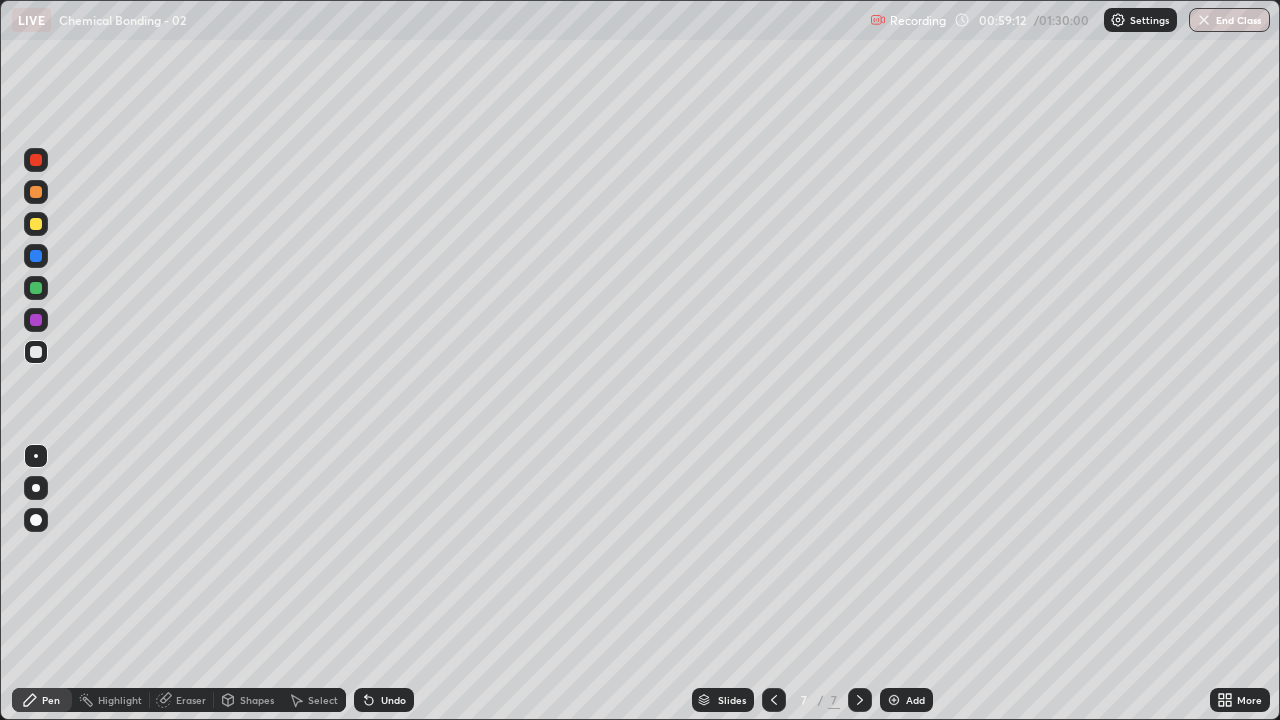 click on "Eraser" at bounding box center [191, 700] 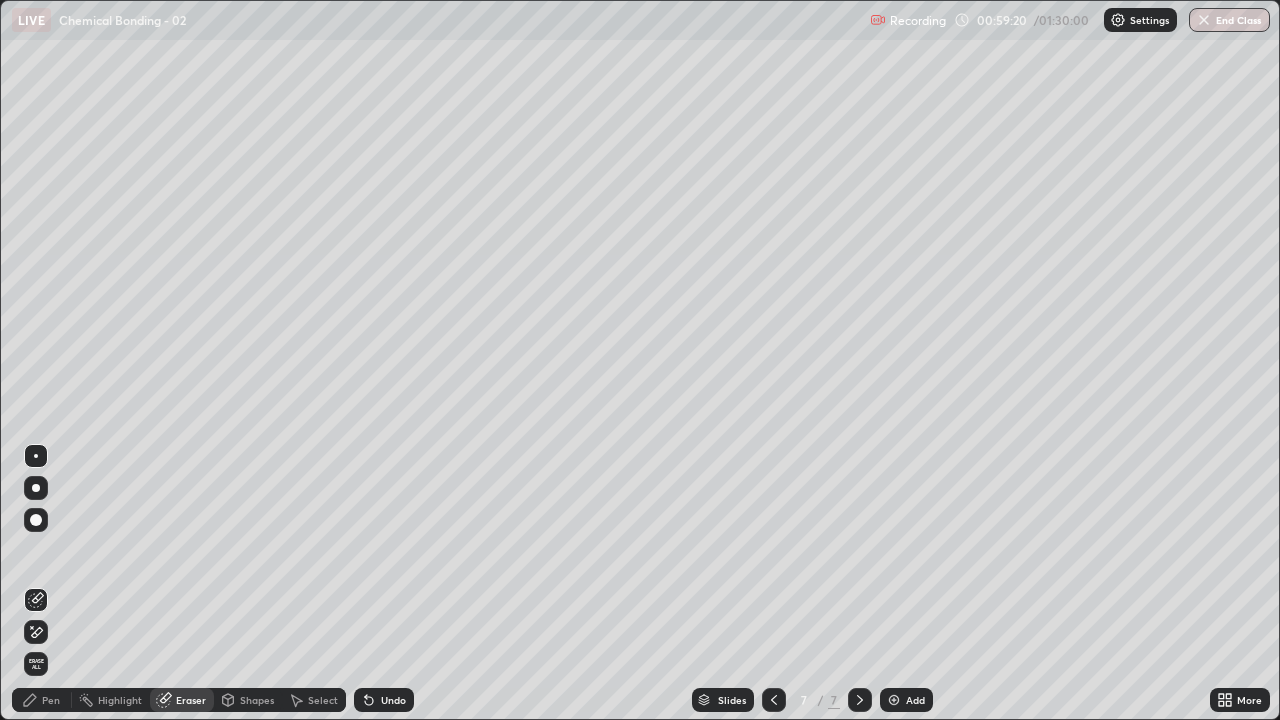 click on "Pen" at bounding box center (42, 700) 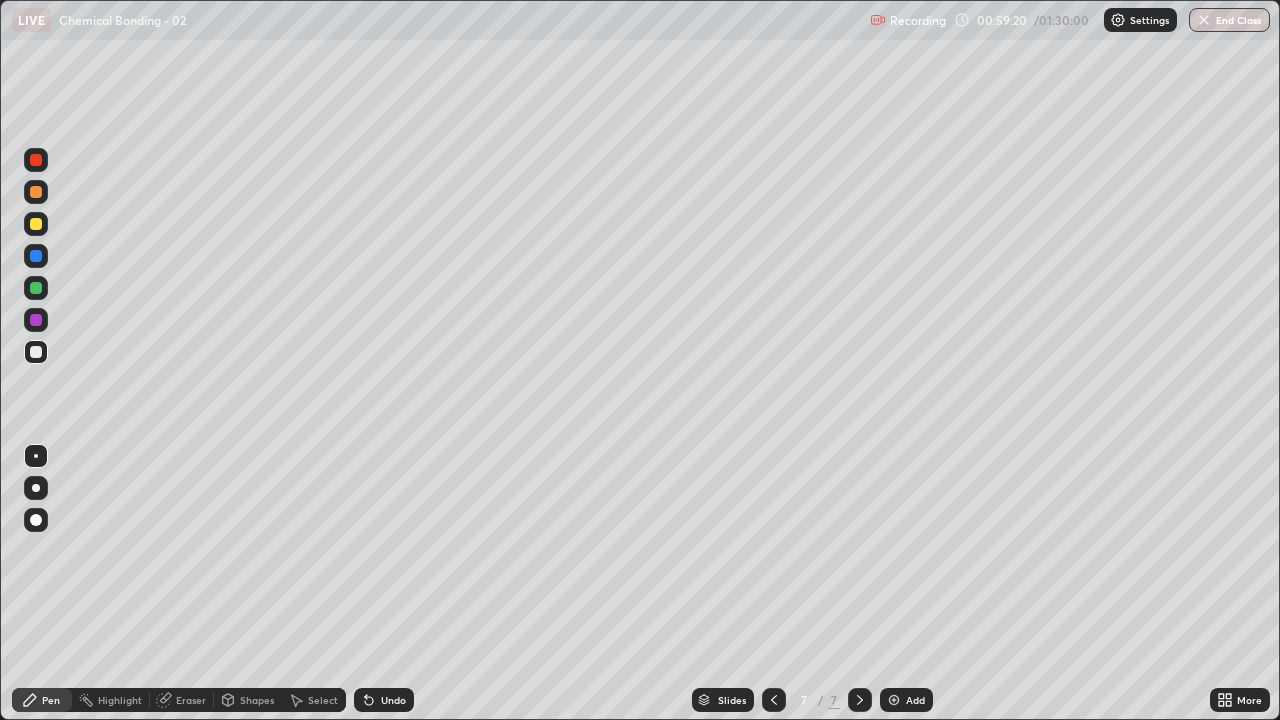 click on "Pen" at bounding box center [51, 700] 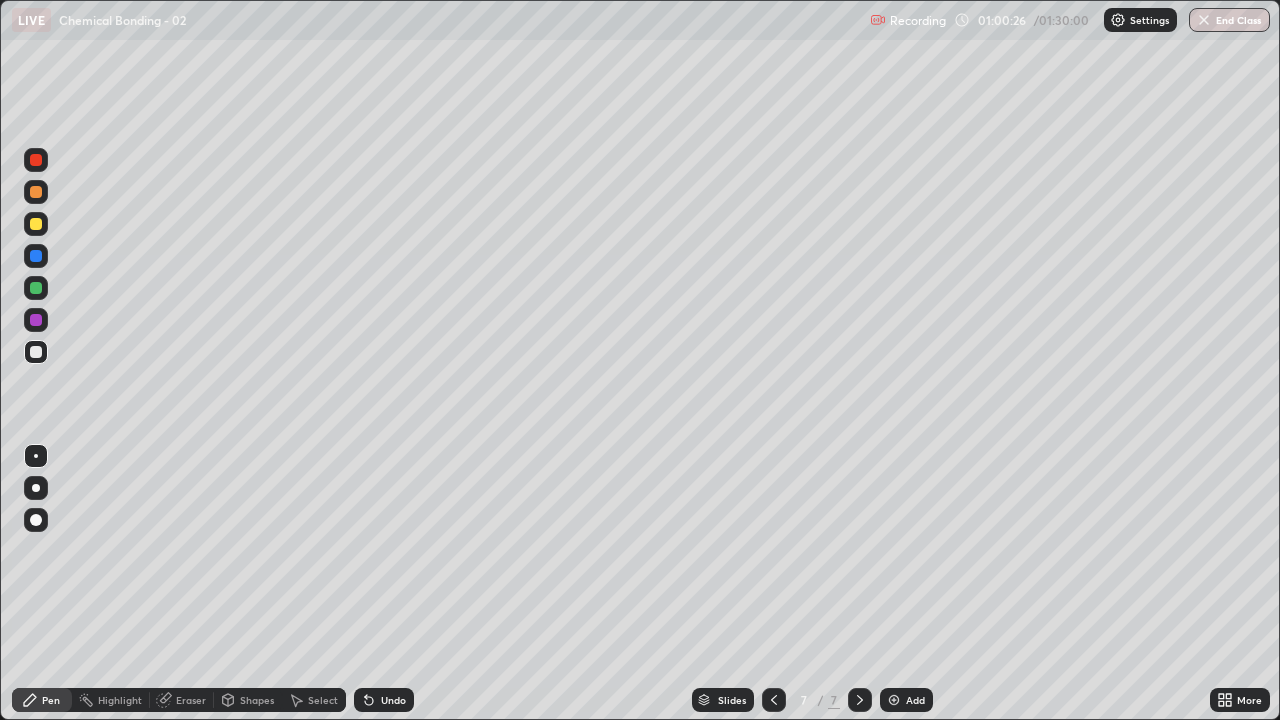 click at bounding box center (36, 288) 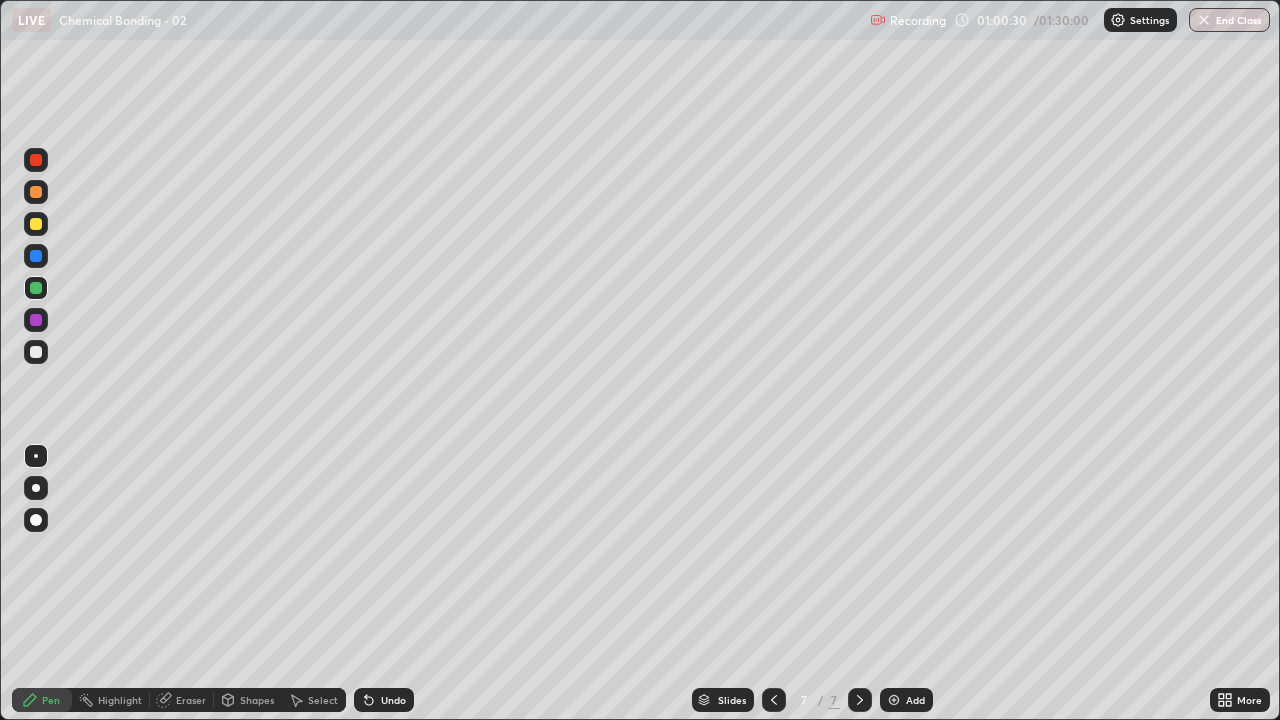 click at bounding box center [36, 352] 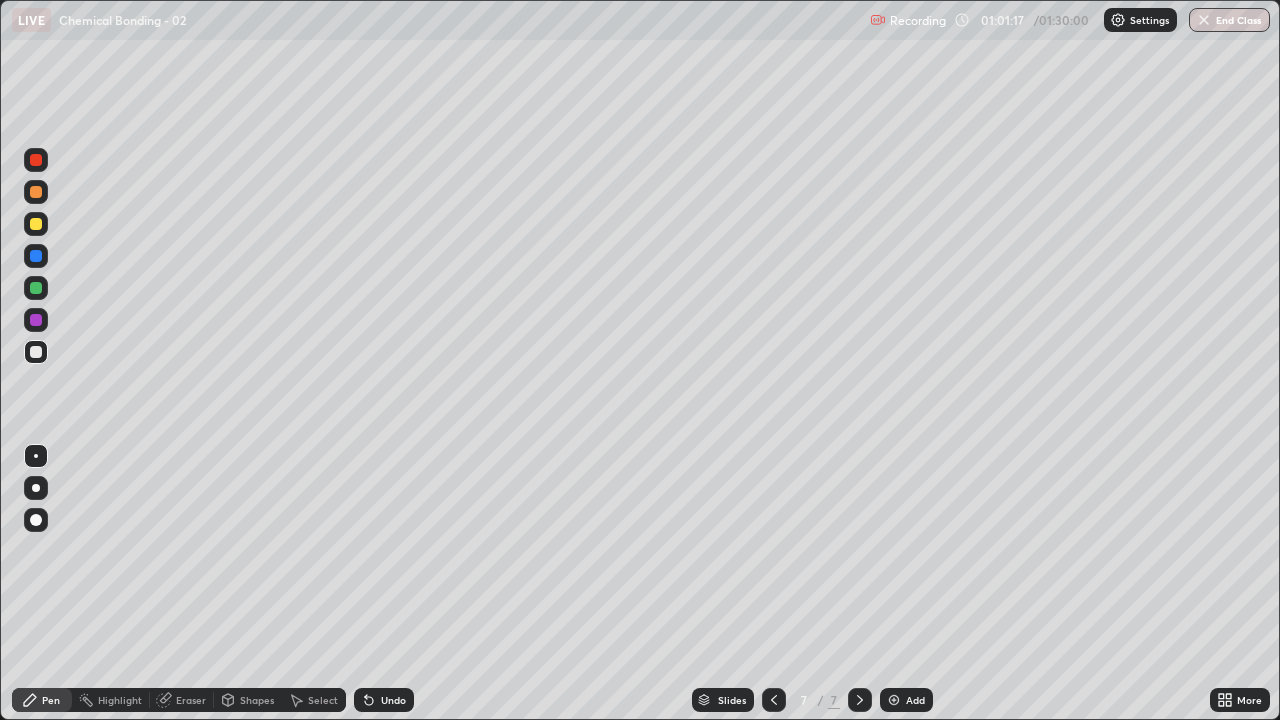 click on "Undo" at bounding box center [393, 700] 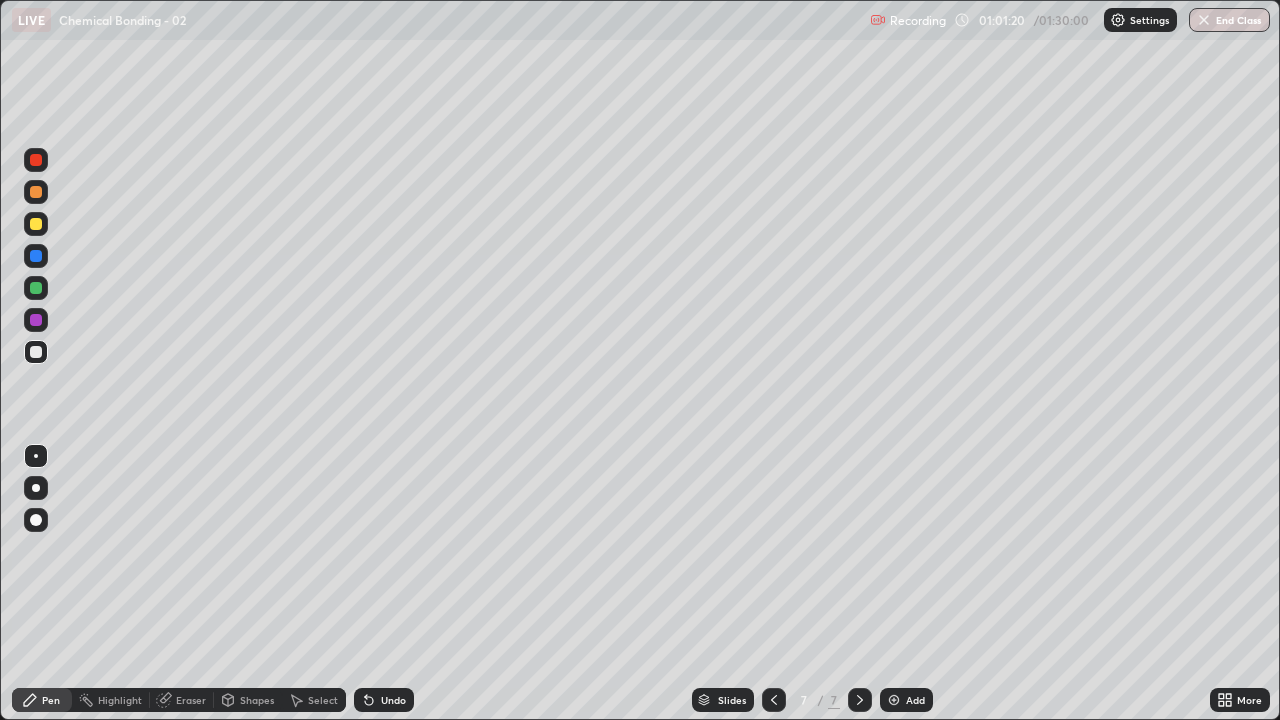 click on "Eraser" at bounding box center [182, 700] 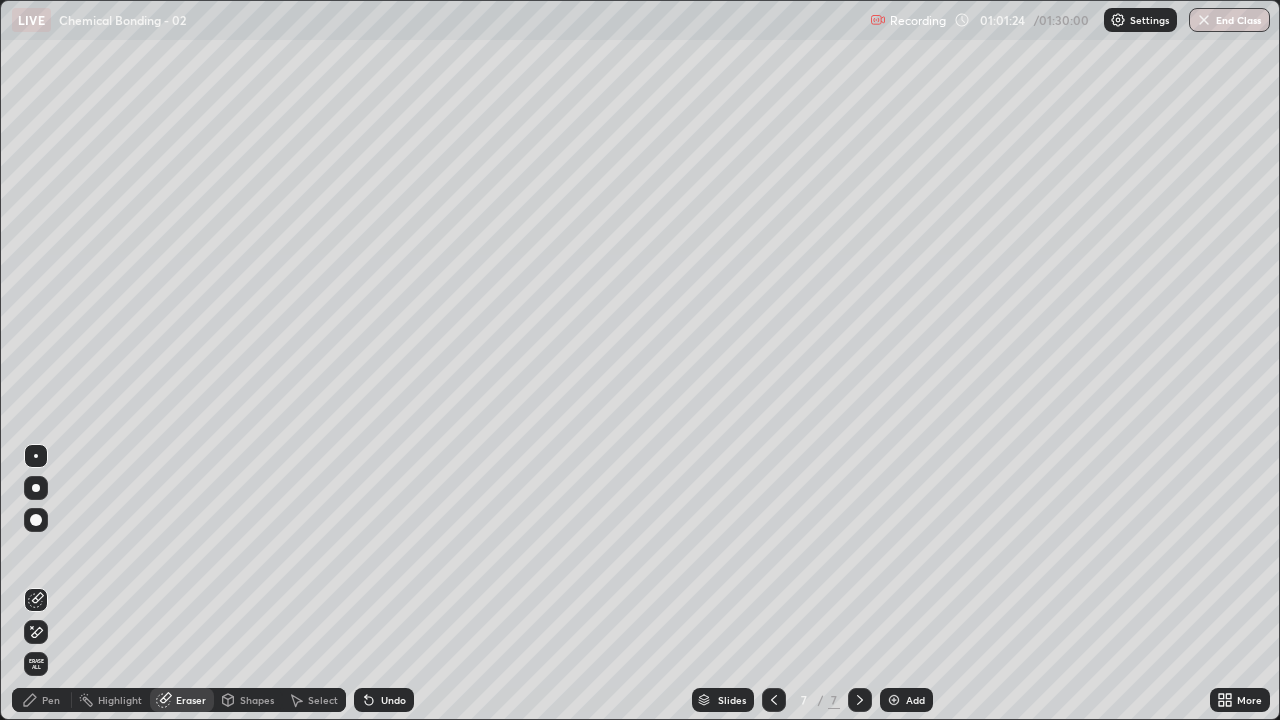 click on "Pen" at bounding box center (42, 700) 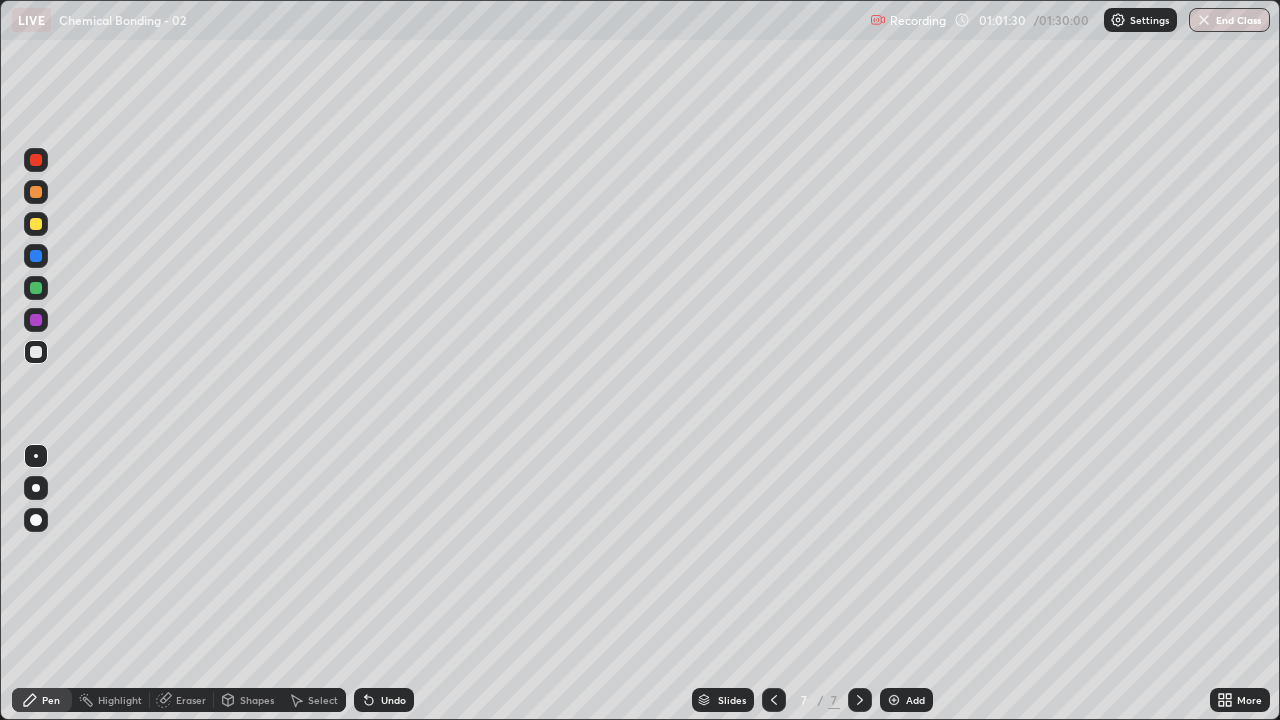 click on "Eraser" at bounding box center [191, 700] 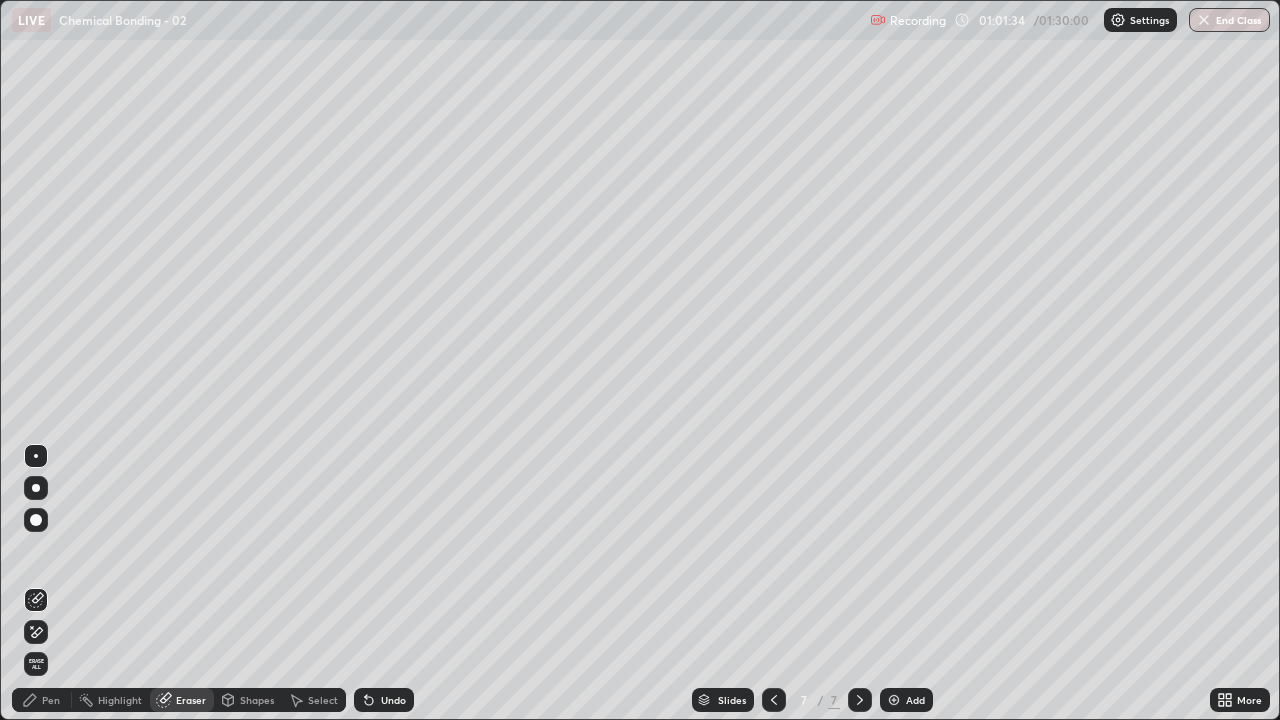 click on "Pen" at bounding box center (51, 700) 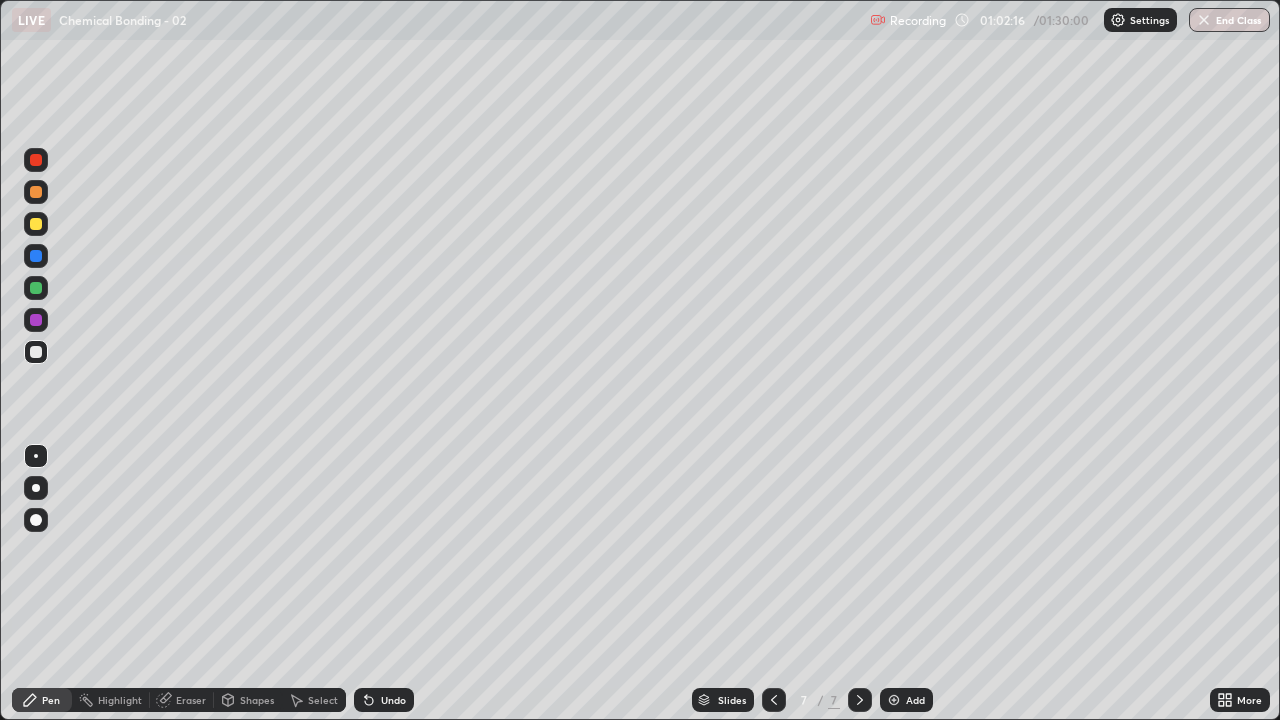 click on "Eraser" at bounding box center [191, 700] 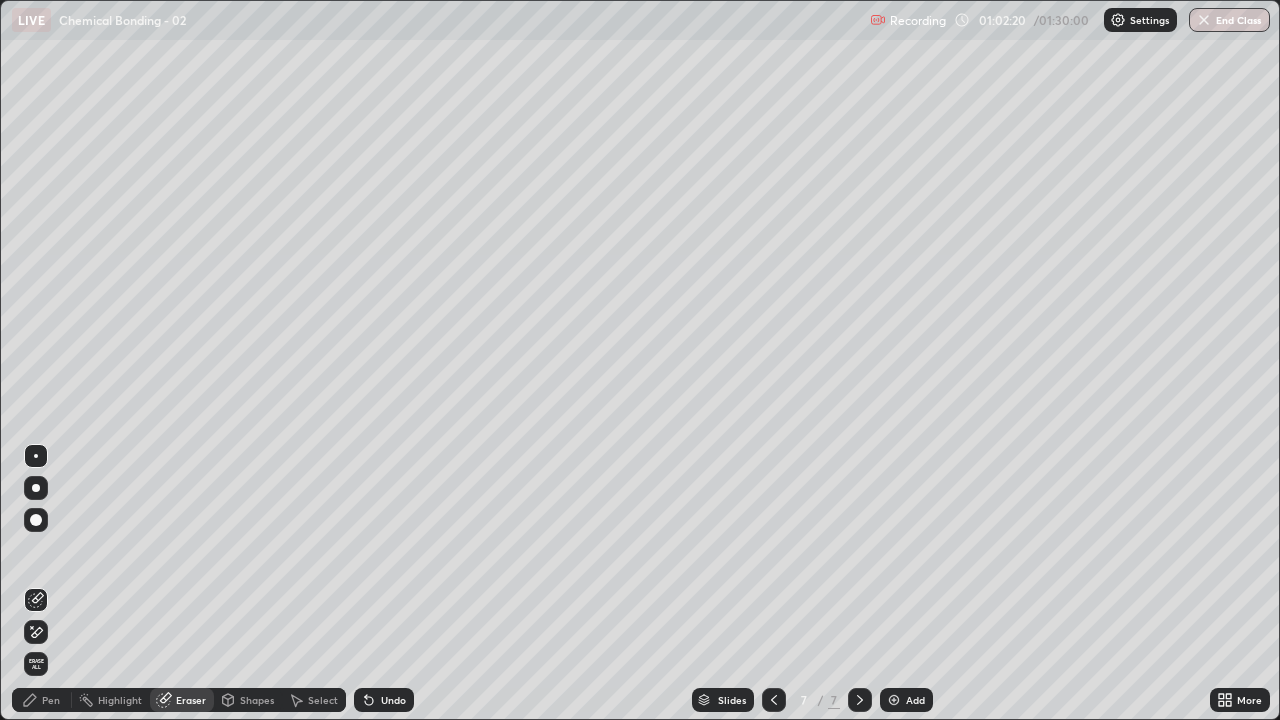 click 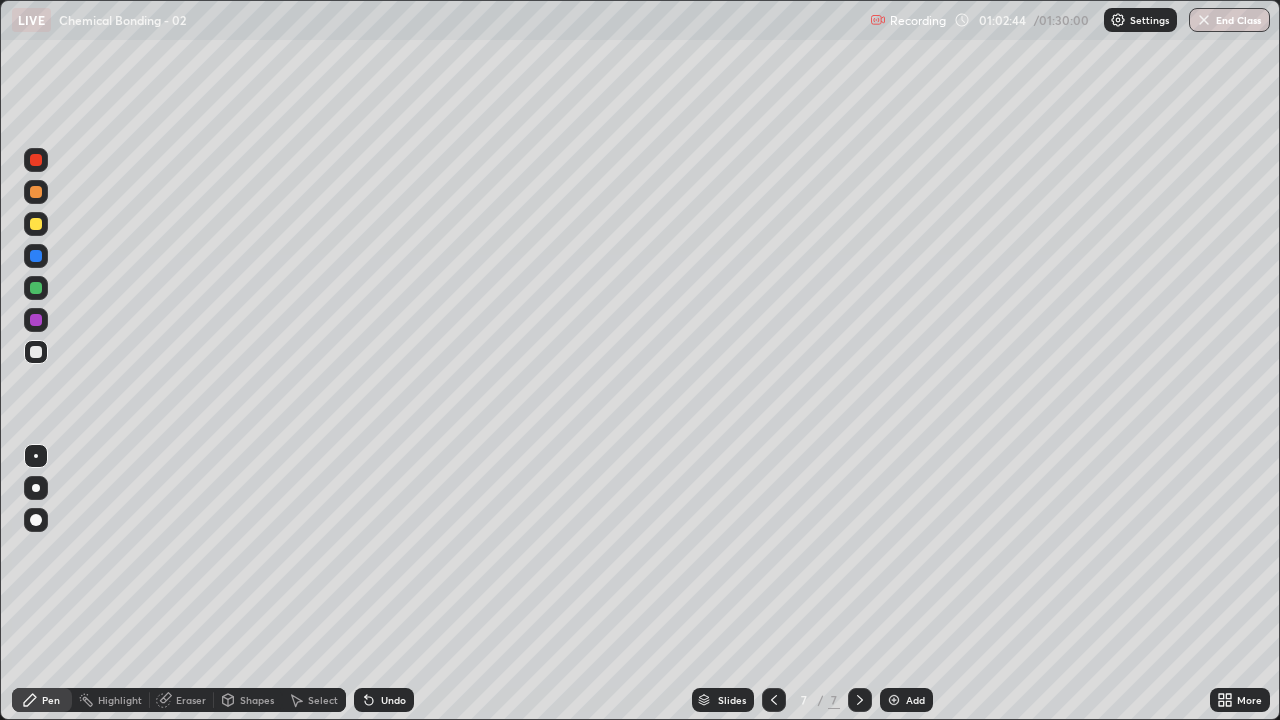 click on "Eraser" at bounding box center (191, 700) 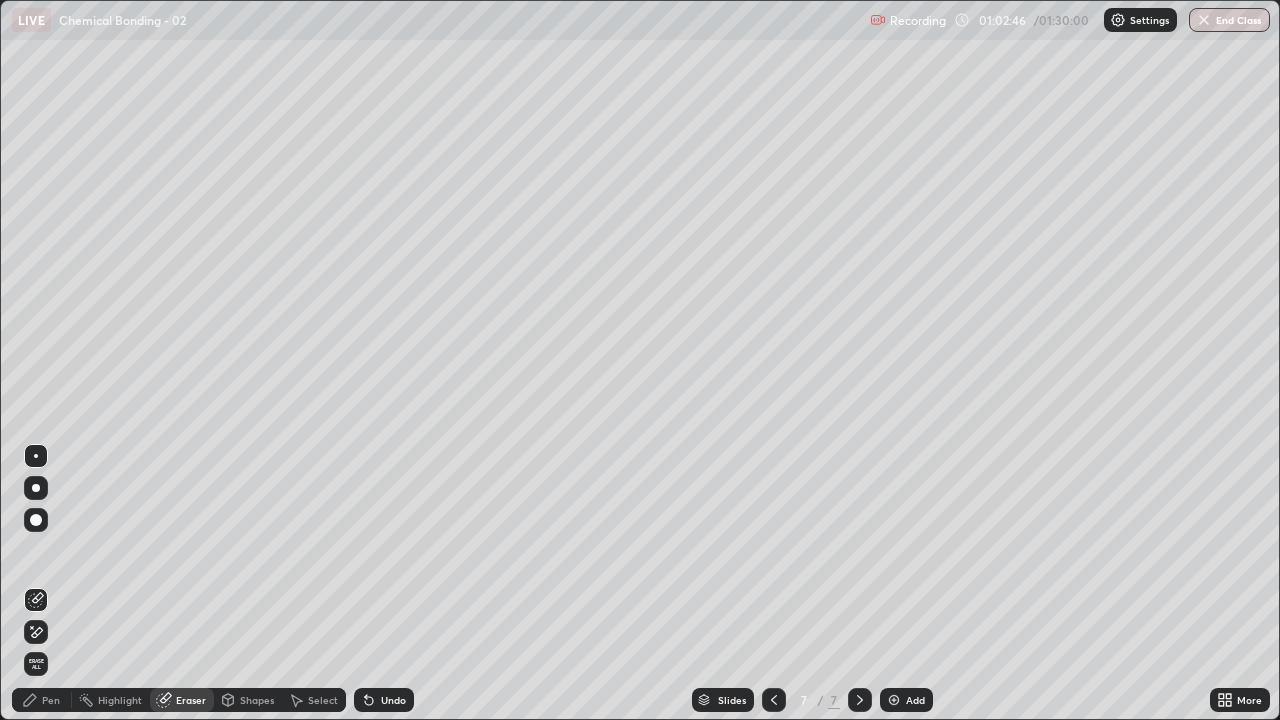 click on "Pen" at bounding box center (51, 700) 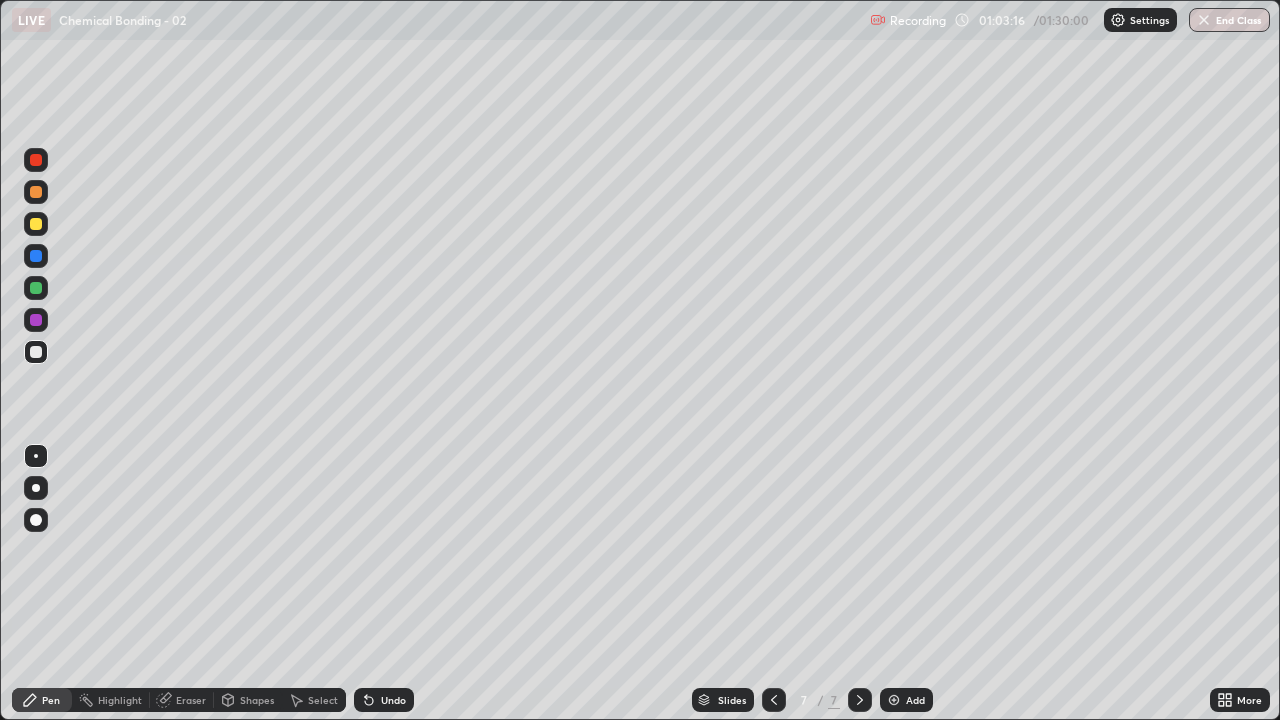 click on "Undo" at bounding box center (393, 700) 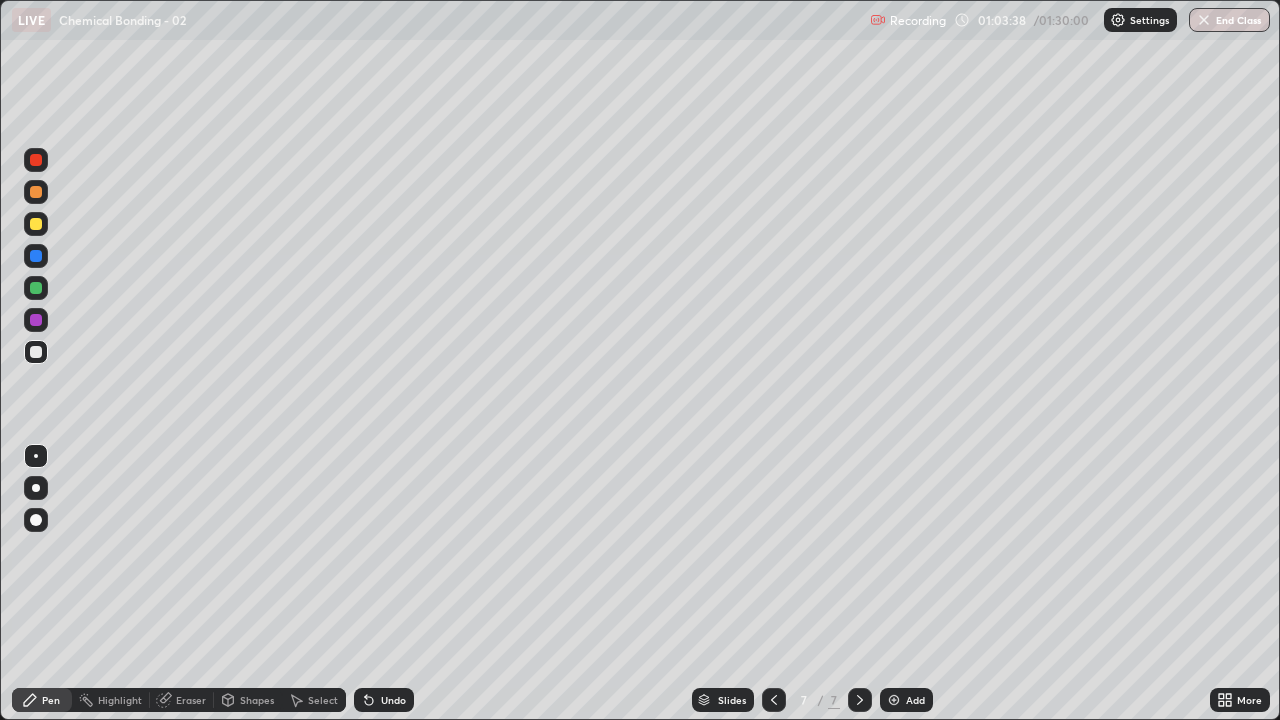 click at bounding box center (36, 288) 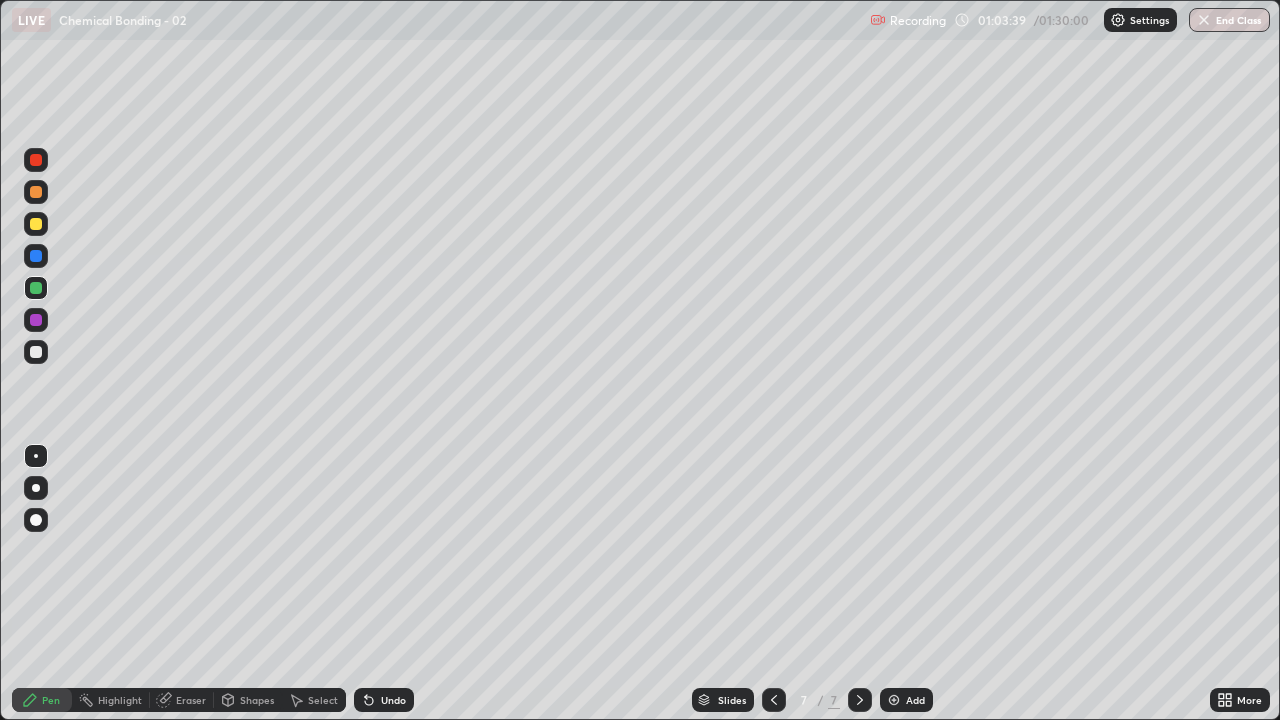 click on "Shapes" at bounding box center [248, 700] 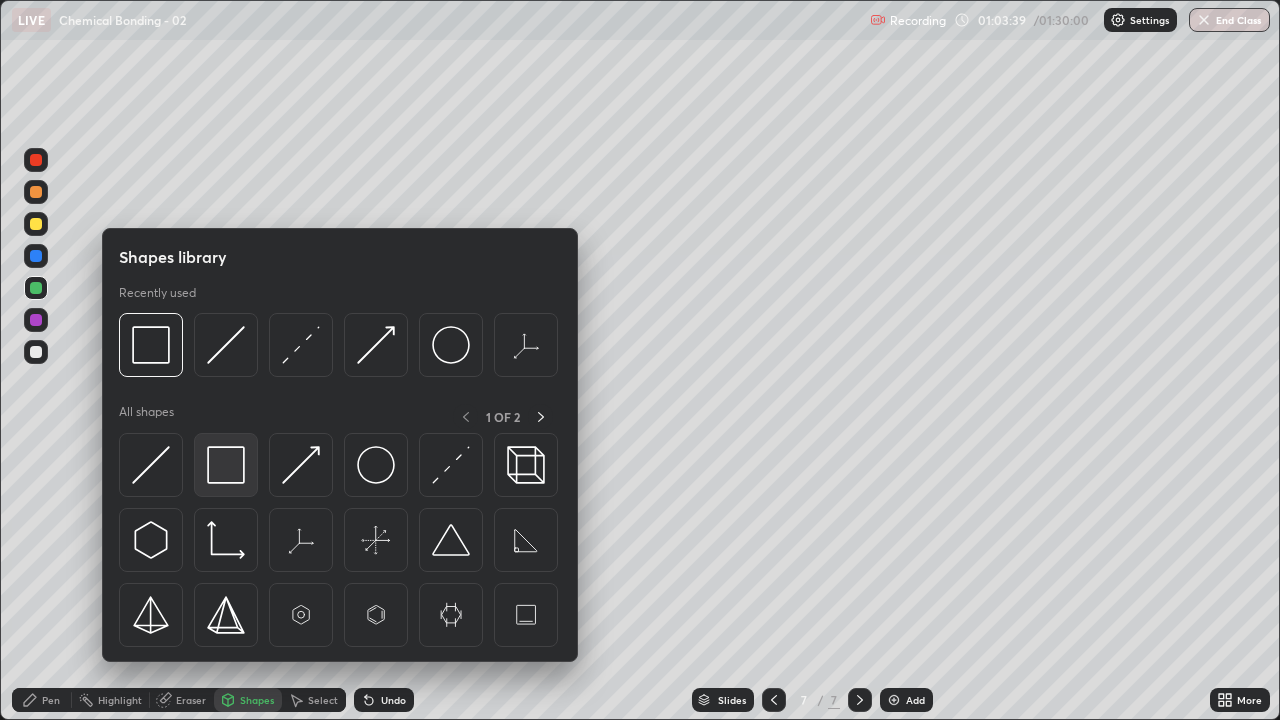 click at bounding box center (226, 465) 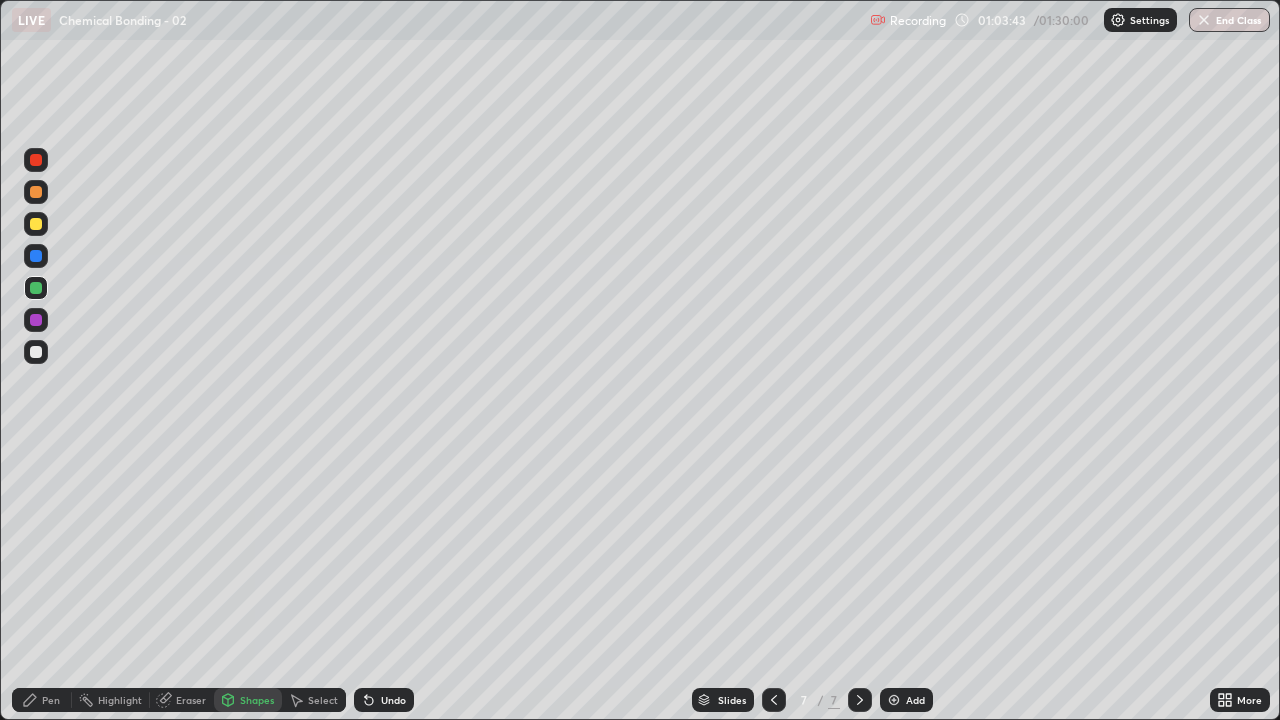 click on "Pen" at bounding box center (42, 700) 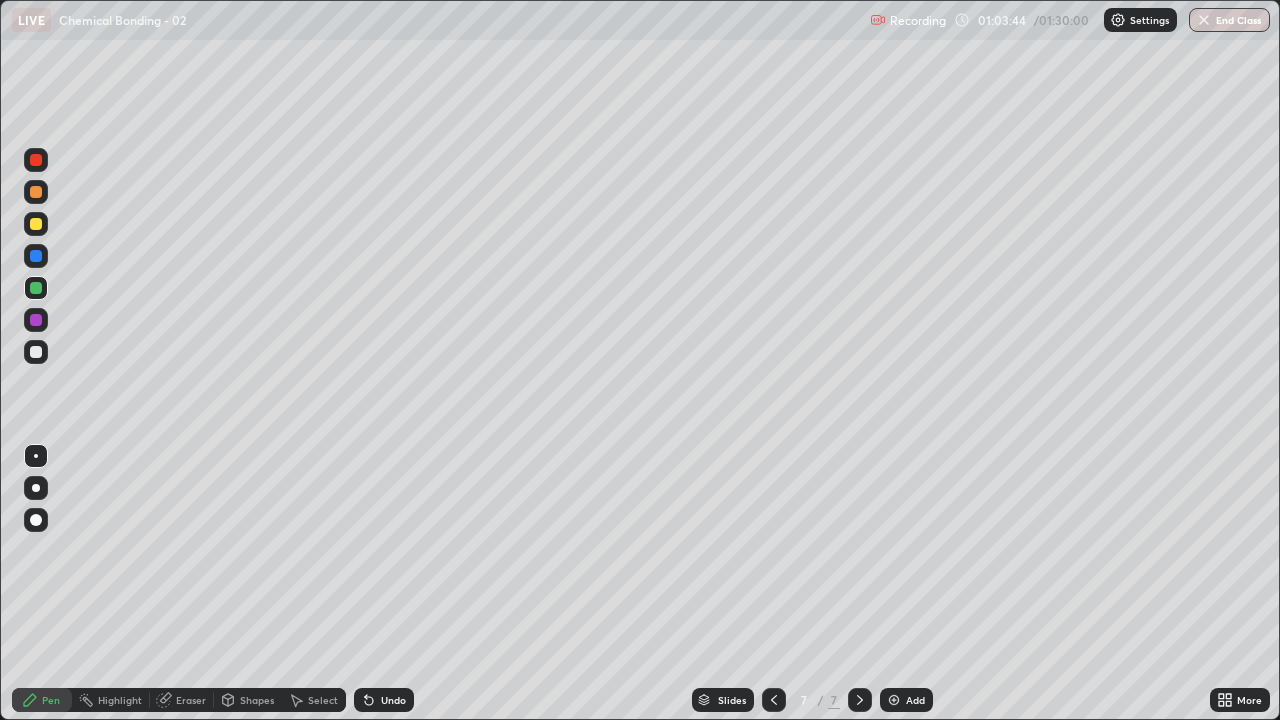 click at bounding box center (36, 352) 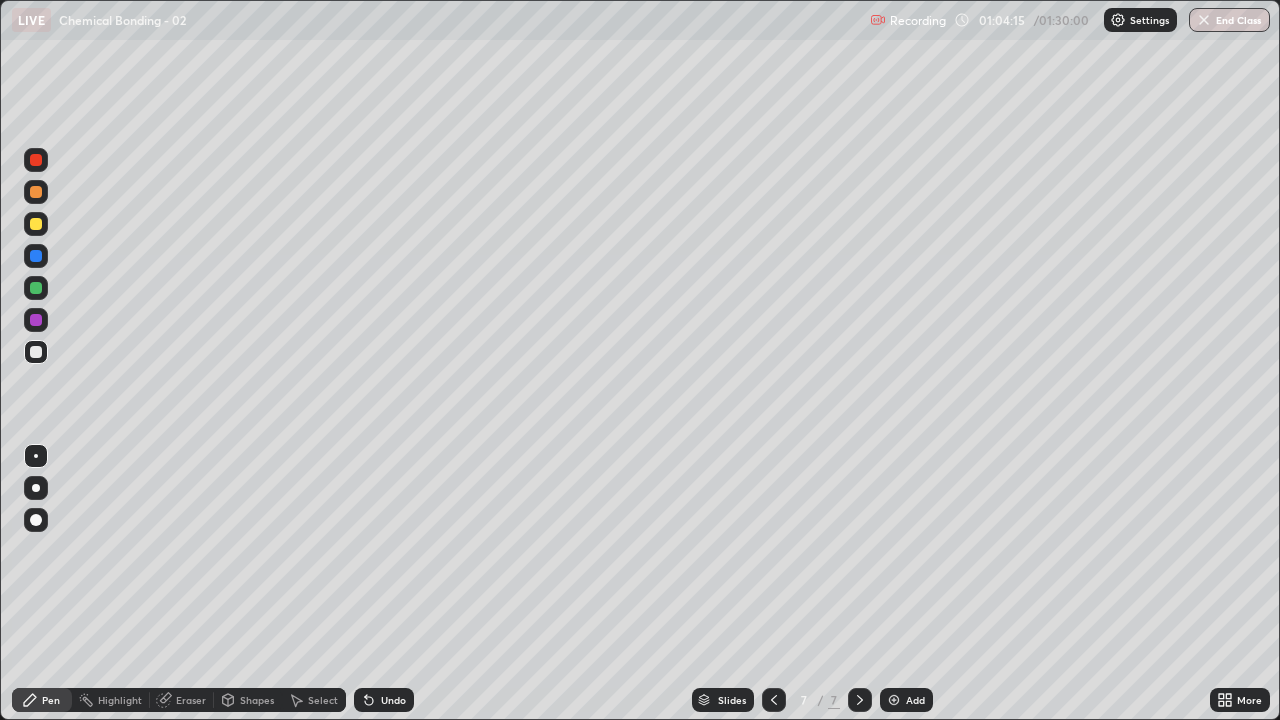 click on "Eraser" at bounding box center [182, 700] 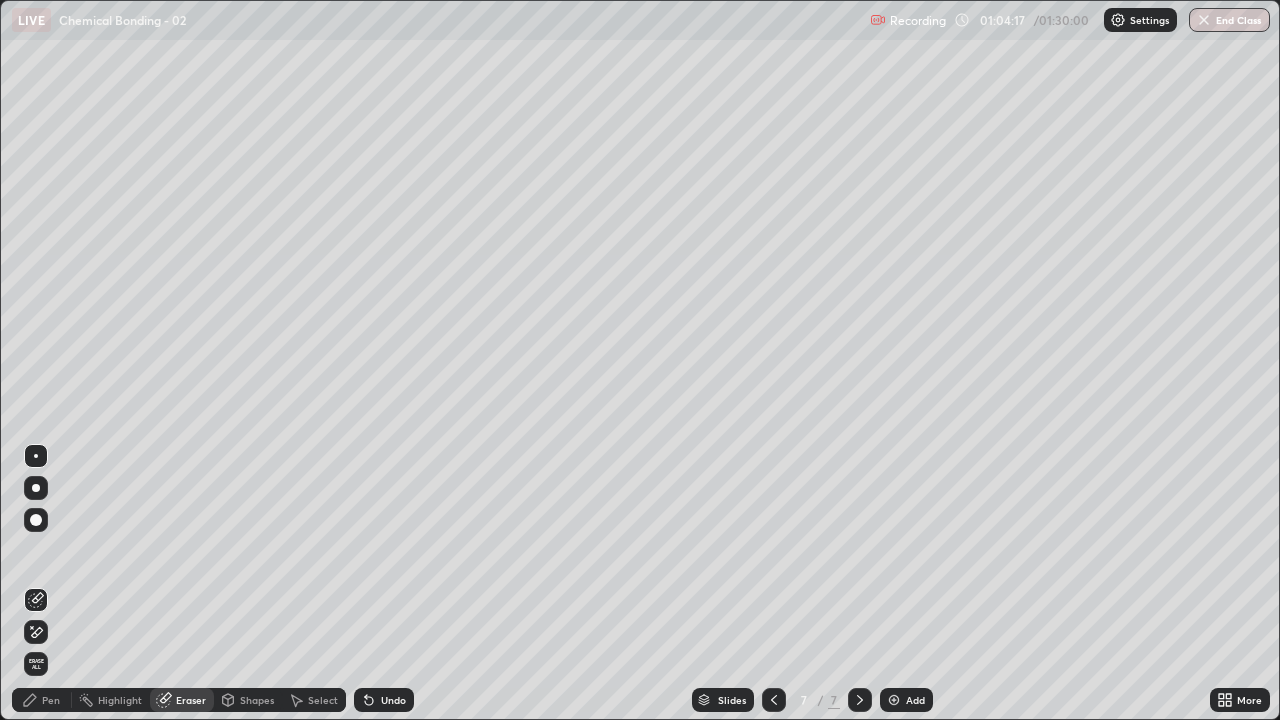click at bounding box center [36, 520] 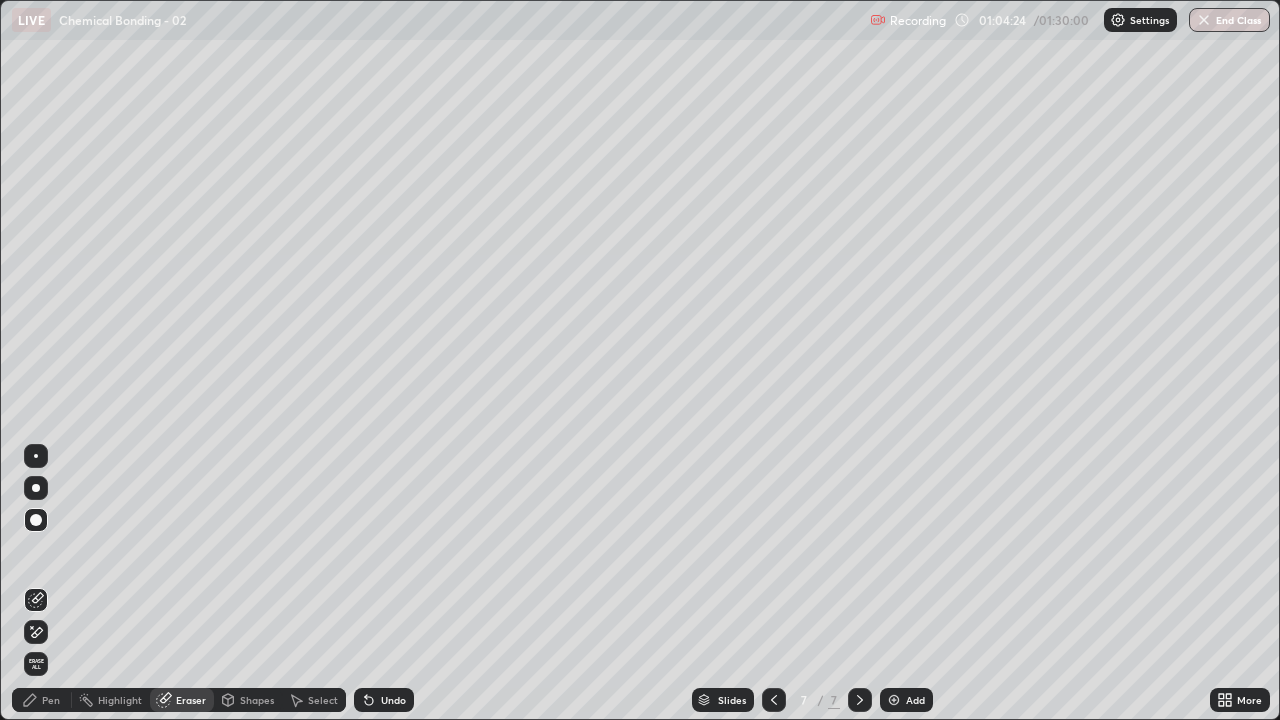 click 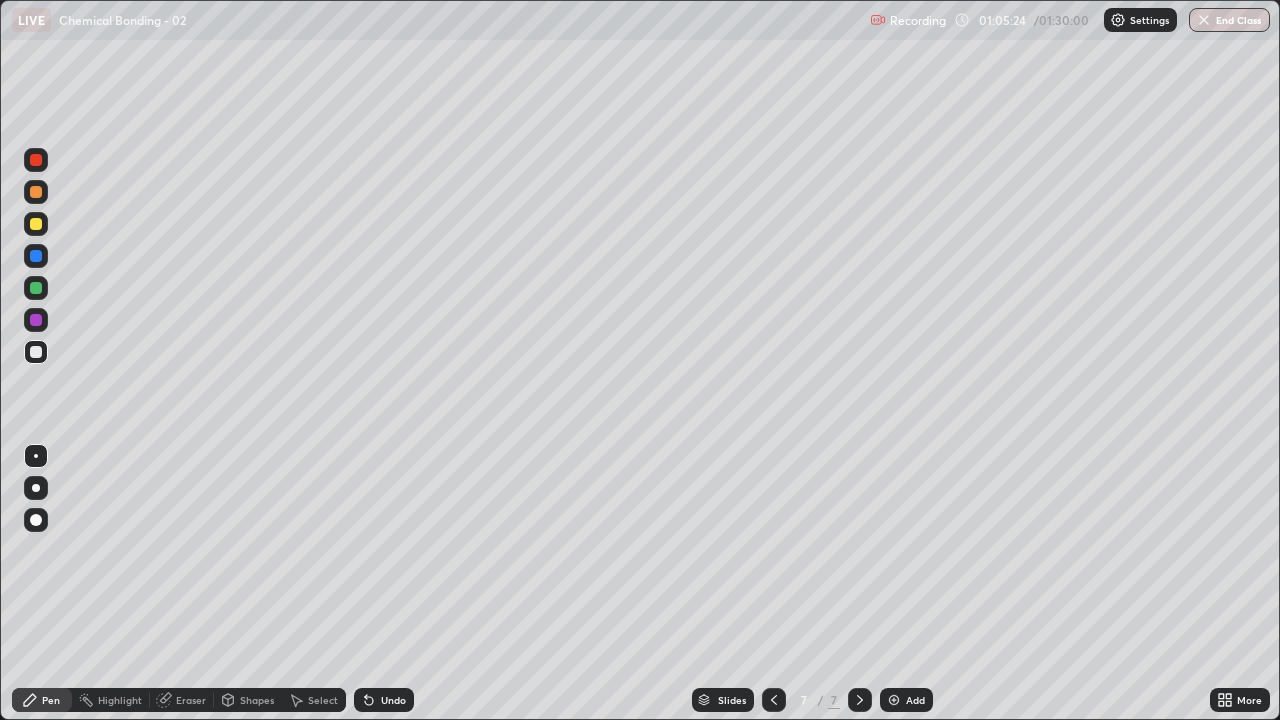 click on "Eraser" at bounding box center [191, 700] 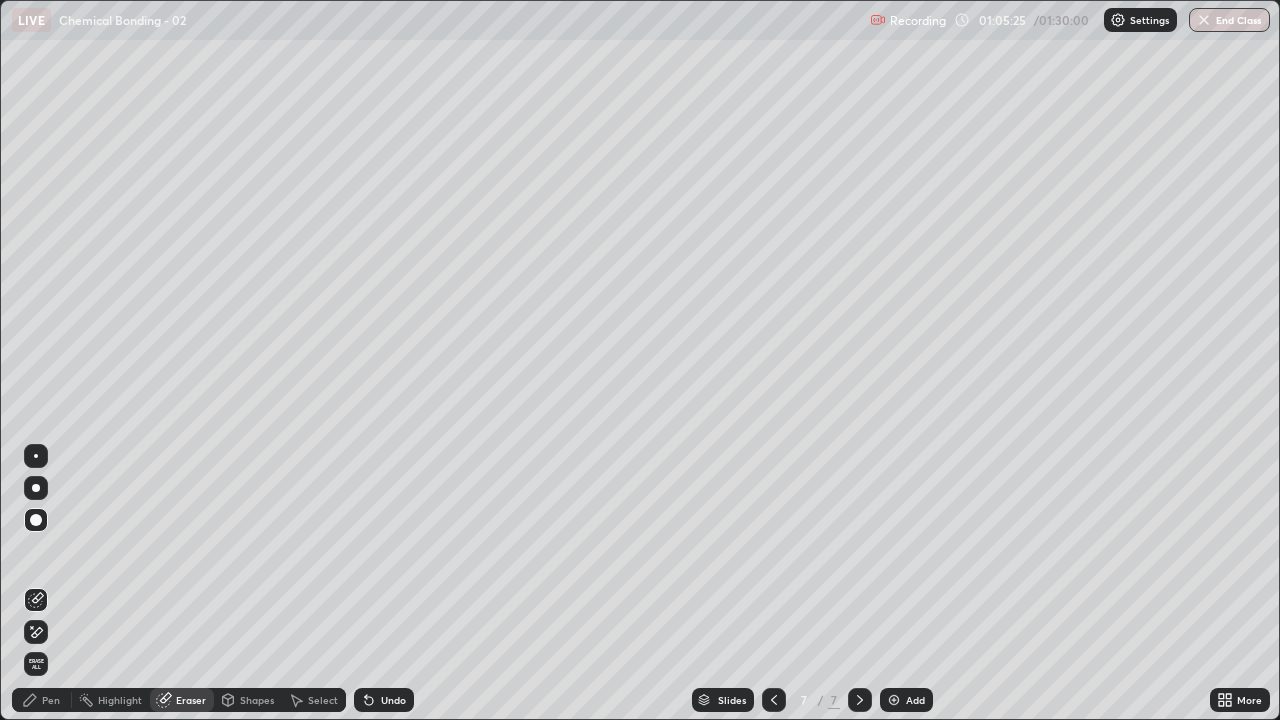 click at bounding box center (36, 520) 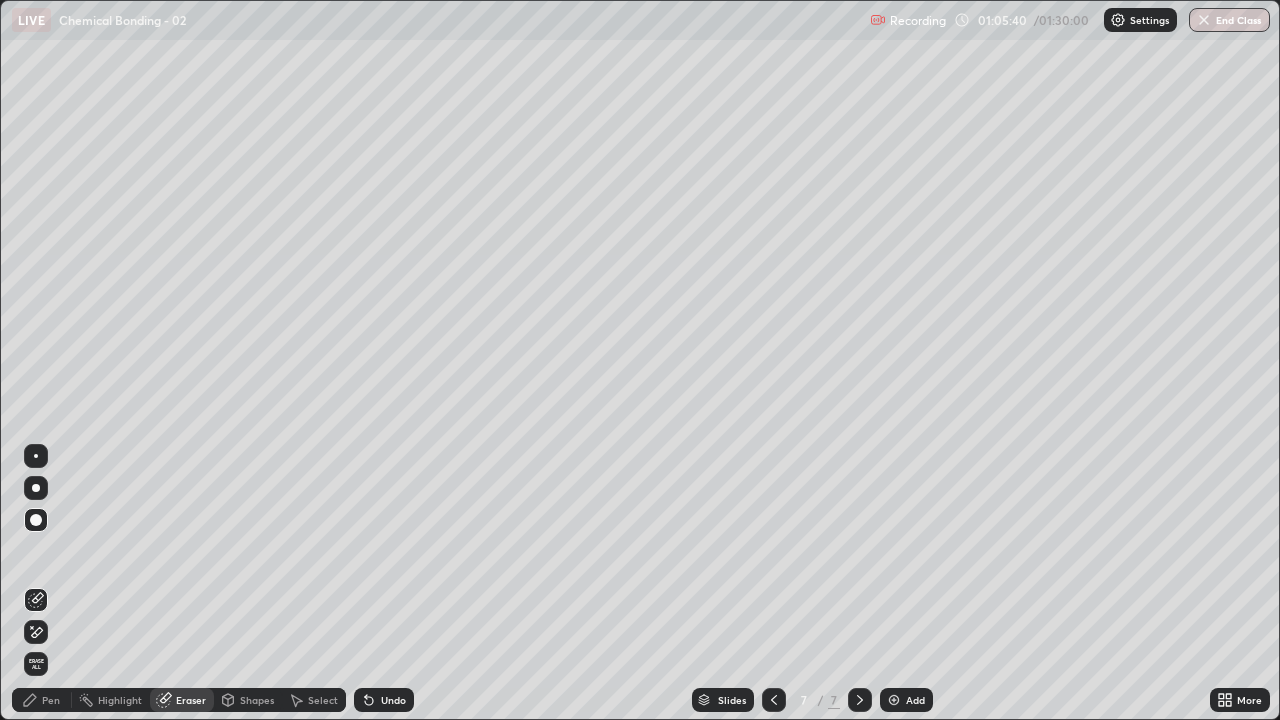 click on "Pen" at bounding box center (42, 700) 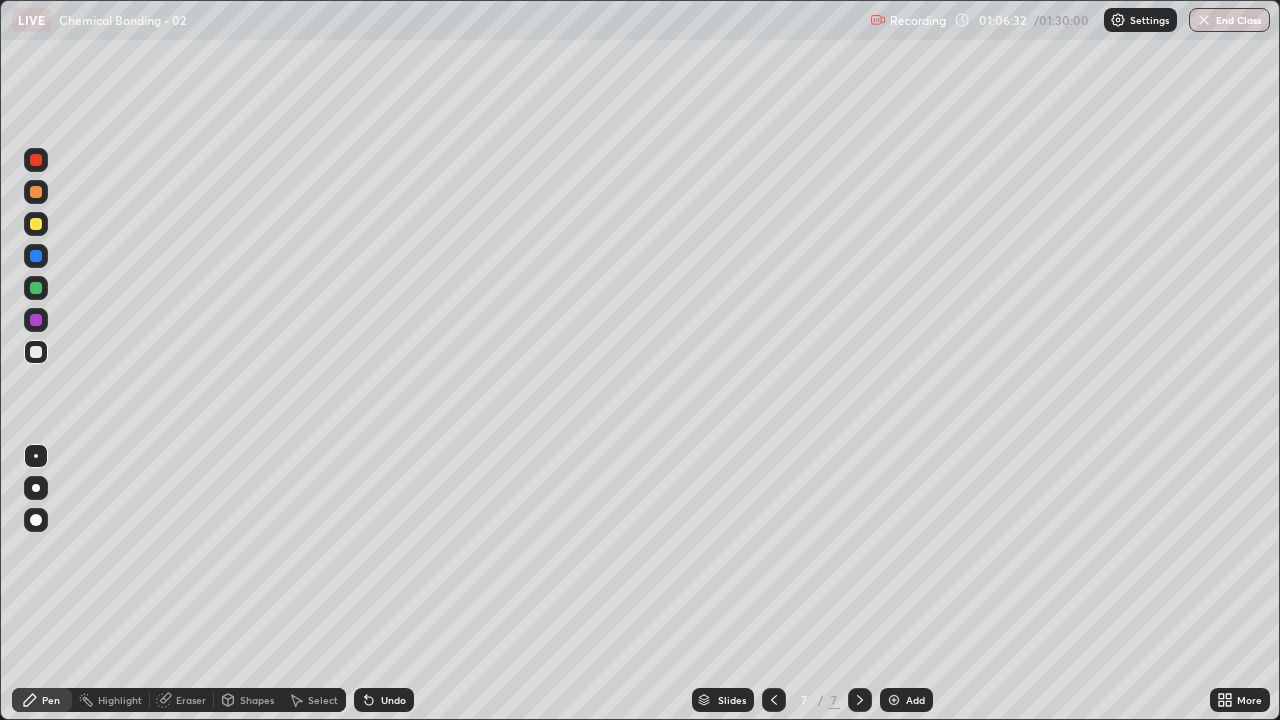 click at bounding box center [894, 700] 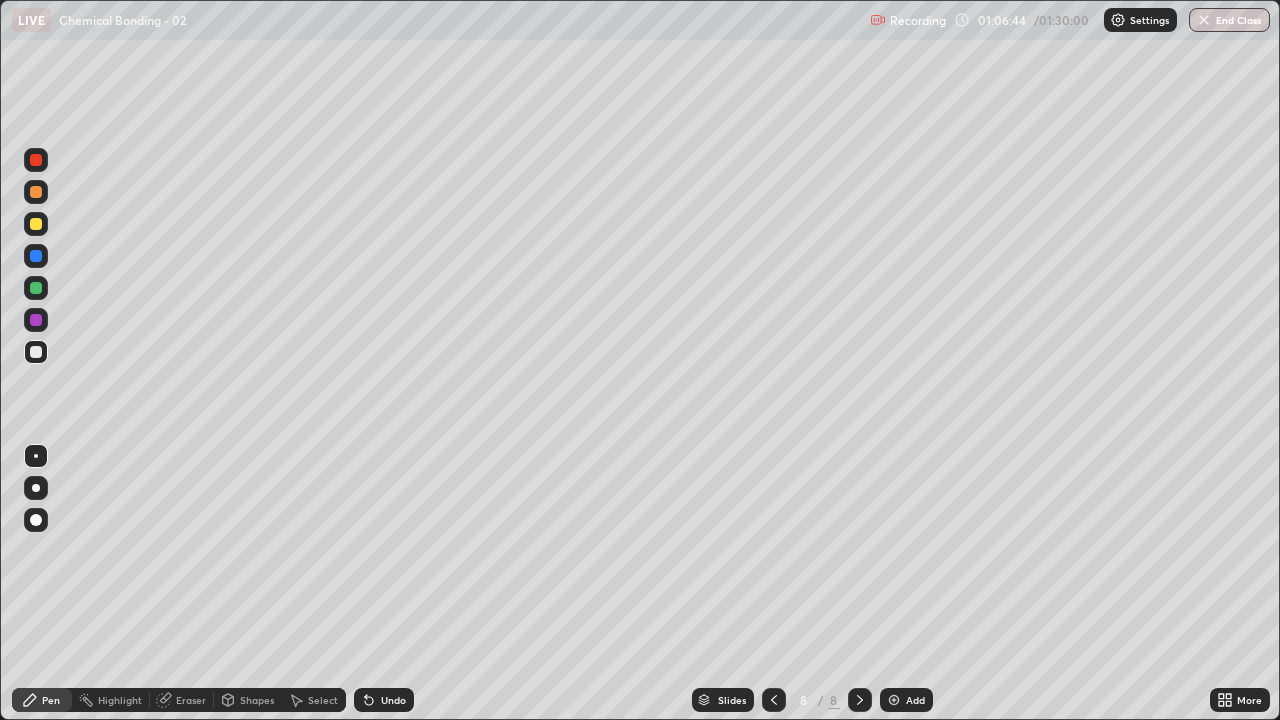 click on "Eraser" at bounding box center (182, 700) 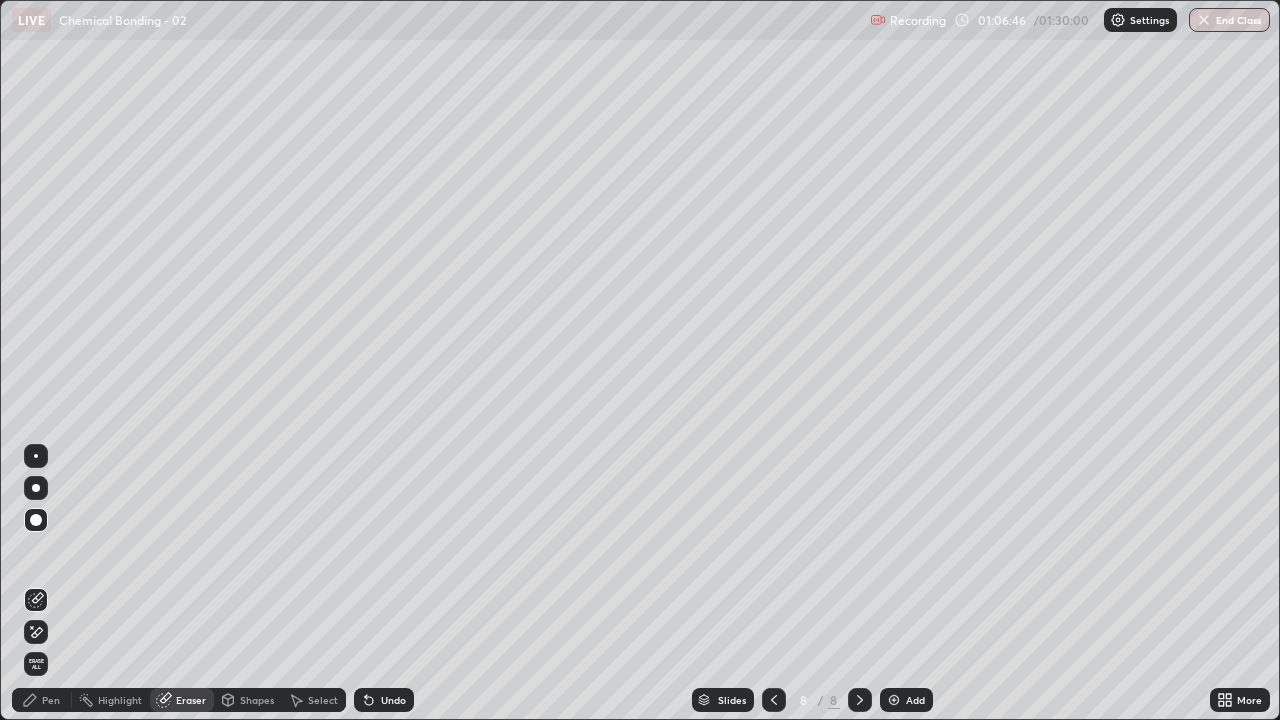 click on "Pen" at bounding box center (51, 700) 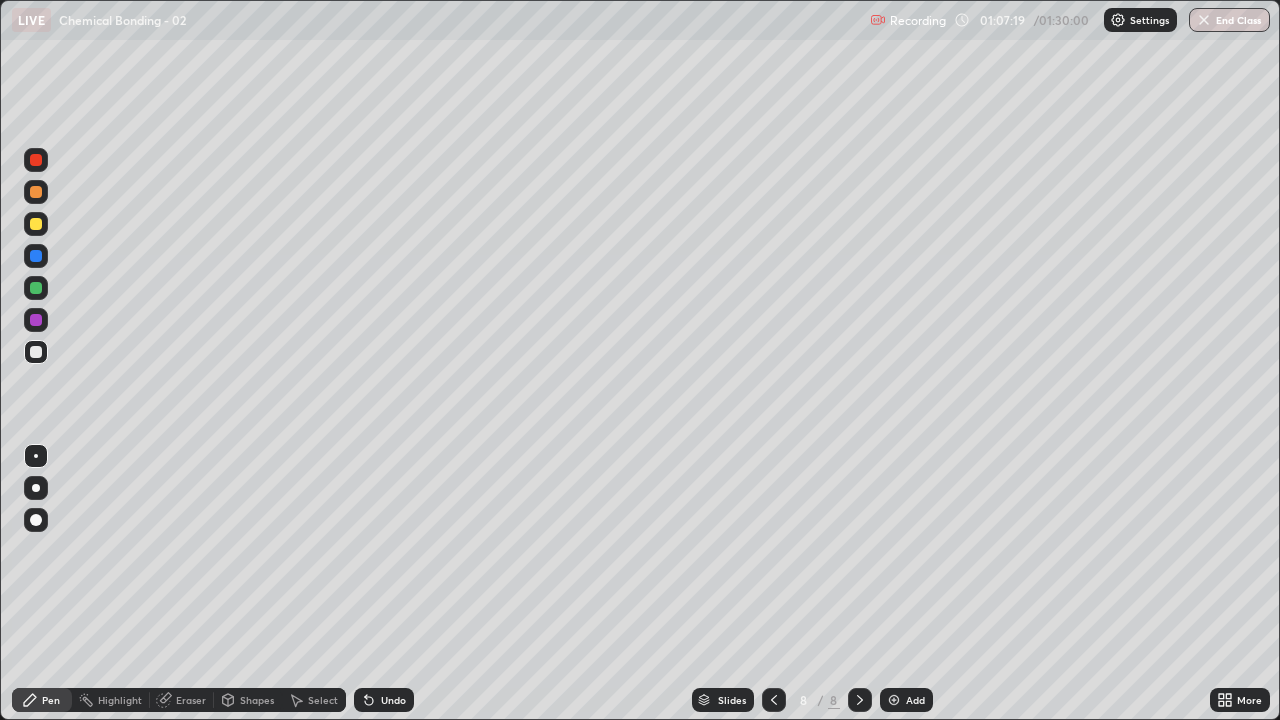 click on "Undo" at bounding box center [384, 700] 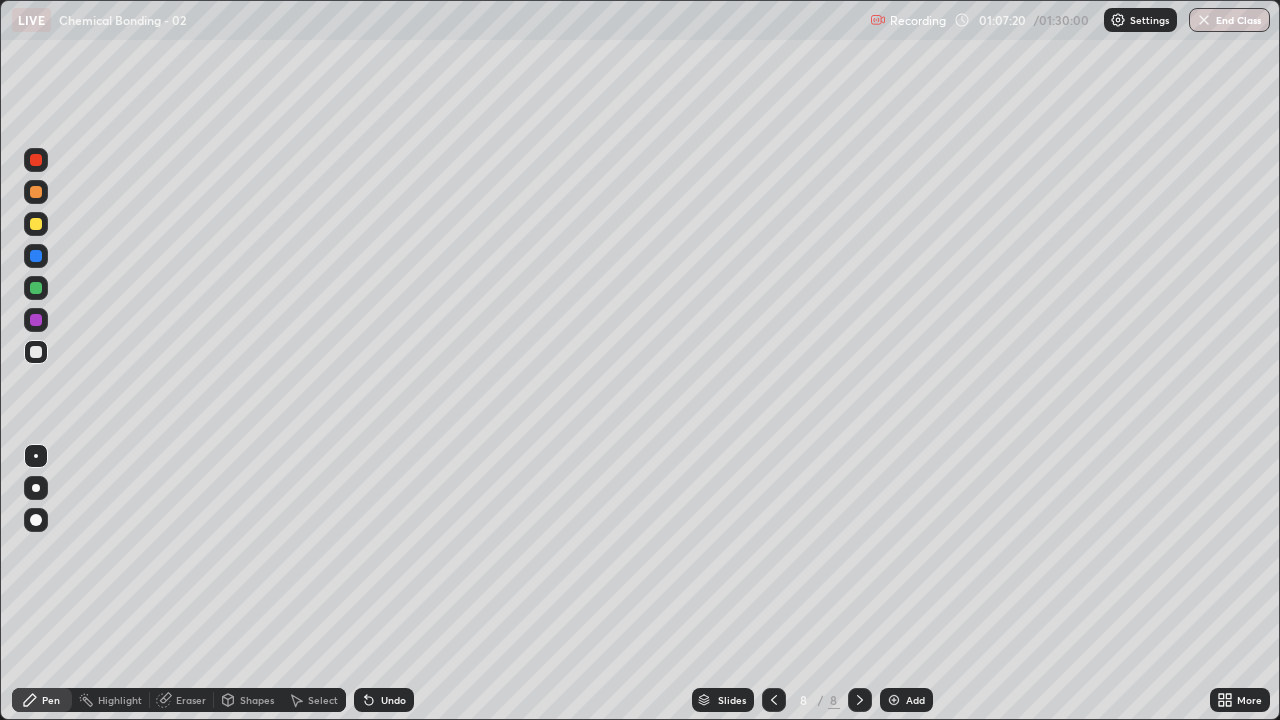 click on "Undo" at bounding box center [384, 700] 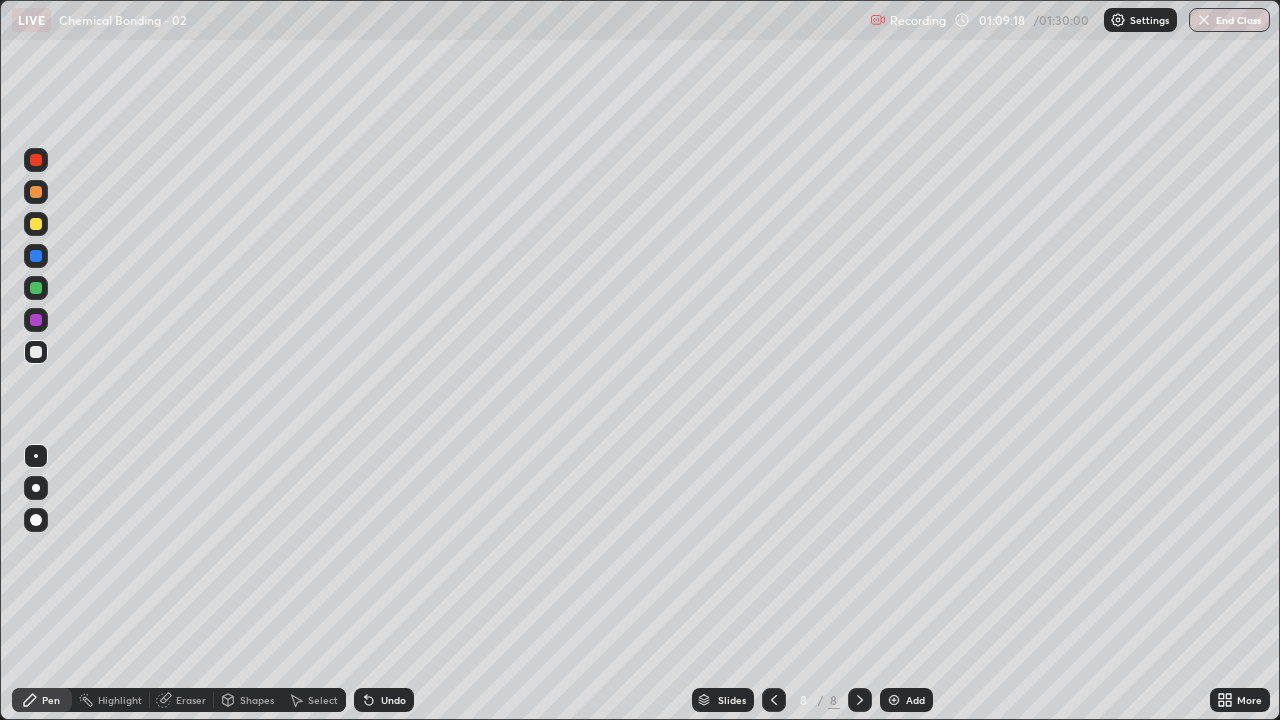 click at bounding box center [894, 700] 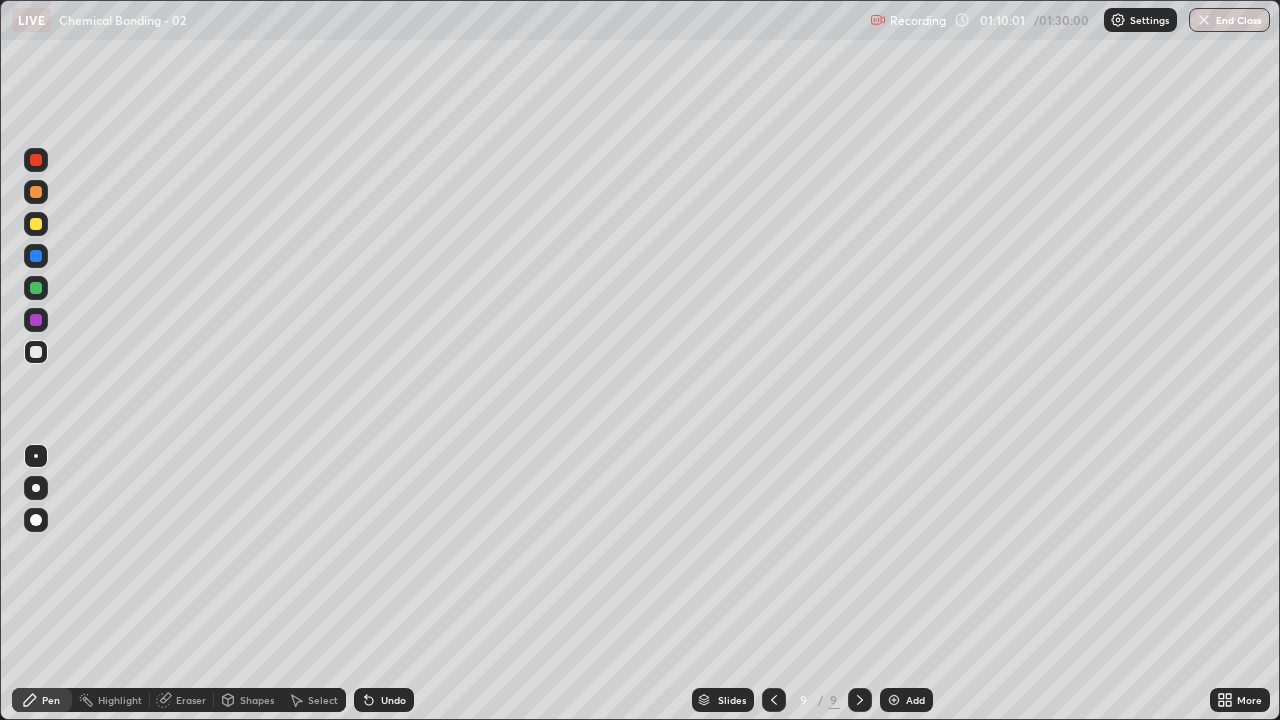 click on "Shapes" at bounding box center (257, 700) 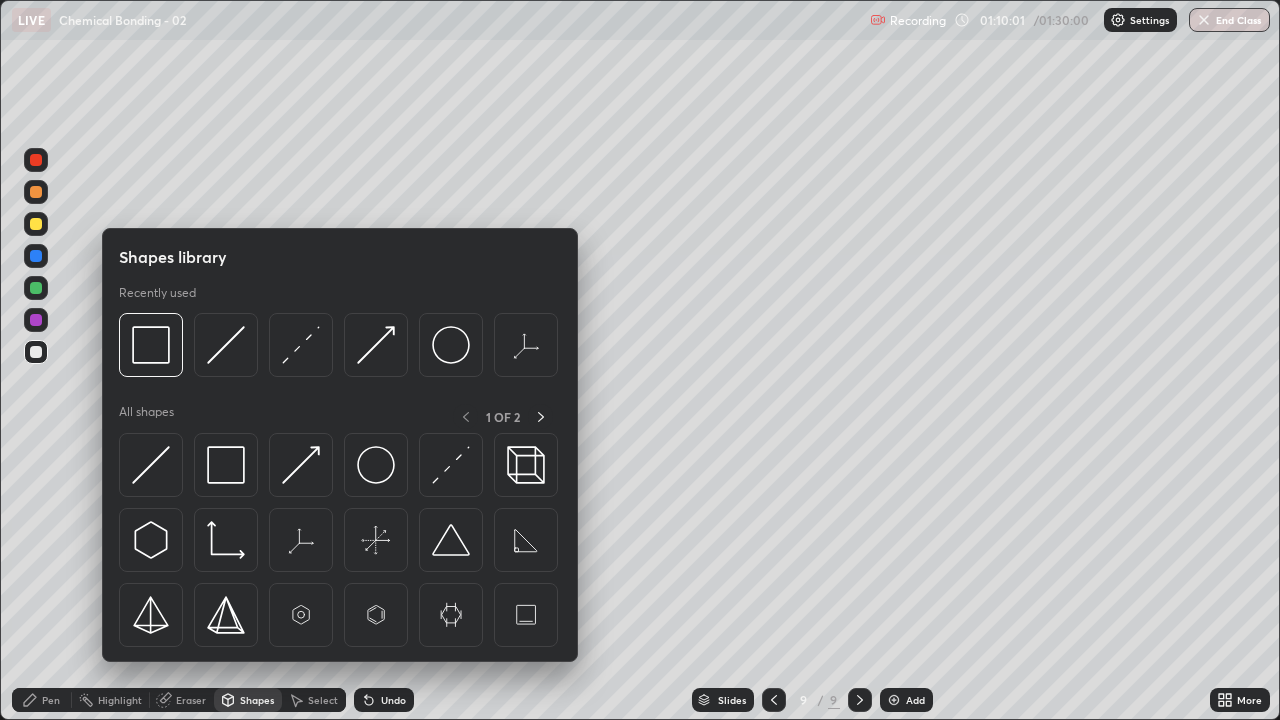 click on "Eraser" at bounding box center (191, 700) 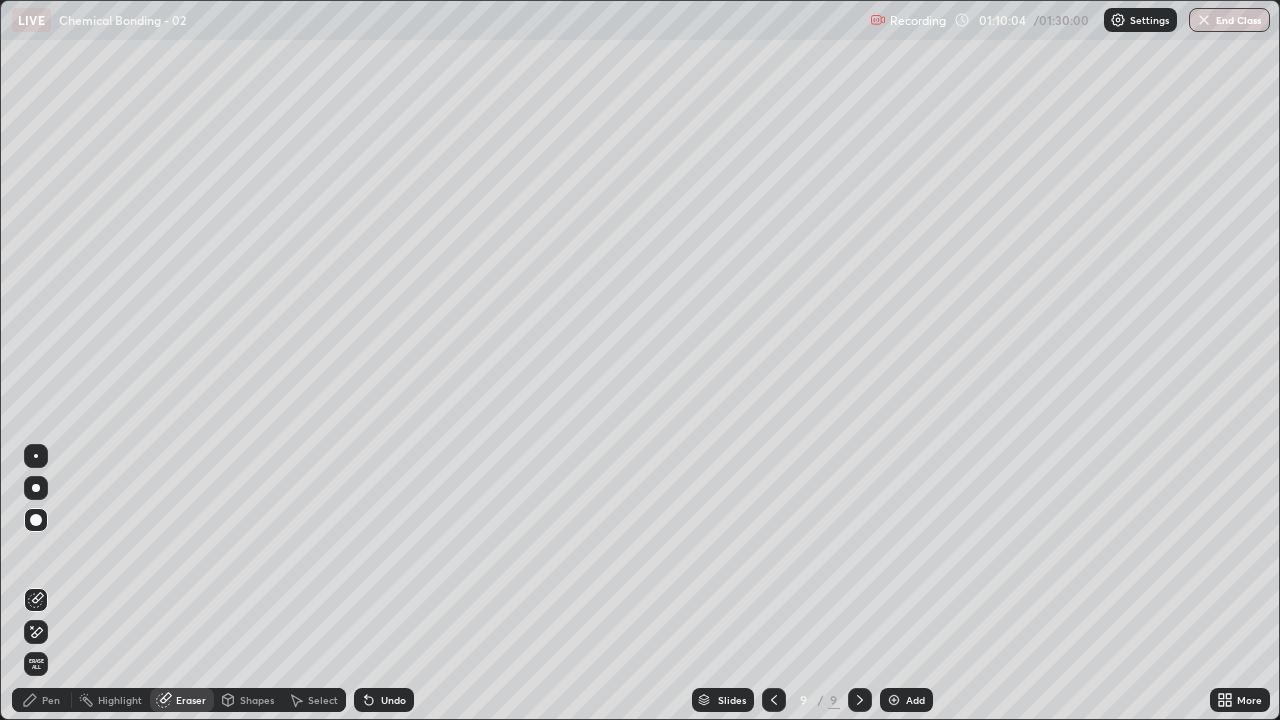 click 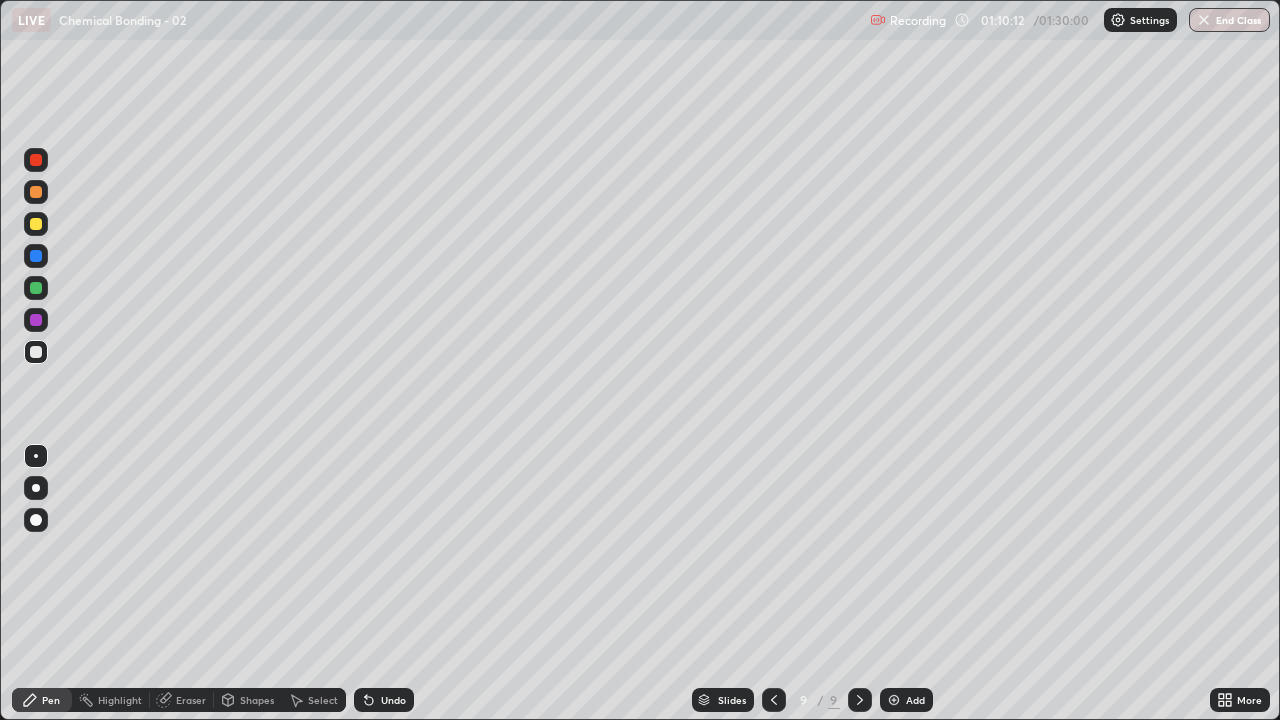 click on "Undo" at bounding box center [380, 700] 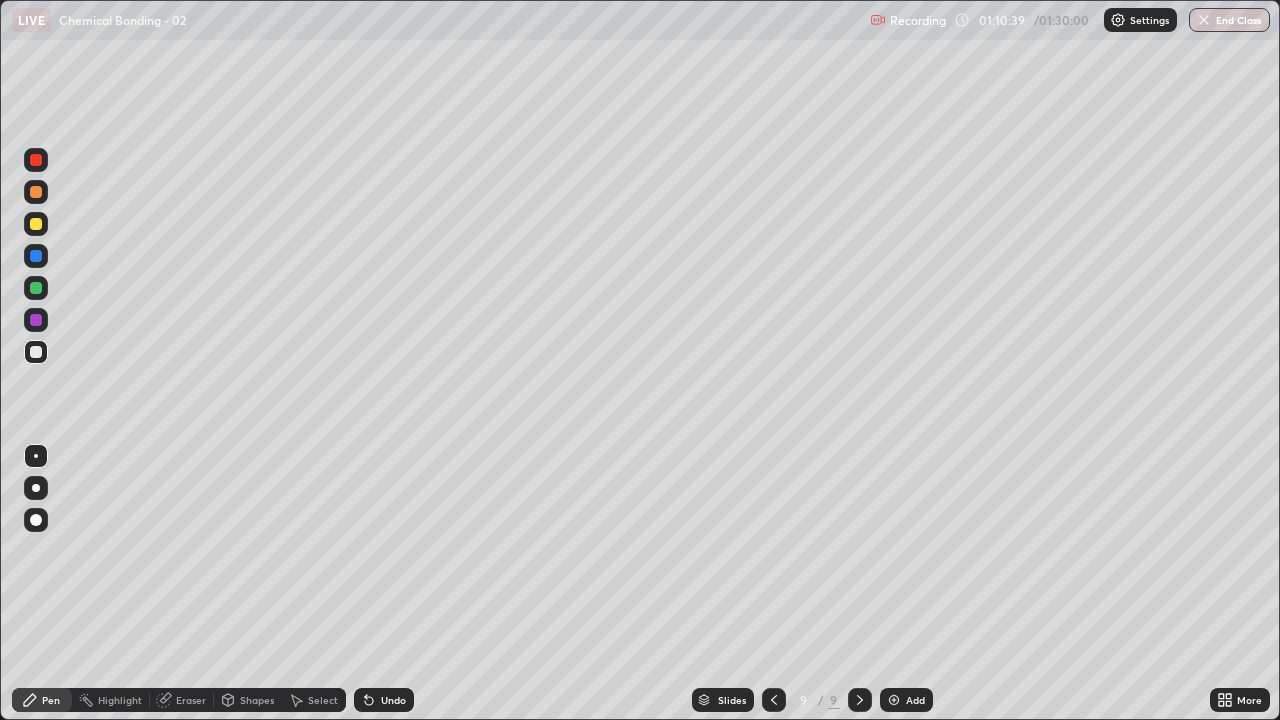 click 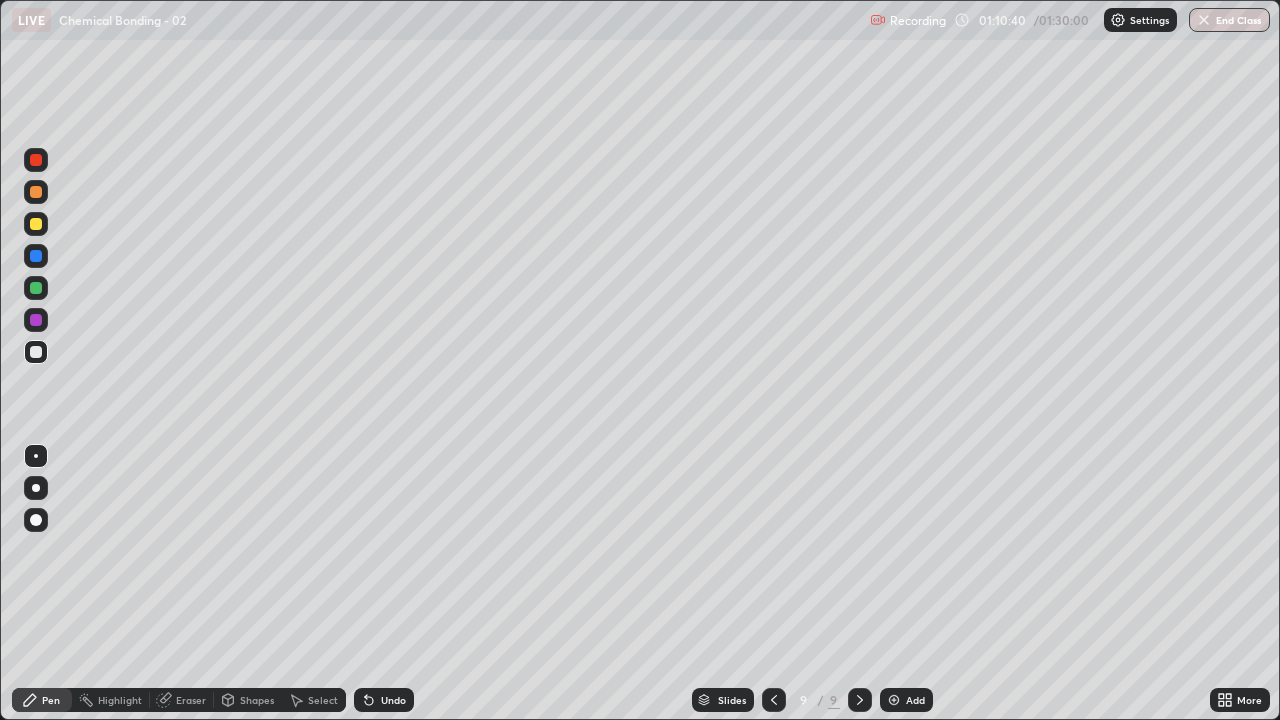 click on "Undo" at bounding box center (380, 700) 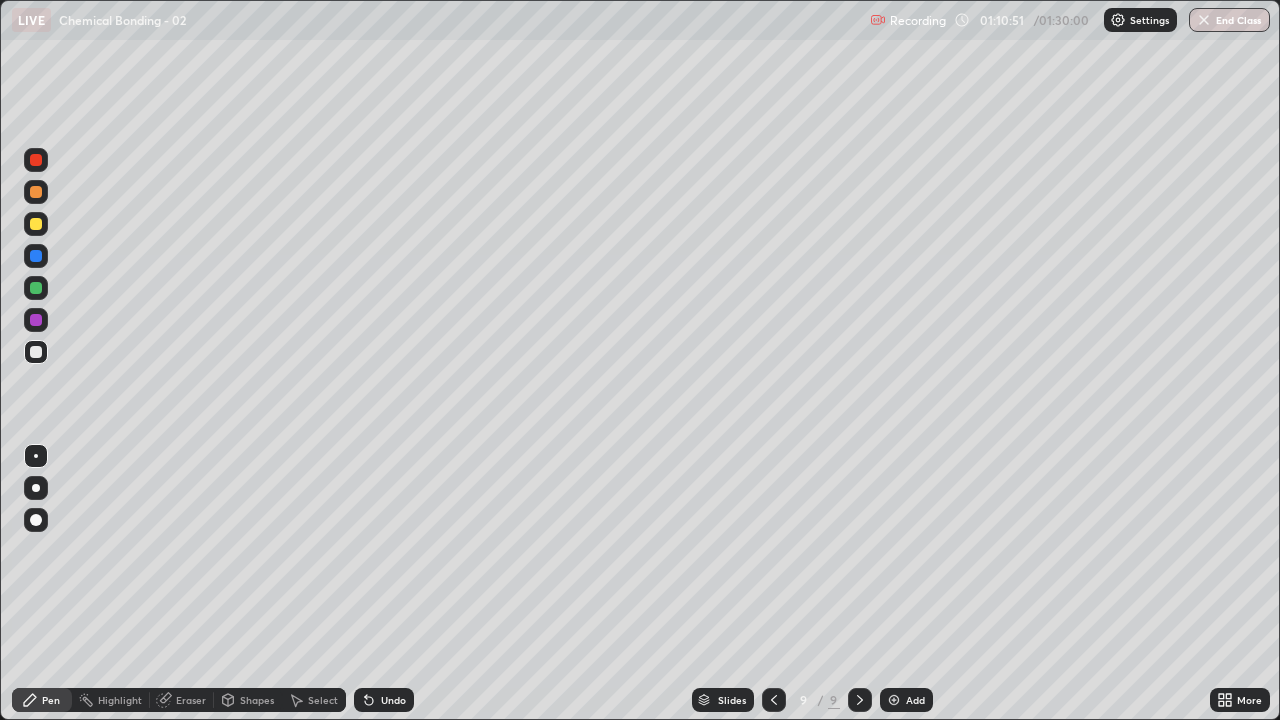 click on "Select" at bounding box center (314, 700) 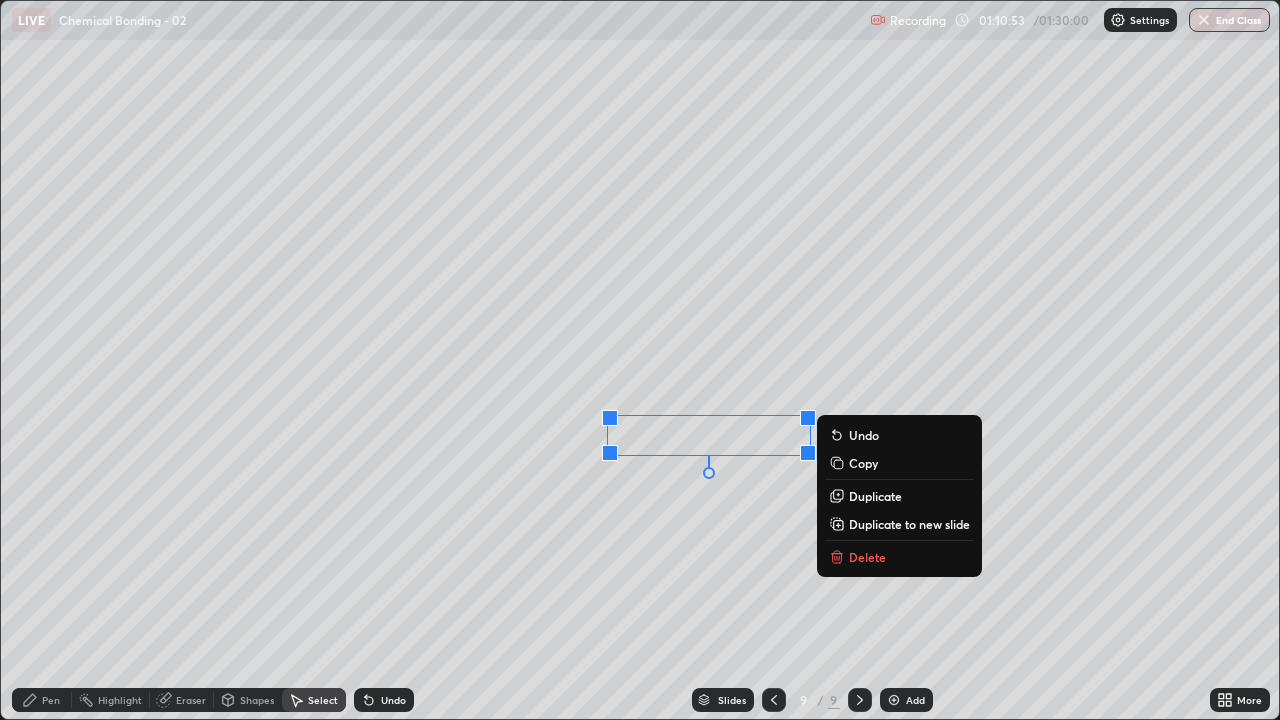 click on "Delete" at bounding box center (867, 557) 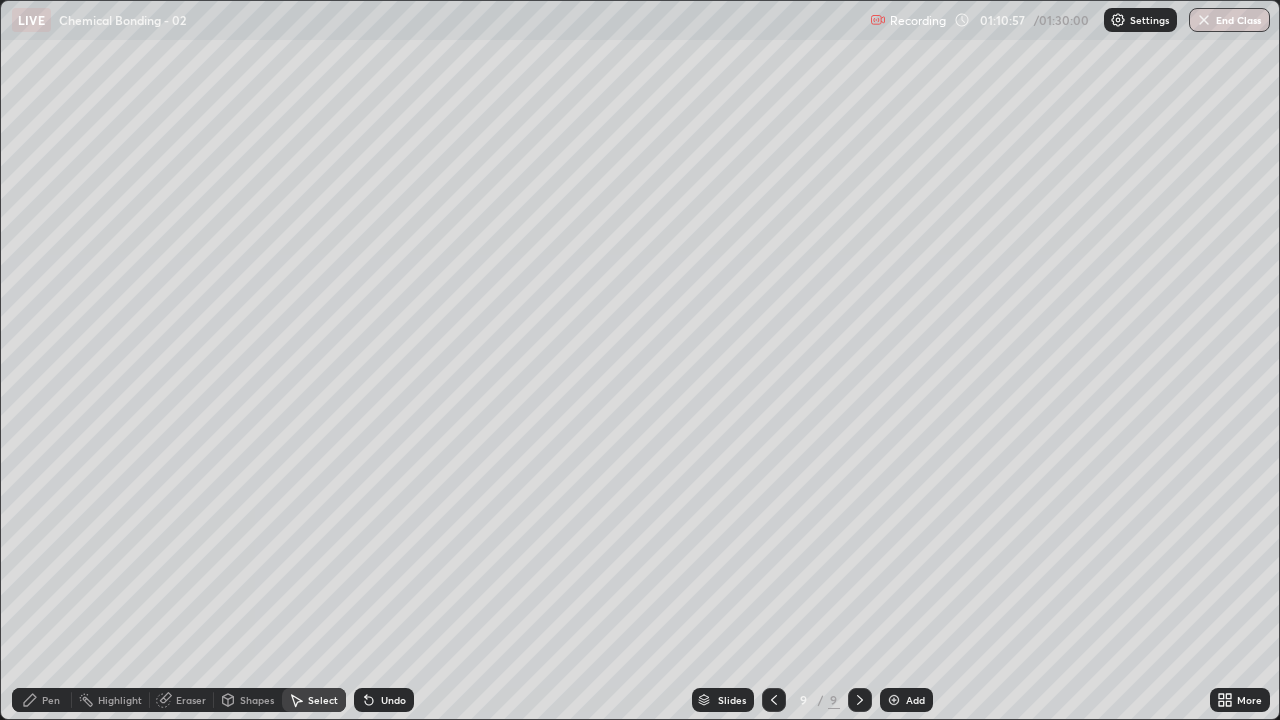click on "Pen" at bounding box center [42, 700] 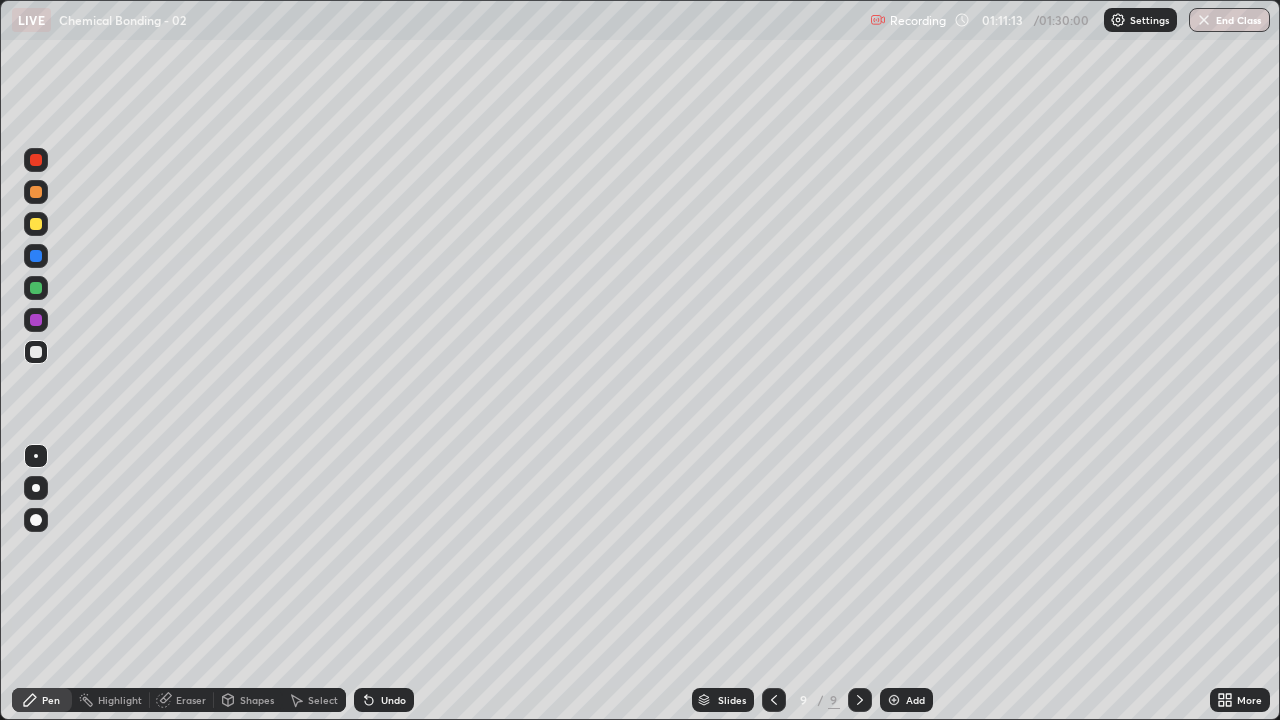 click on "Select" at bounding box center [323, 700] 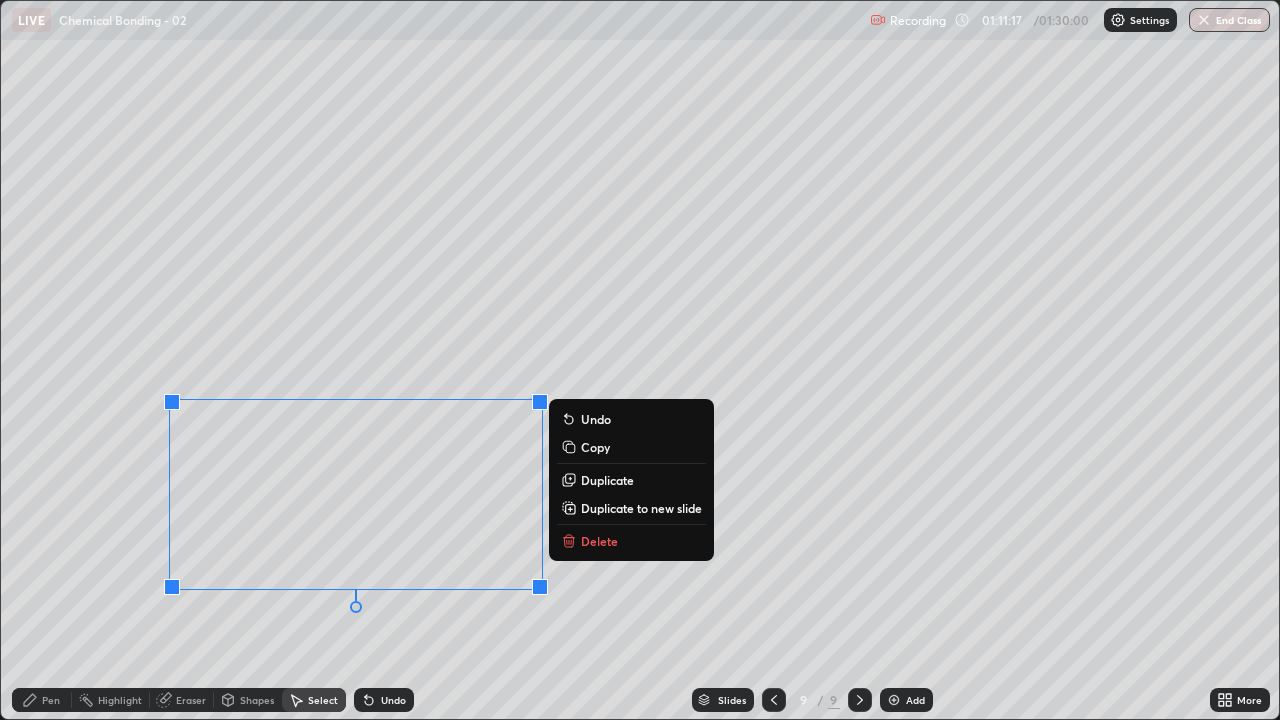 click on "Delete" at bounding box center (631, 541) 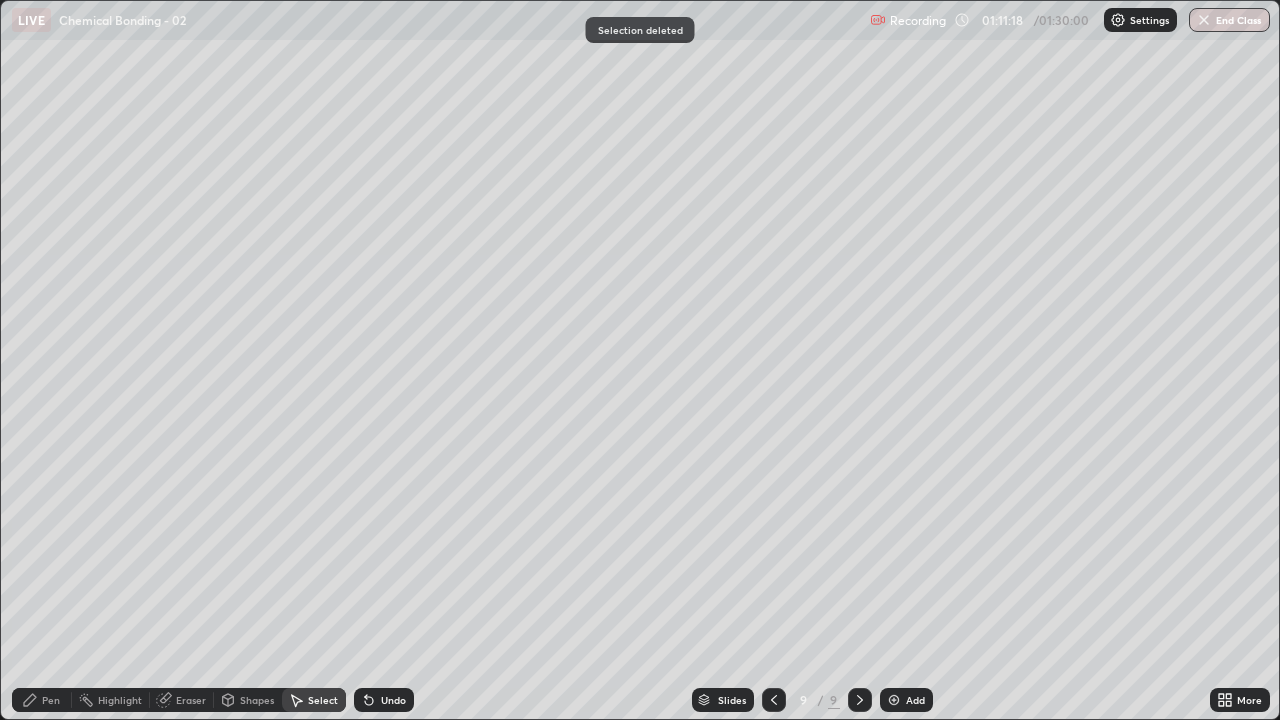 click on "Pen" at bounding box center [51, 700] 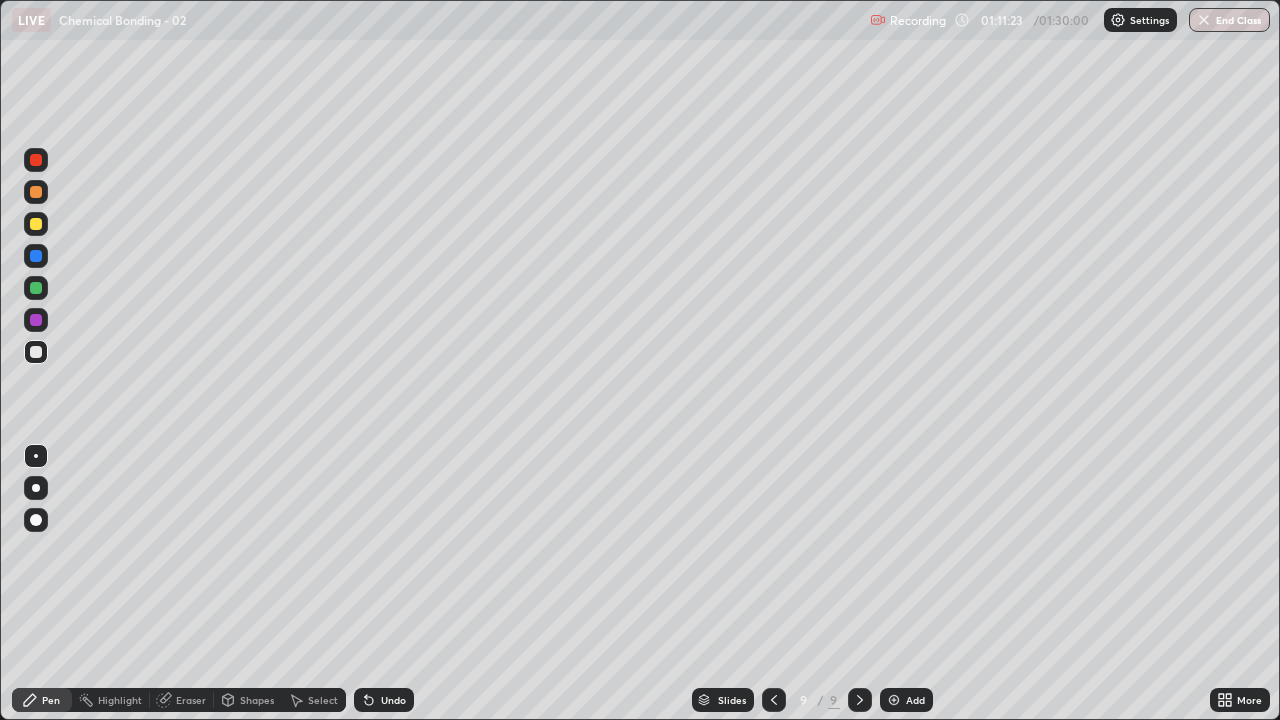 click 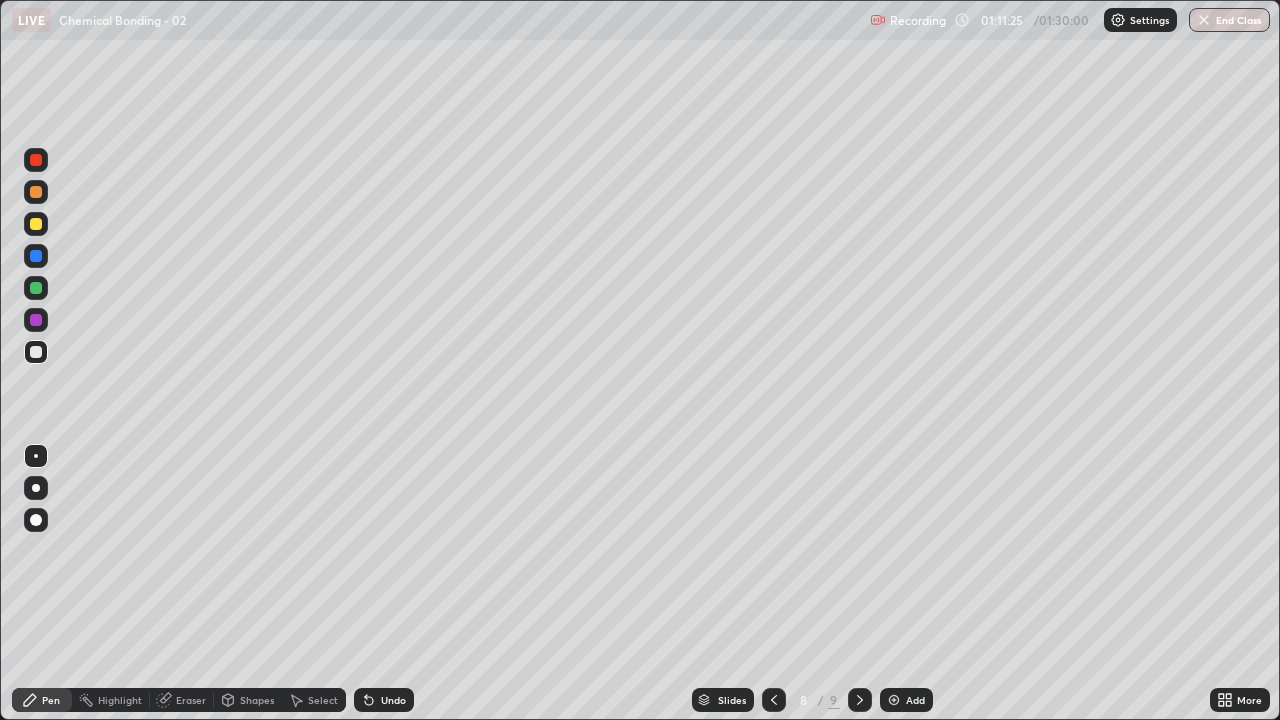 click on "Eraser" at bounding box center (191, 700) 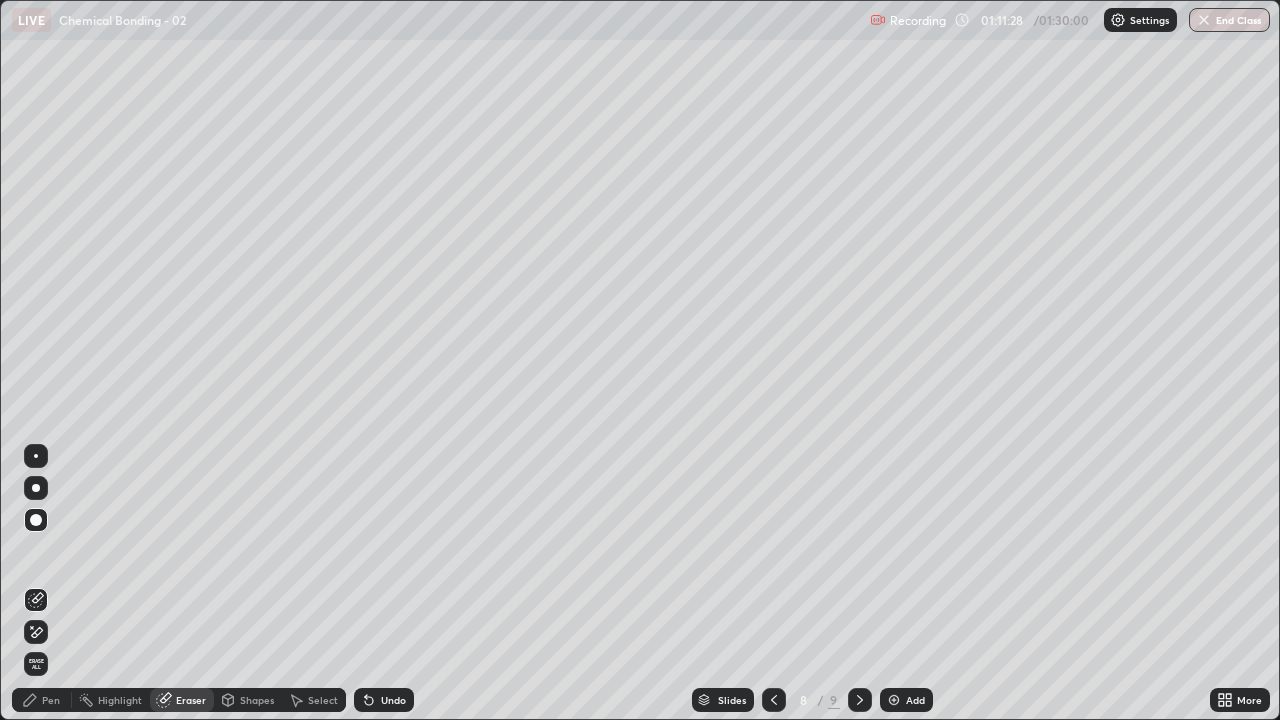 click on "Pen" at bounding box center [51, 700] 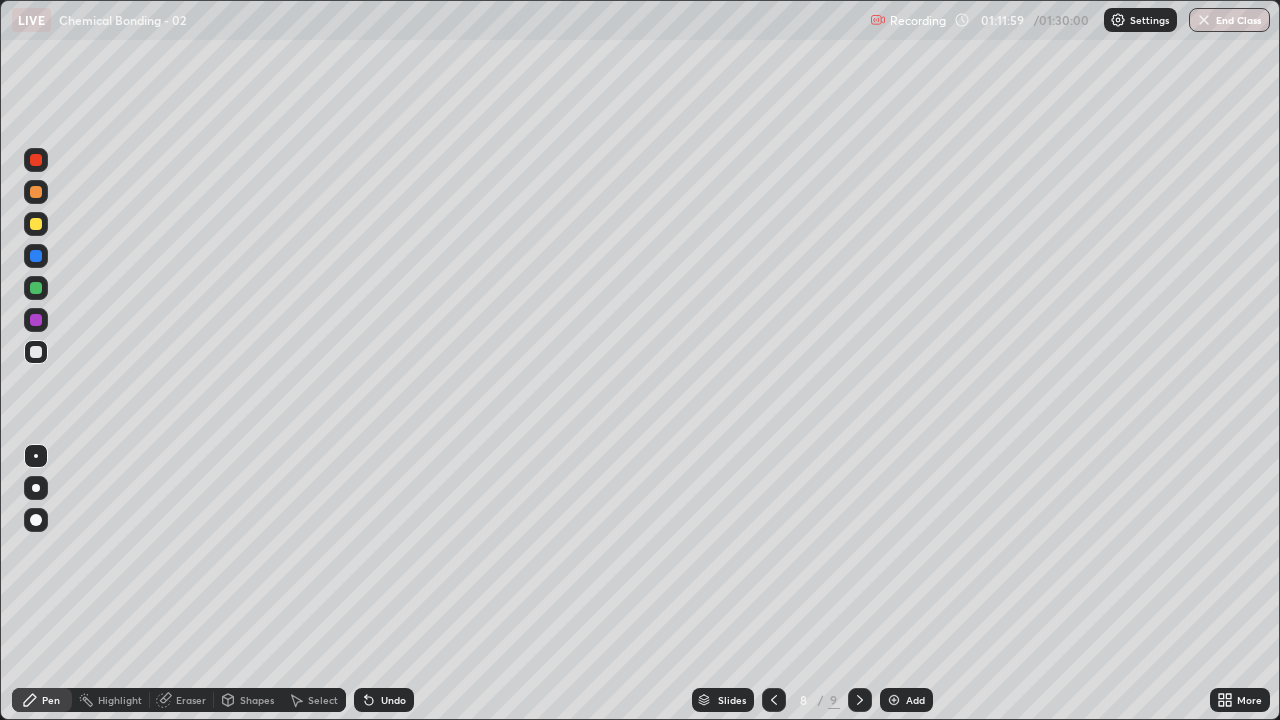 click 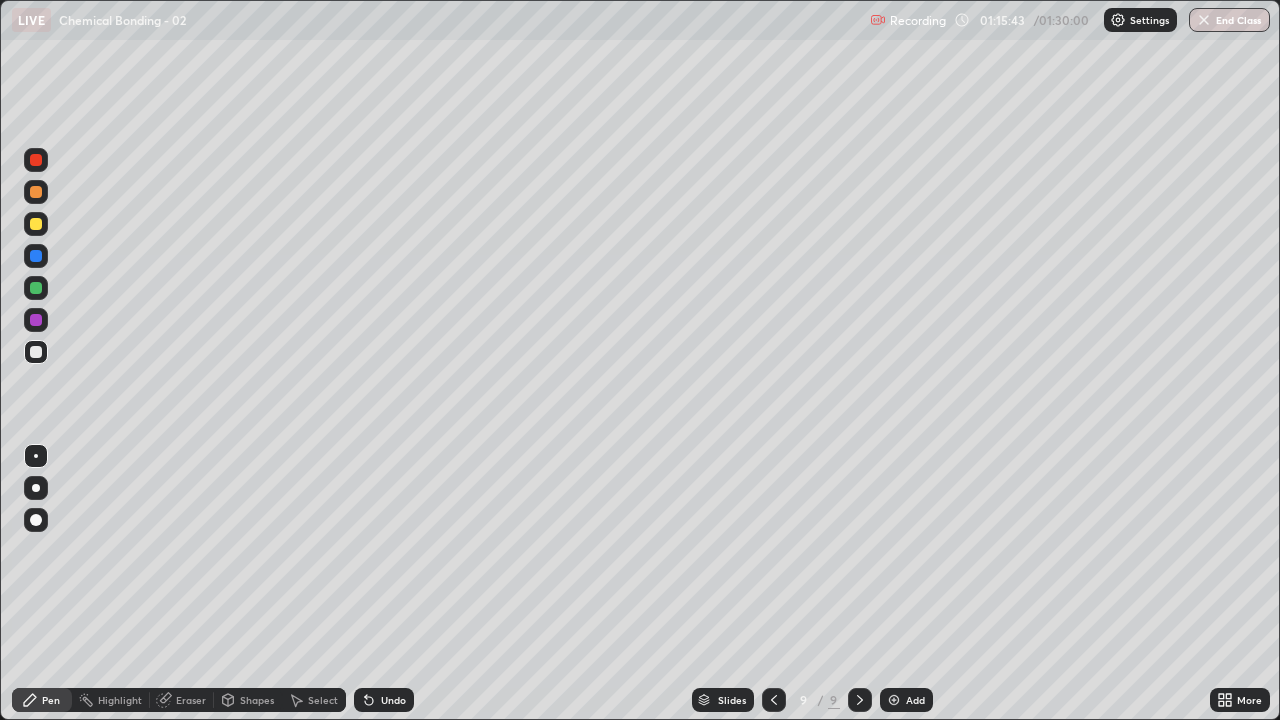click at bounding box center (894, 700) 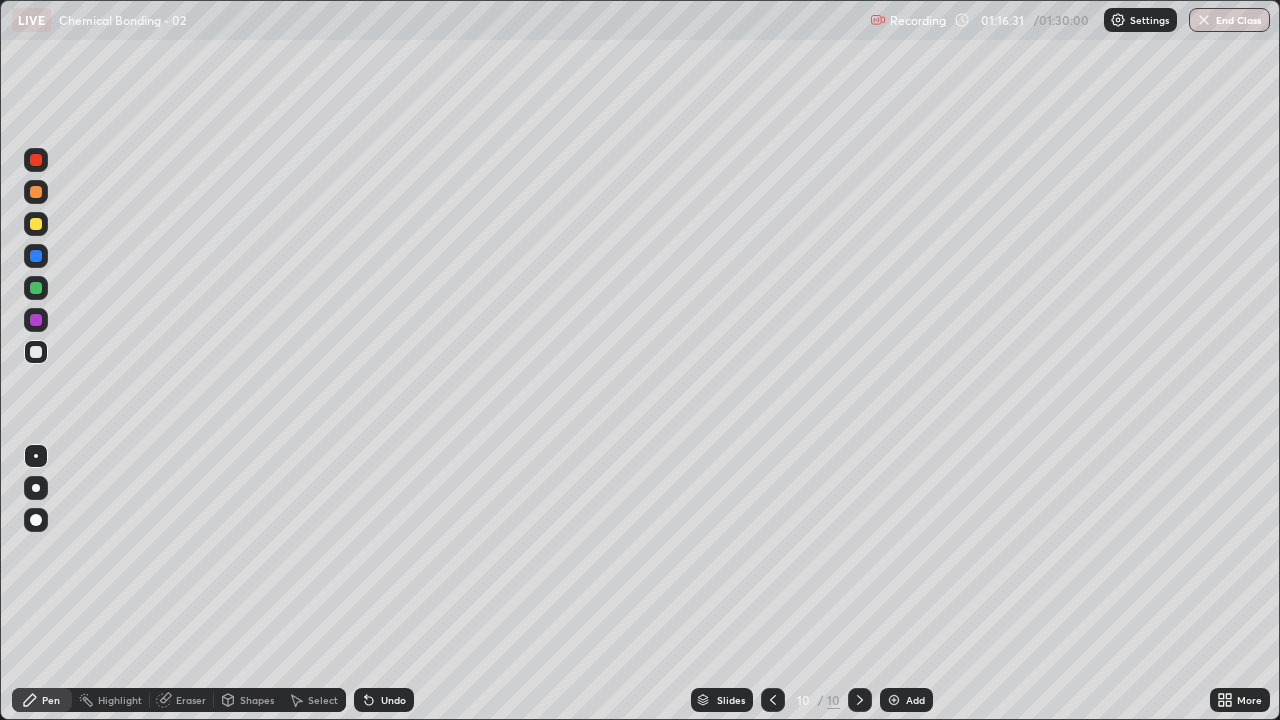 click on "Undo" at bounding box center (393, 700) 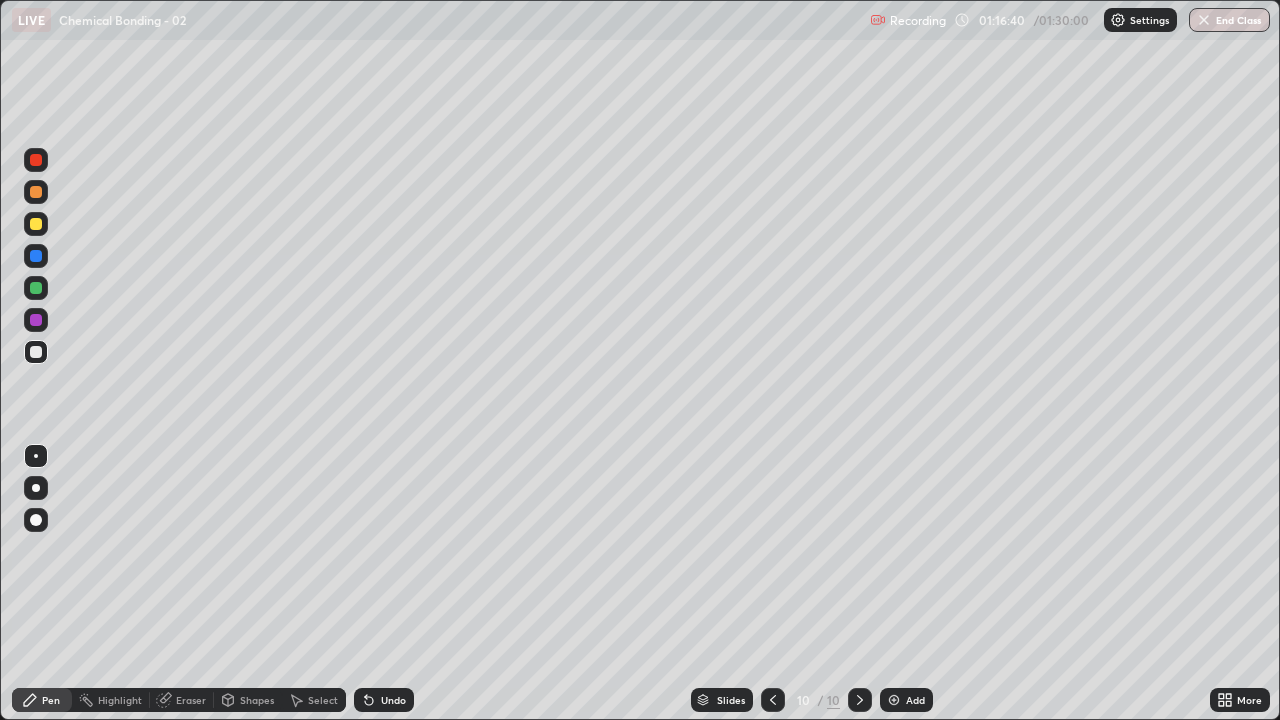 click on "Undo" at bounding box center [393, 700] 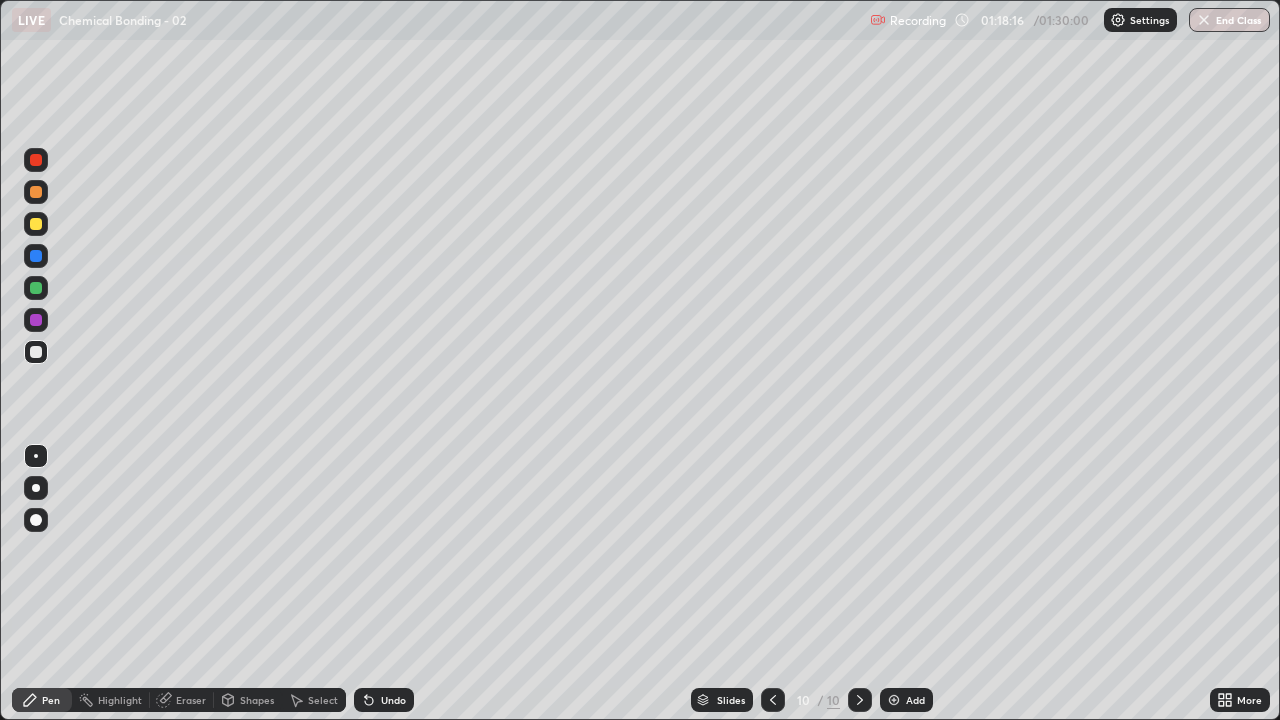 click on "Undo" at bounding box center [393, 700] 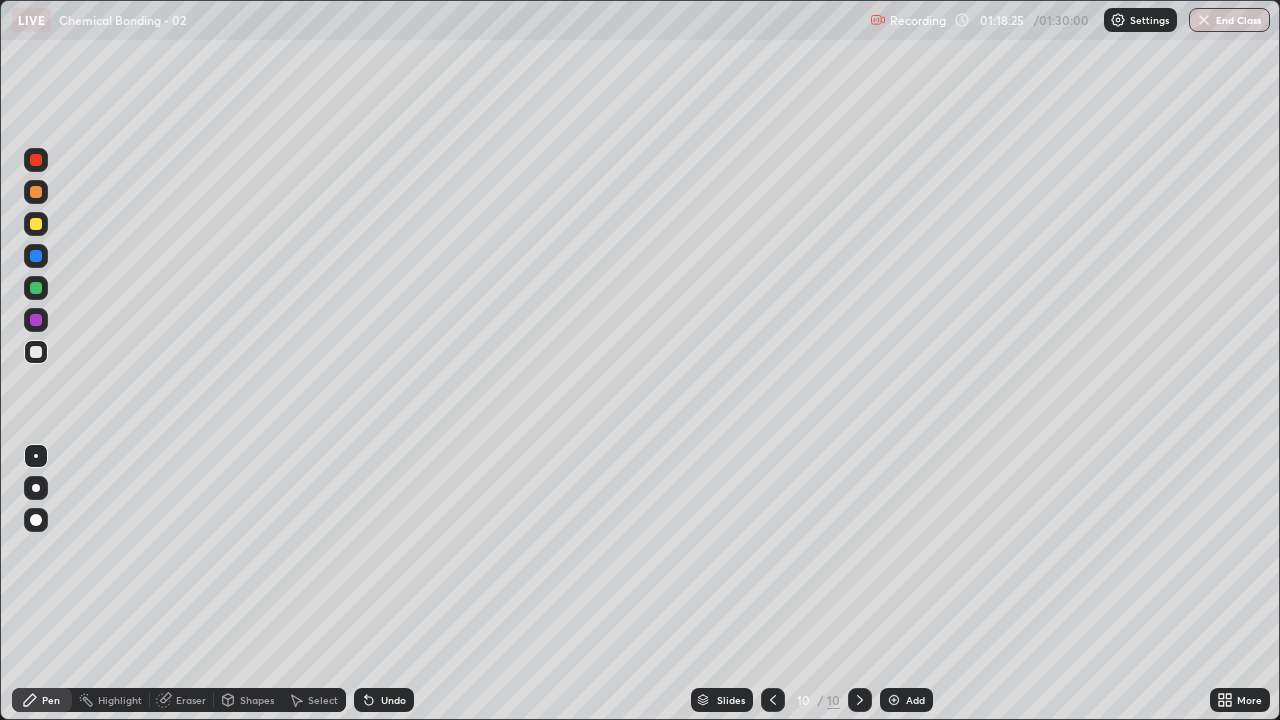 click on "Shapes" at bounding box center [257, 700] 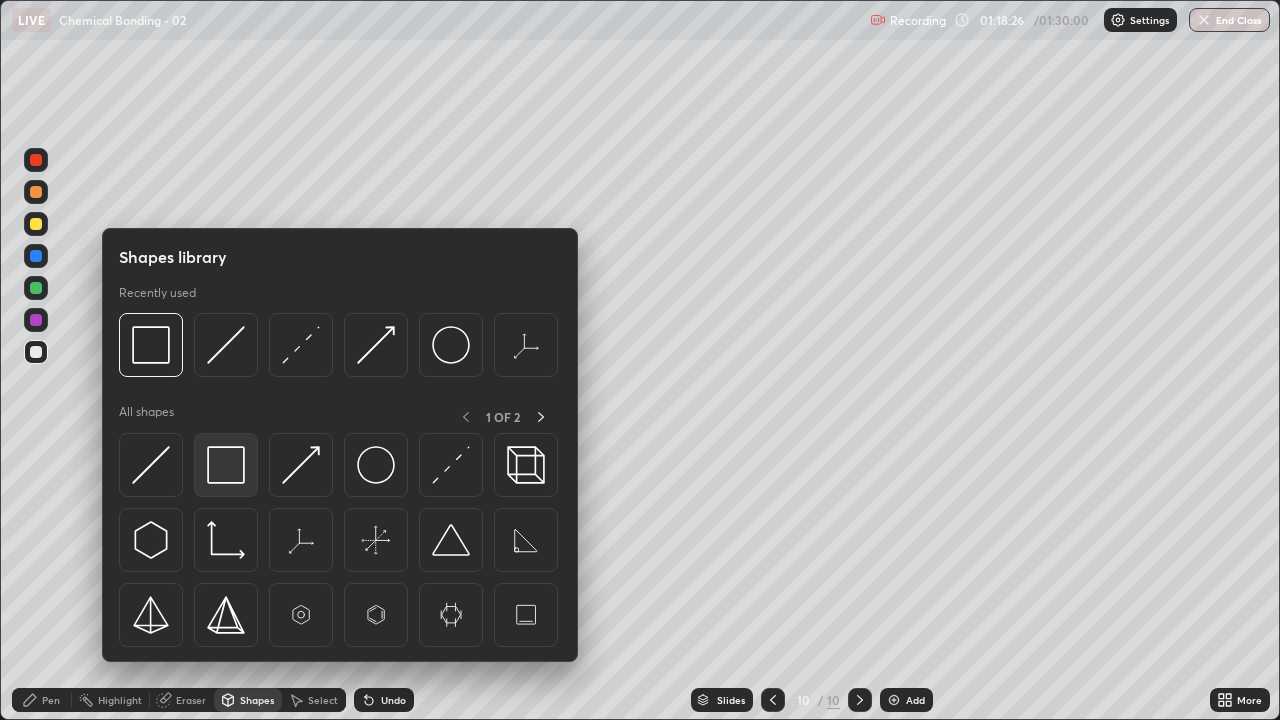 click at bounding box center [226, 465] 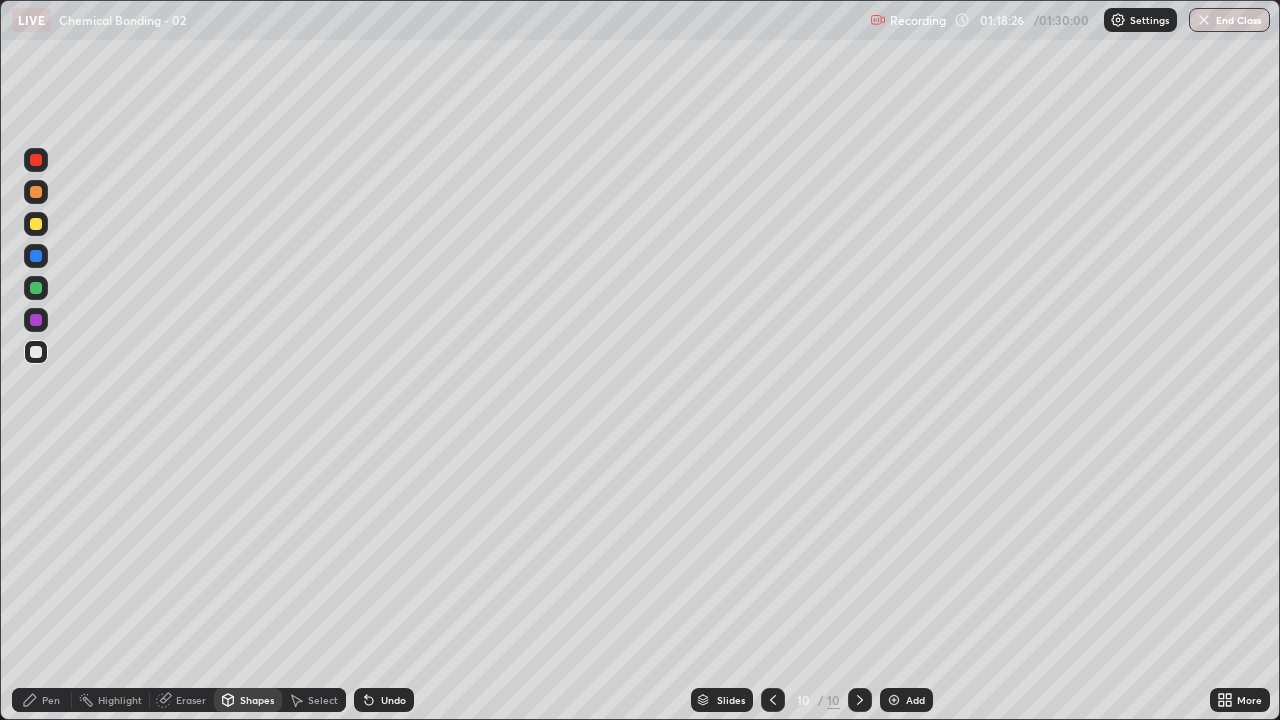 click at bounding box center [36, 288] 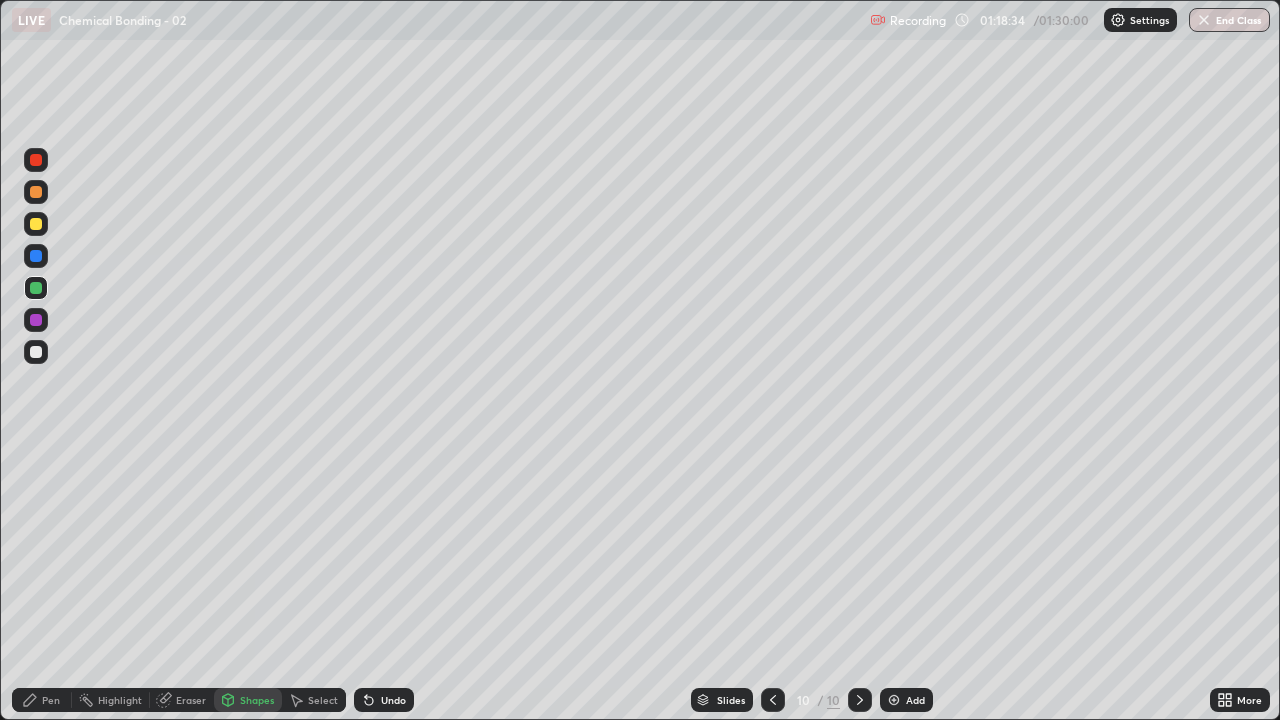 click 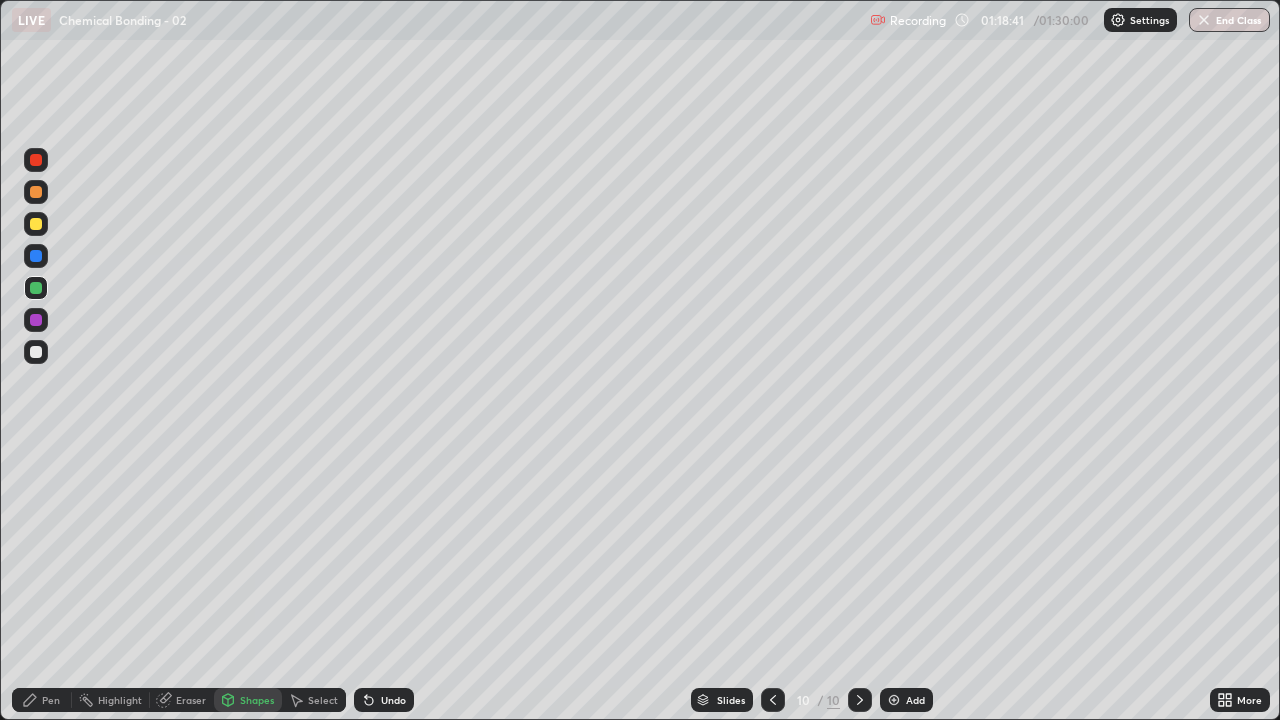 click at bounding box center [36, 352] 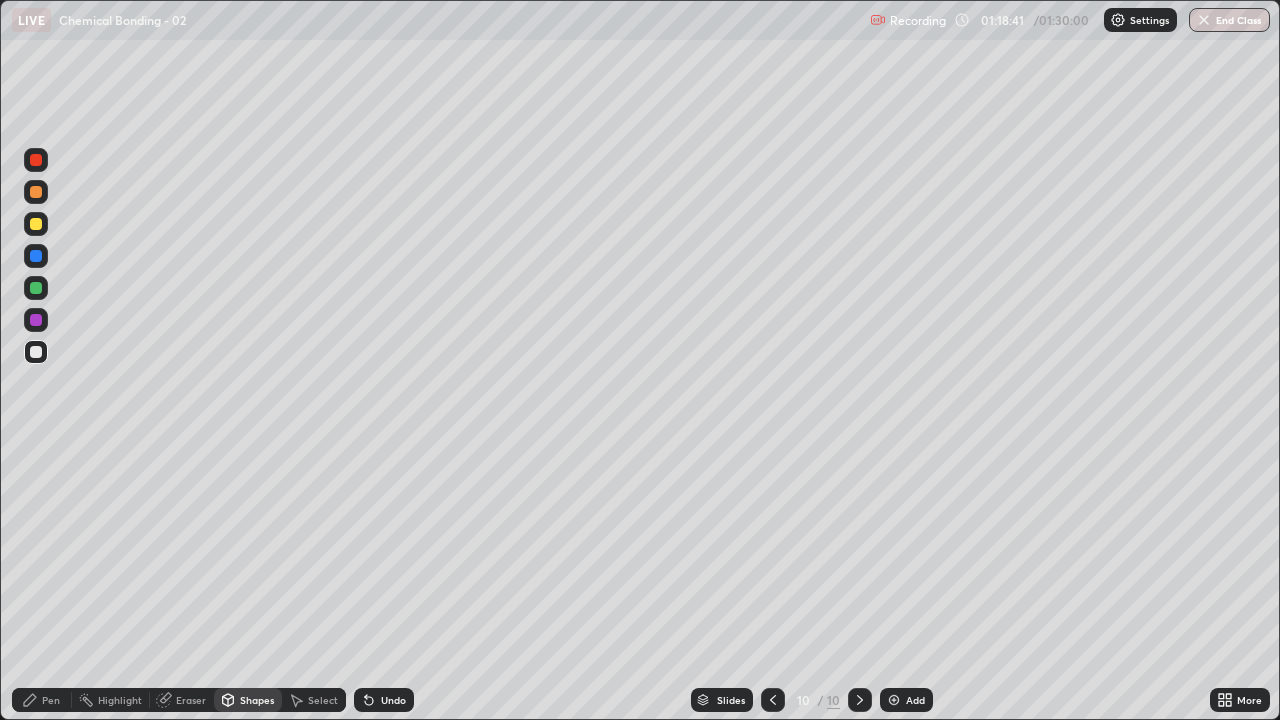 click 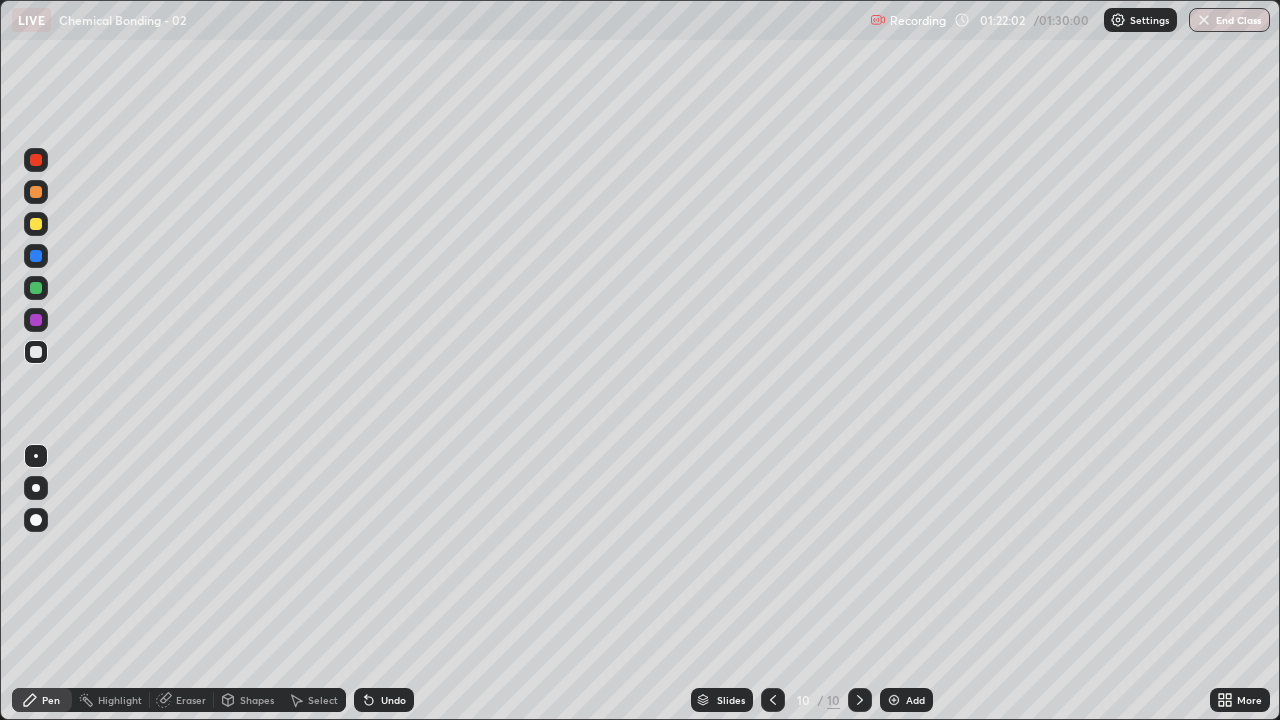 click on "End Class" at bounding box center [1229, 20] 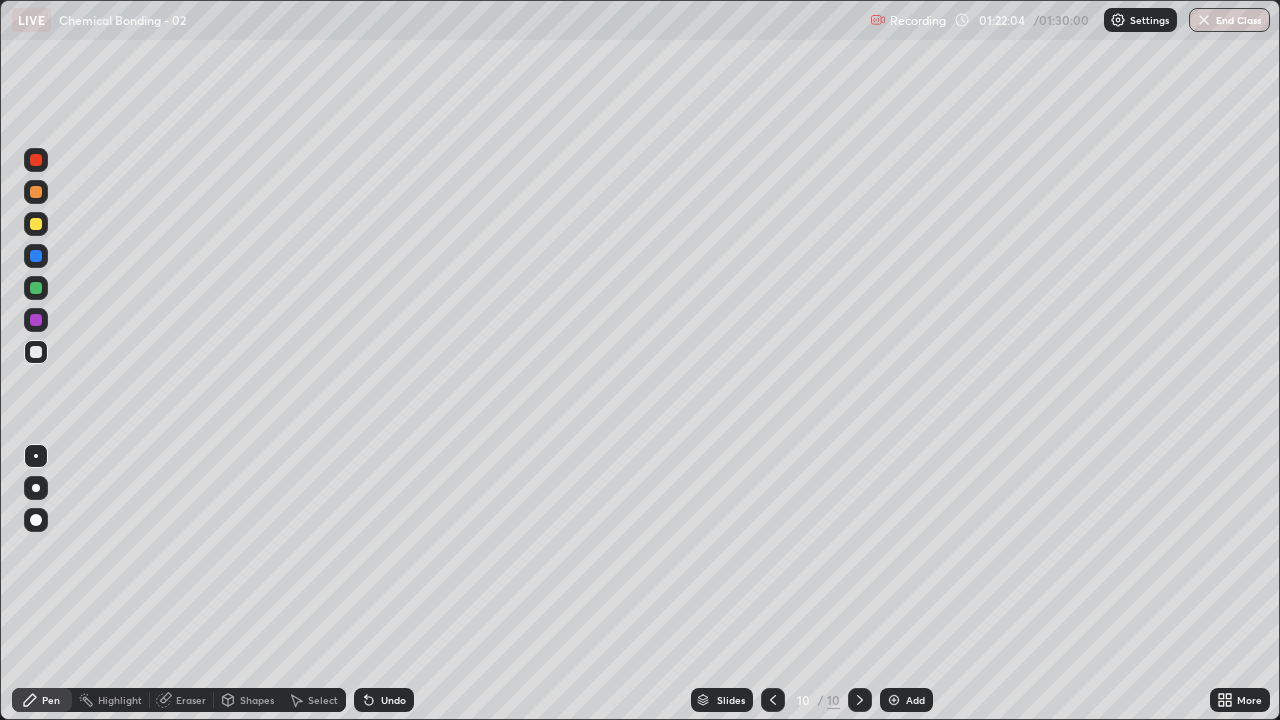 click on "End Class" at bounding box center [1229, 20] 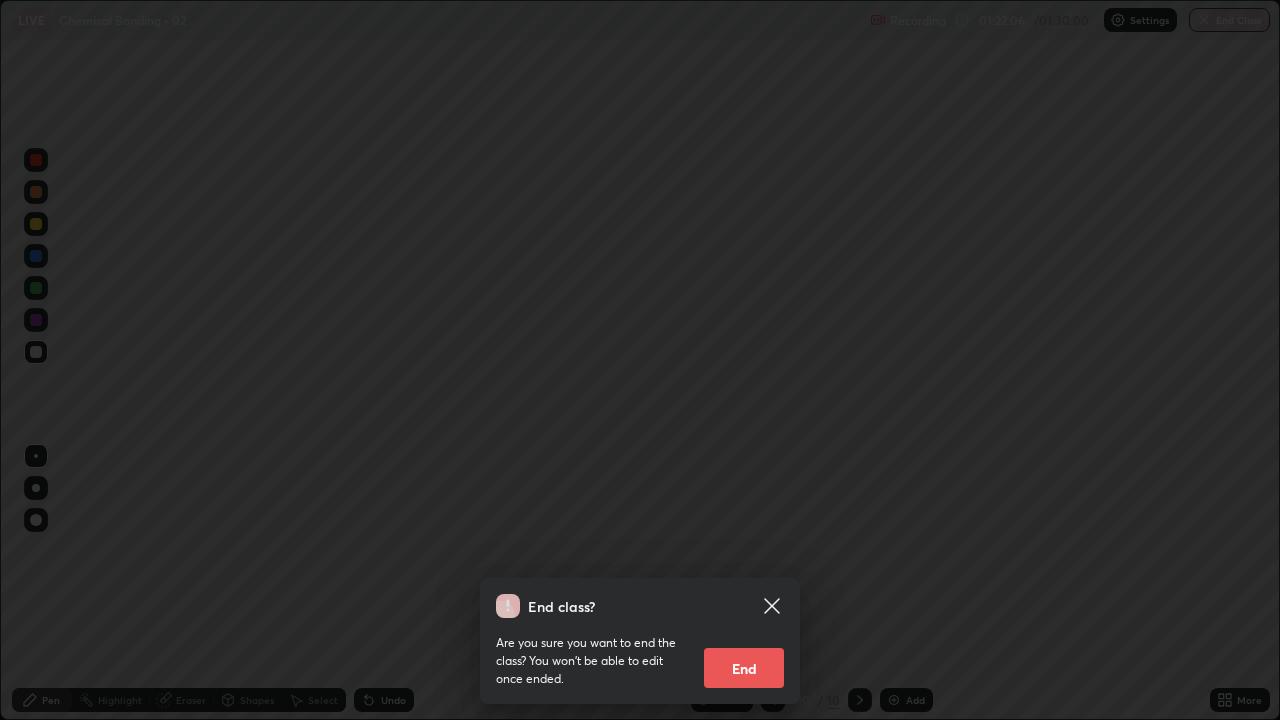 click on "End" at bounding box center [744, 668] 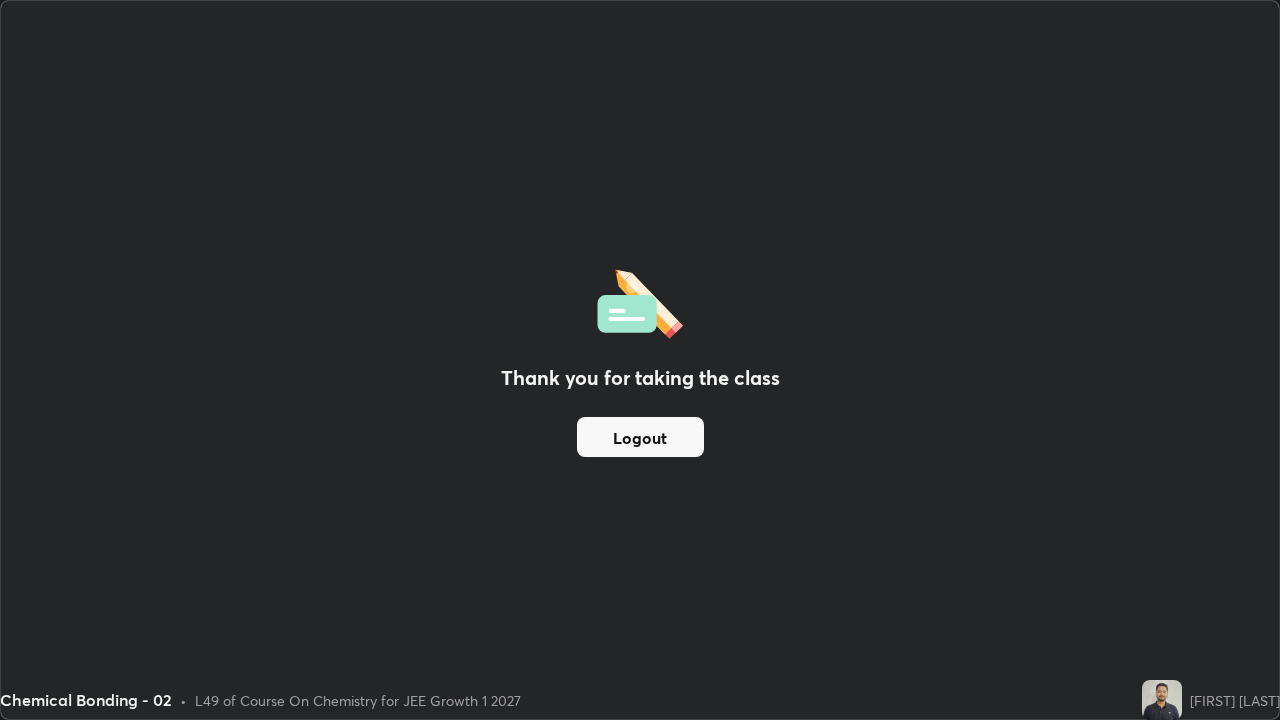 click on "Logout" at bounding box center [640, 437] 